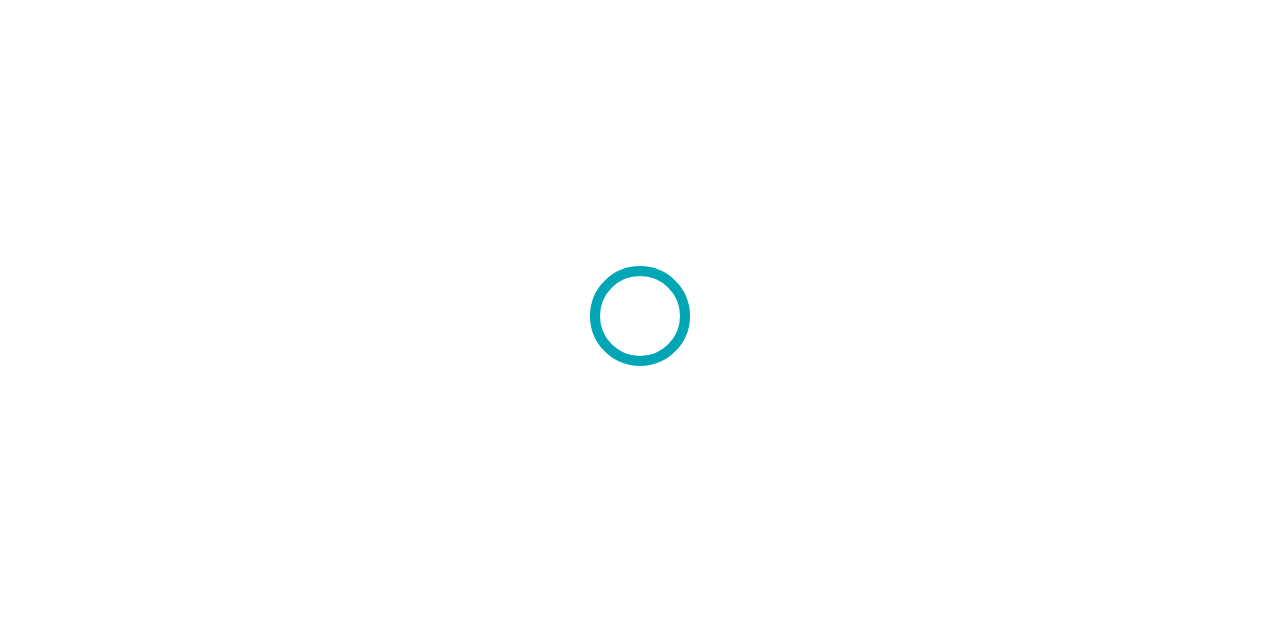 scroll, scrollTop: 0, scrollLeft: 0, axis: both 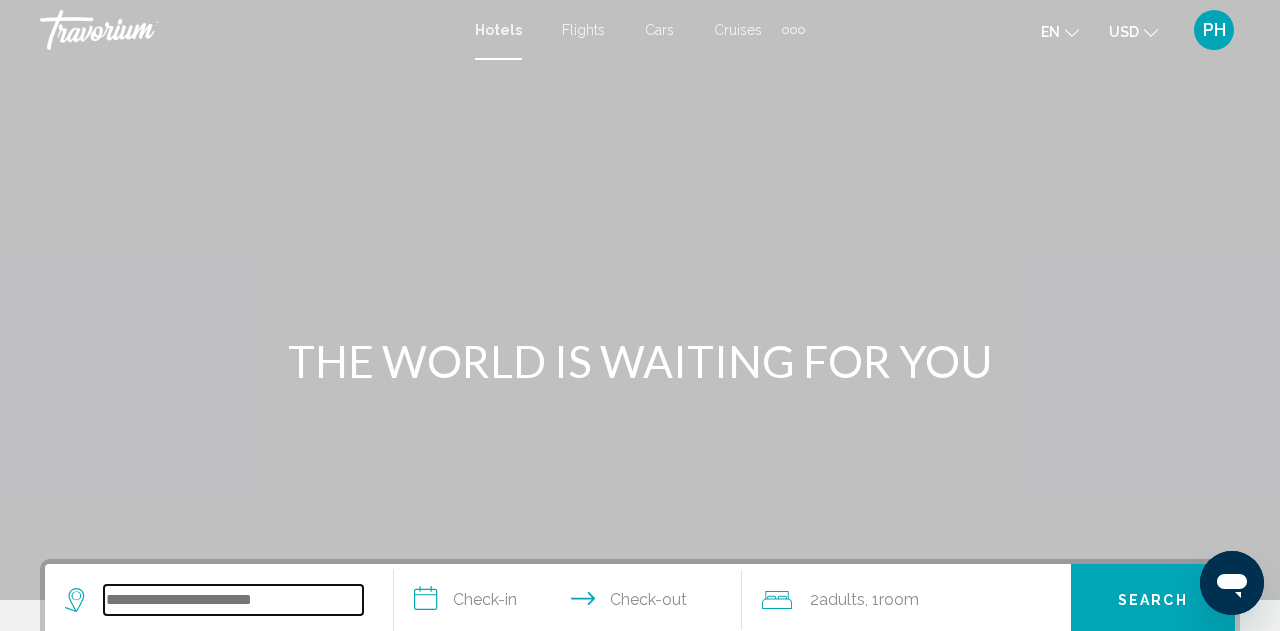 click at bounding box center (233, 600) 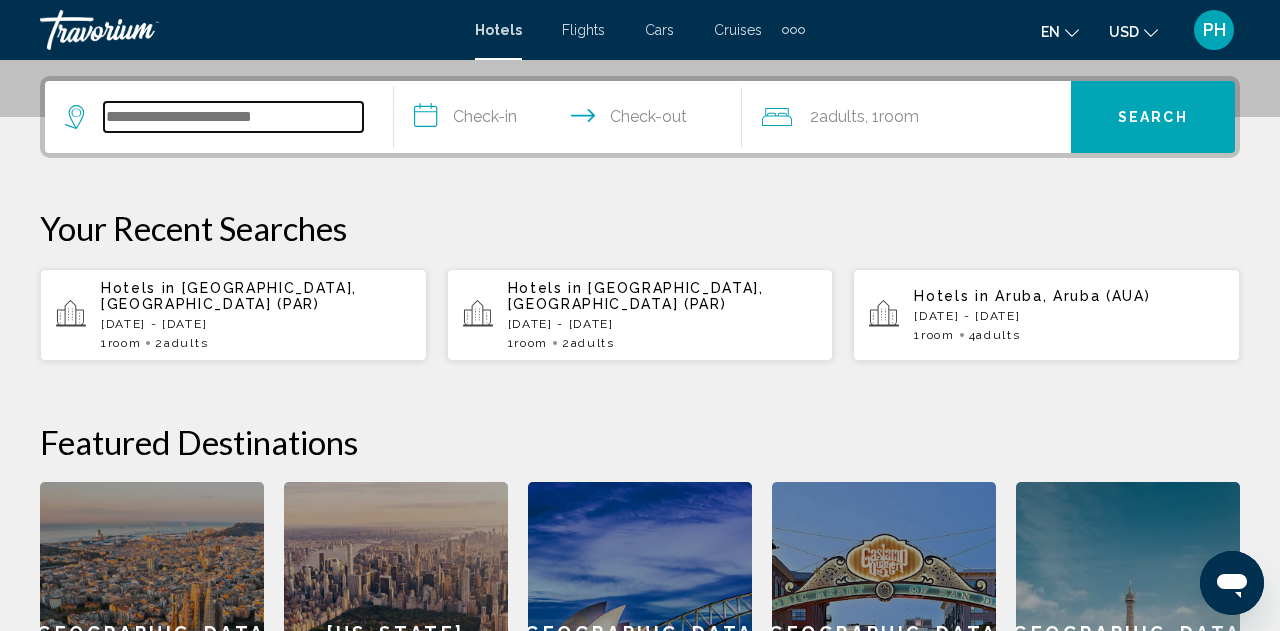 scroll, scrollTop: 494, scrollLeft: 0, axis: vertical 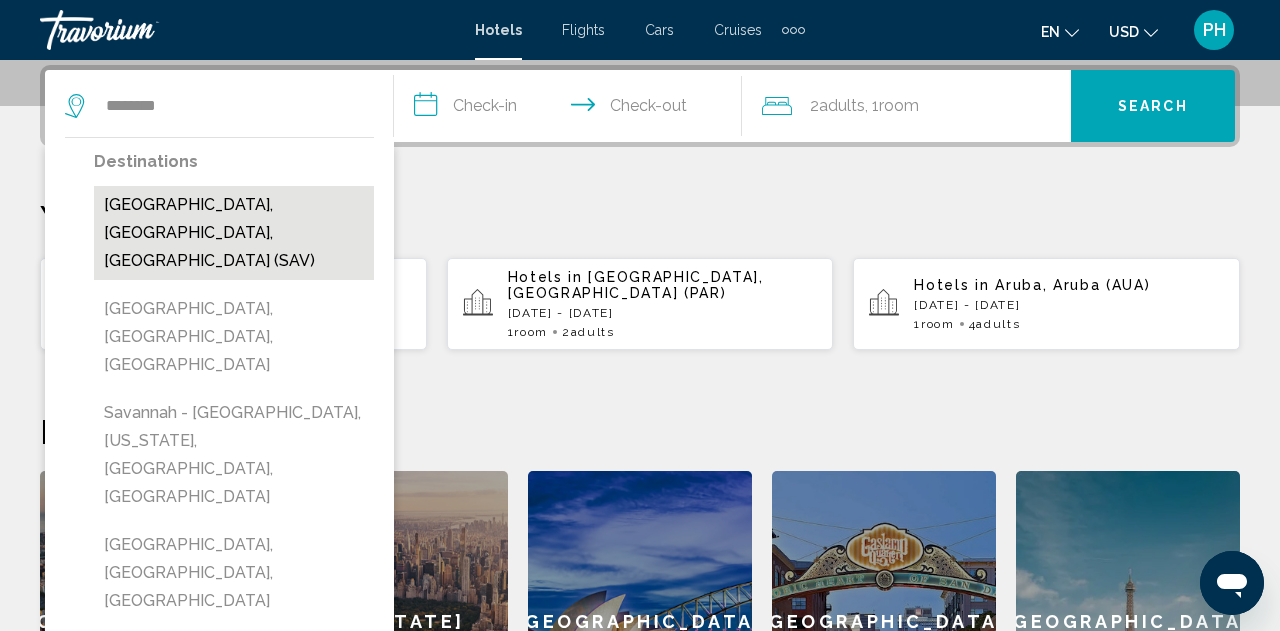 click on "Savannah, GA, United States (SAV)" at bounding box center (234, 233) 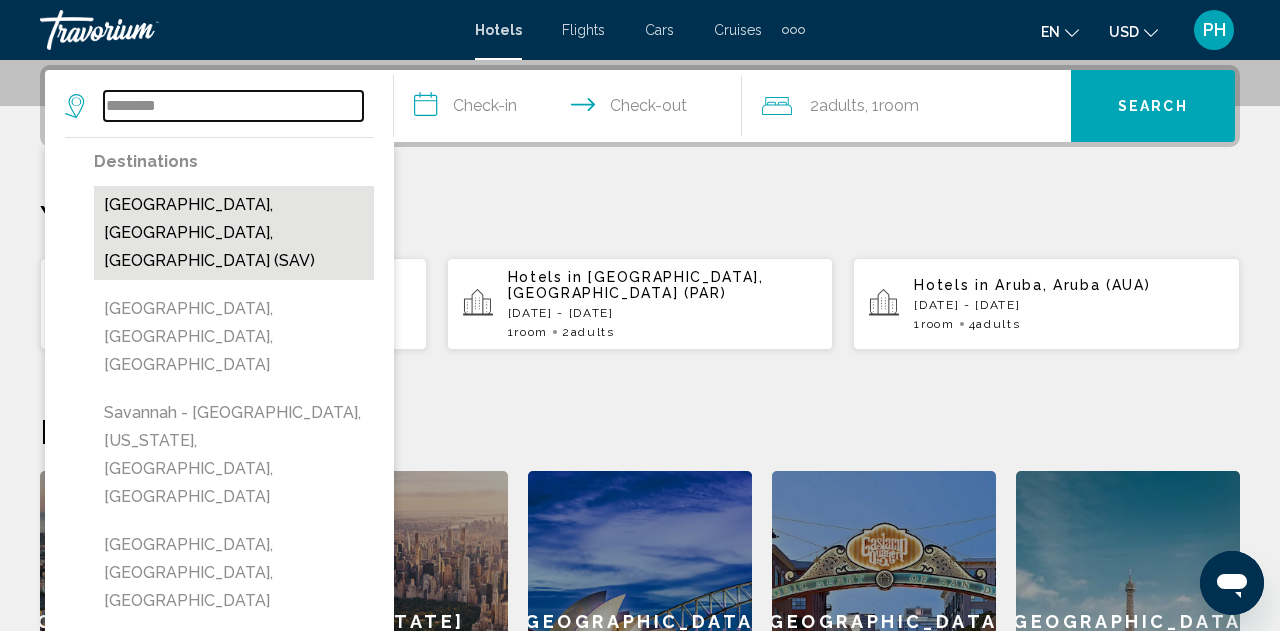 type on "**********" 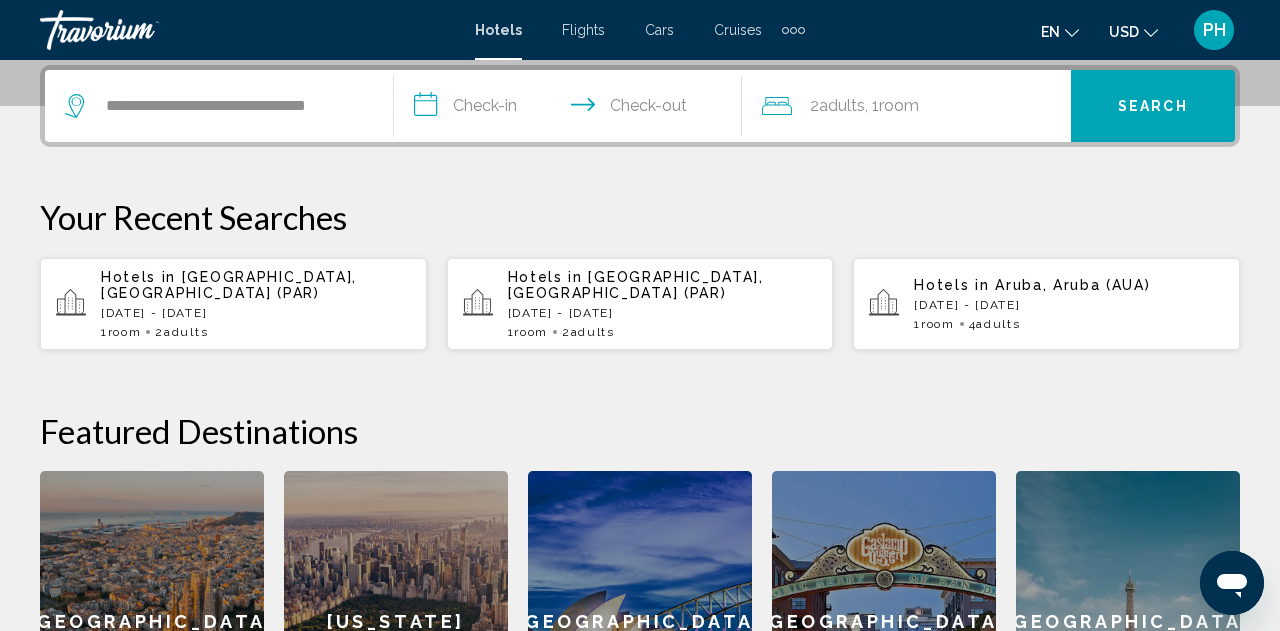 click on "**********" at bounding box center [572, 109] 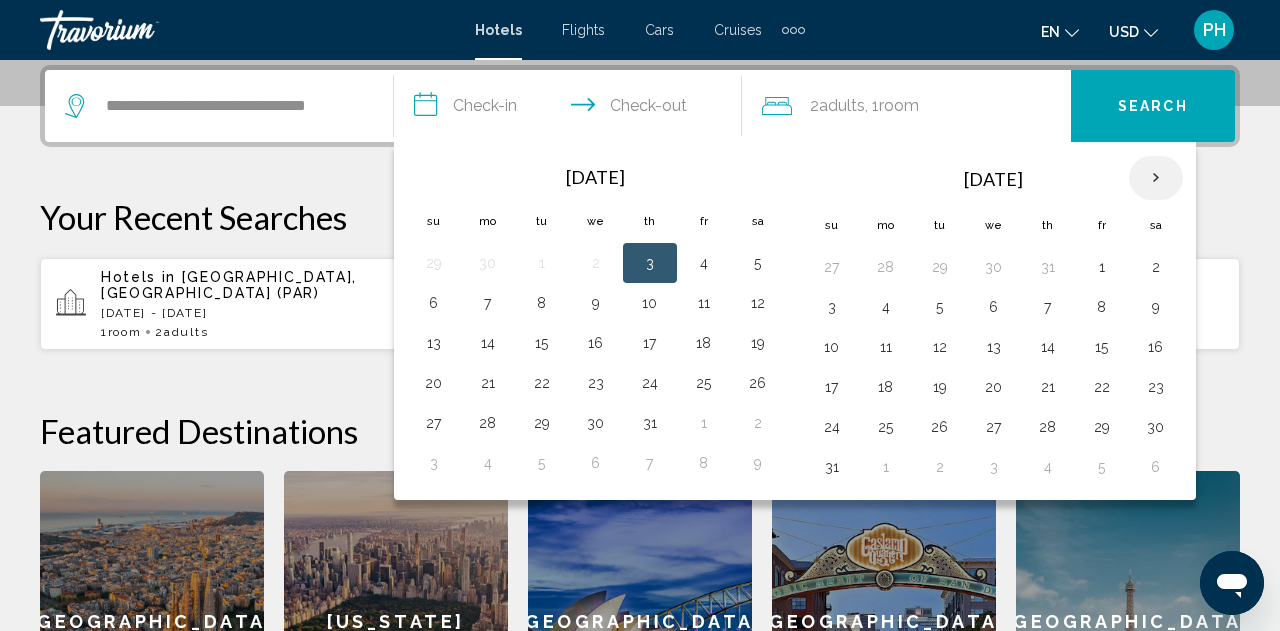 click at bounding box center [1156, 178] 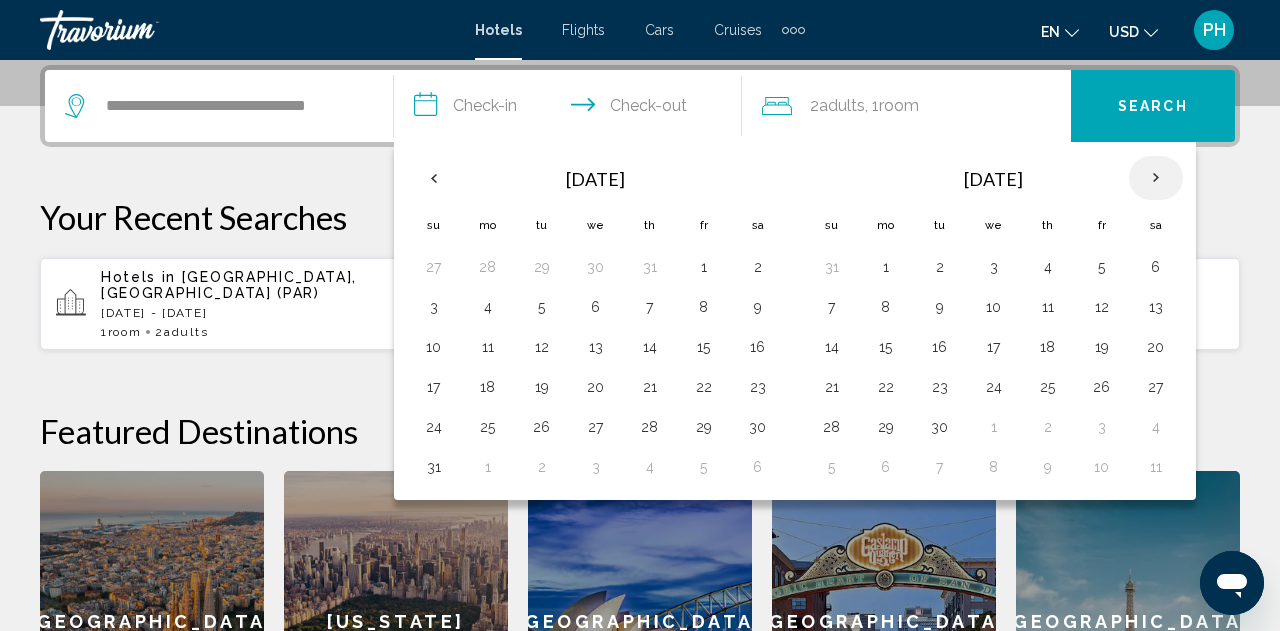 click at bounding box center (1156, 178) 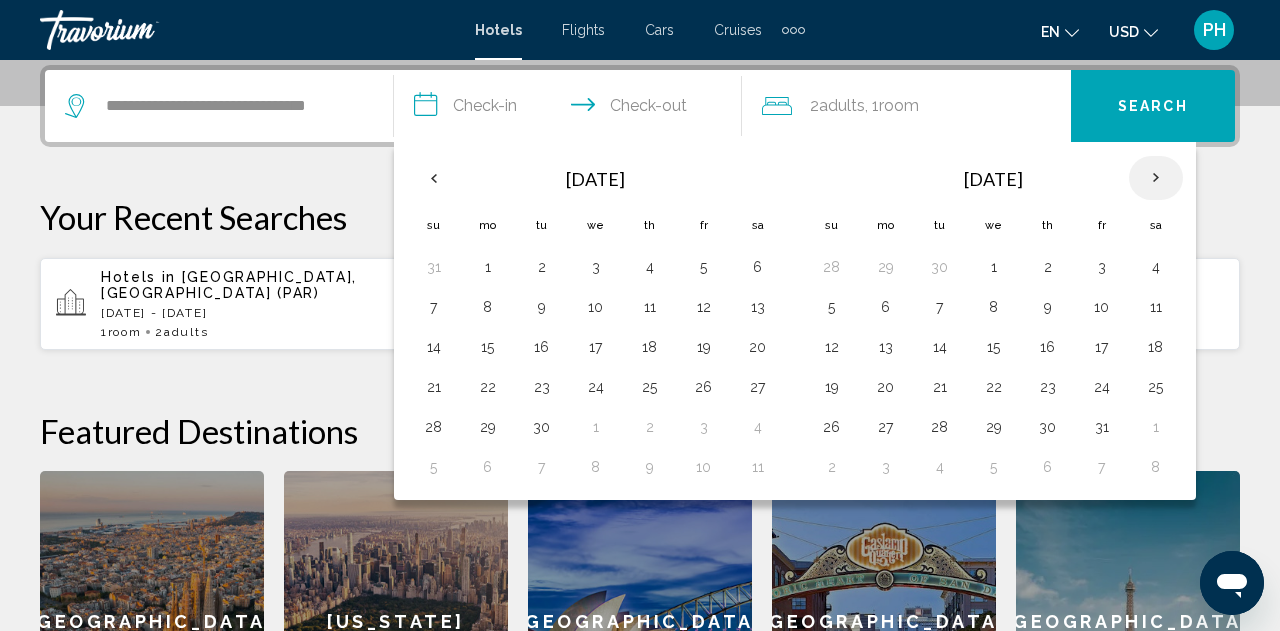click at bounding box center (1156, 178) 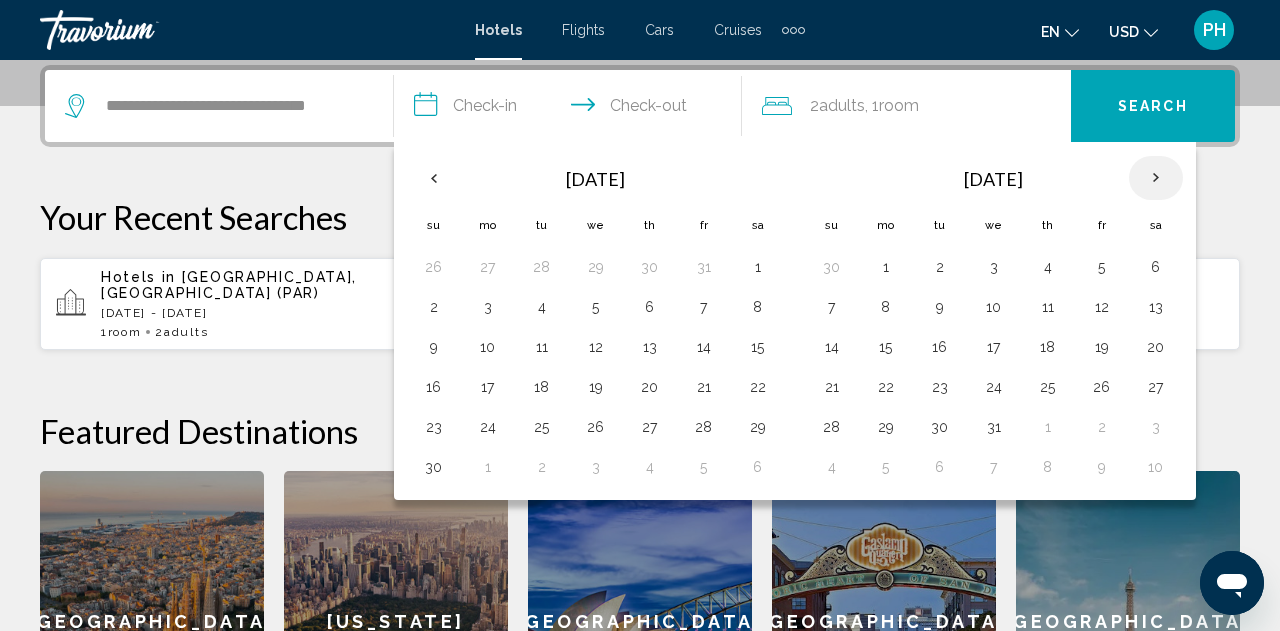 click at bounding box center (1156, 178) 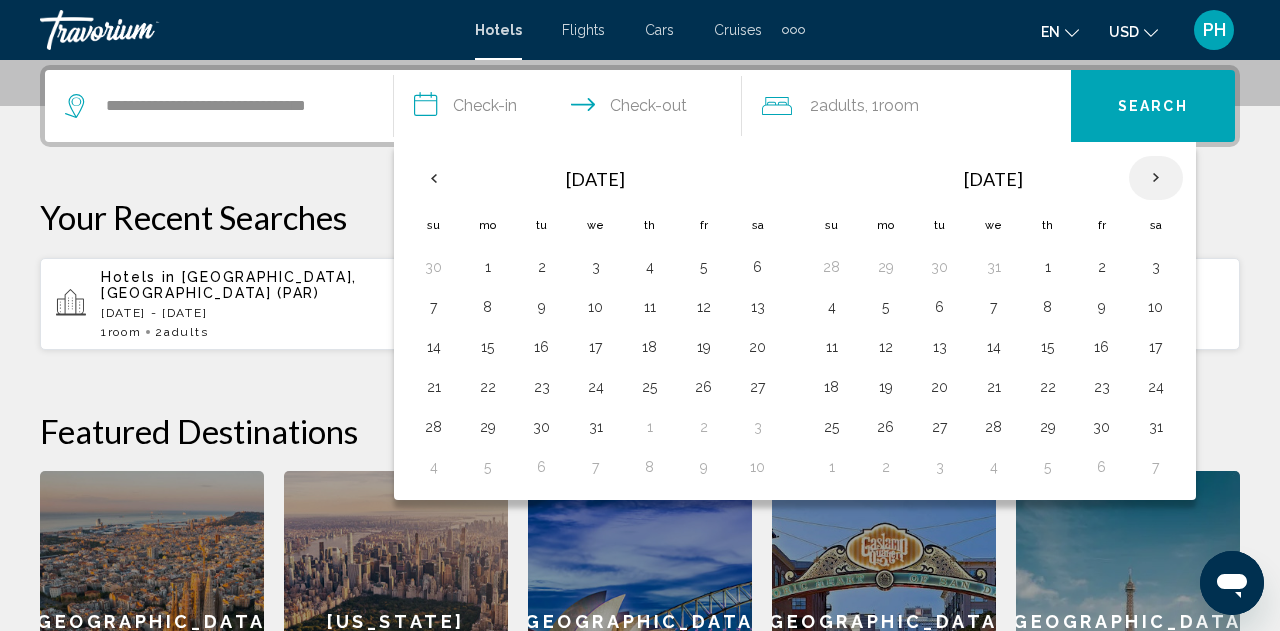 click at bounding box center [1156, 178] 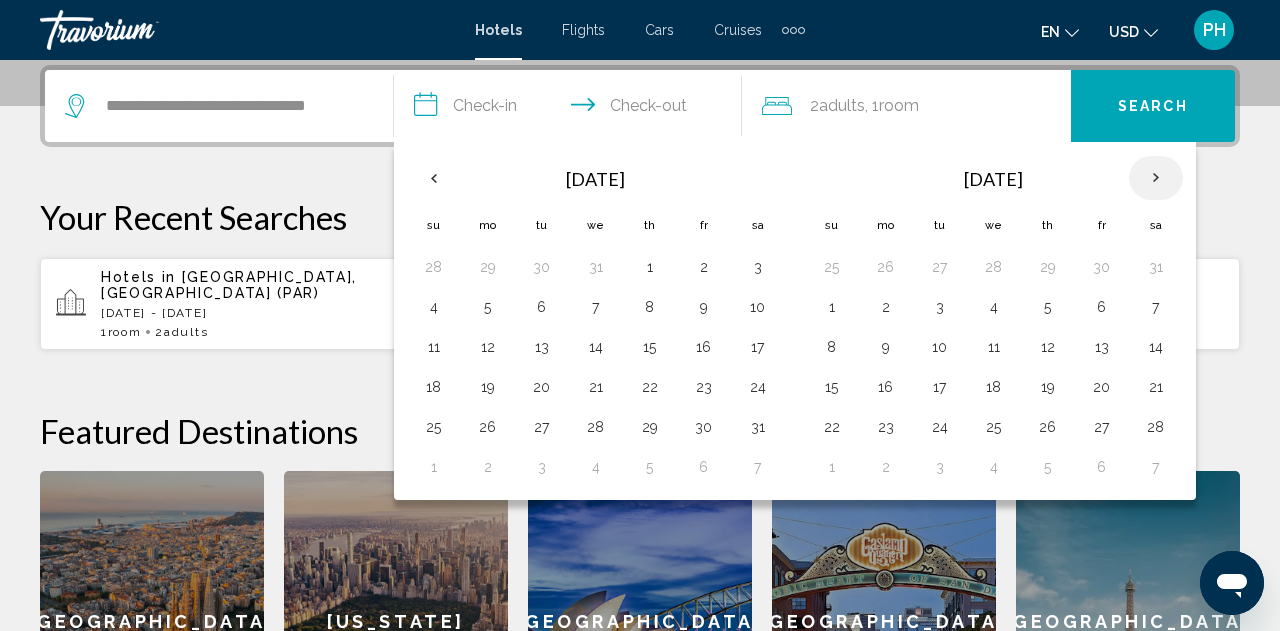 click at bounding box center (1156, 178) 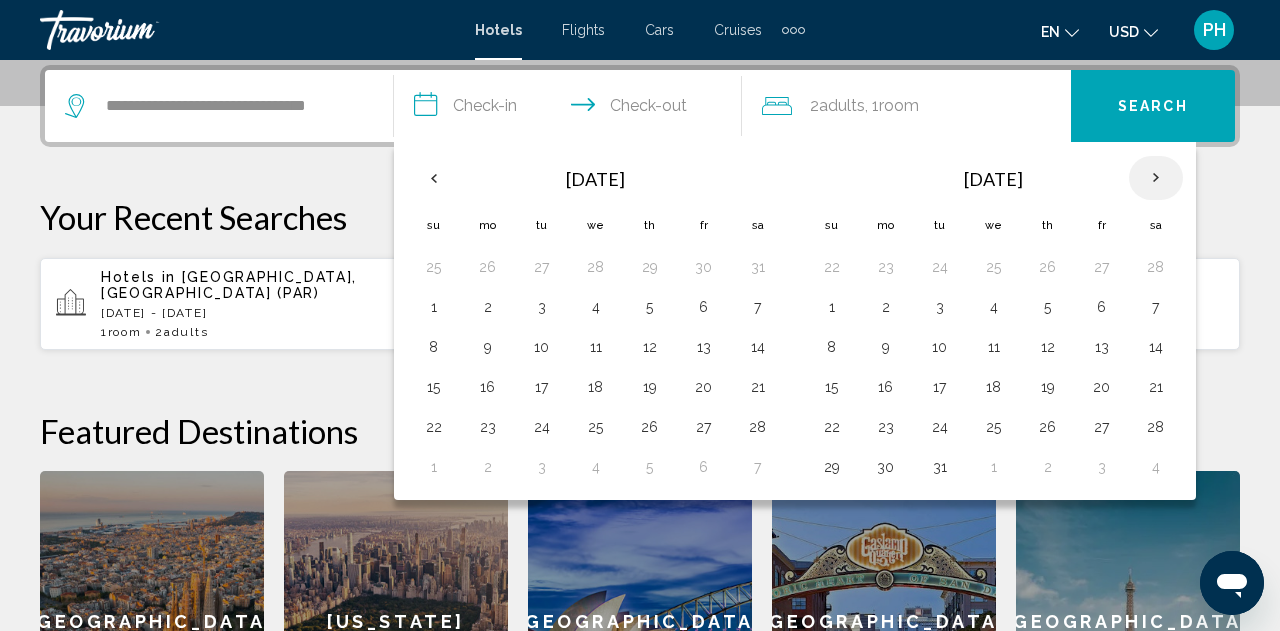 click at bounding box center [1156, 178] 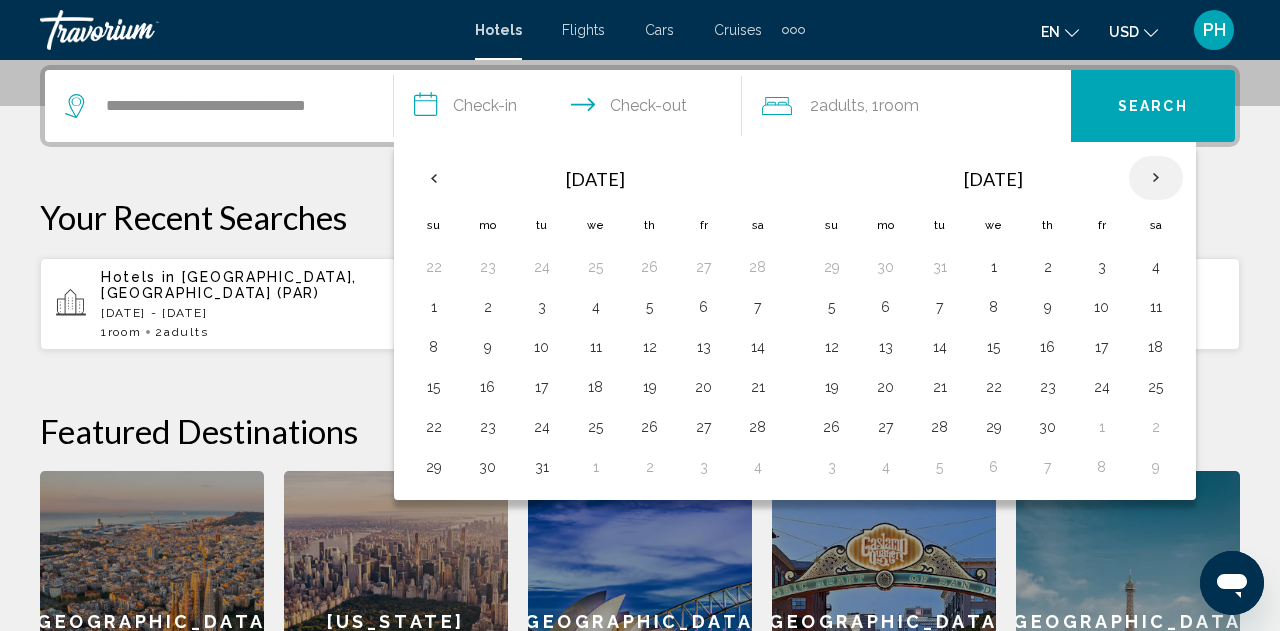 click at bounding box center [1156, 178] 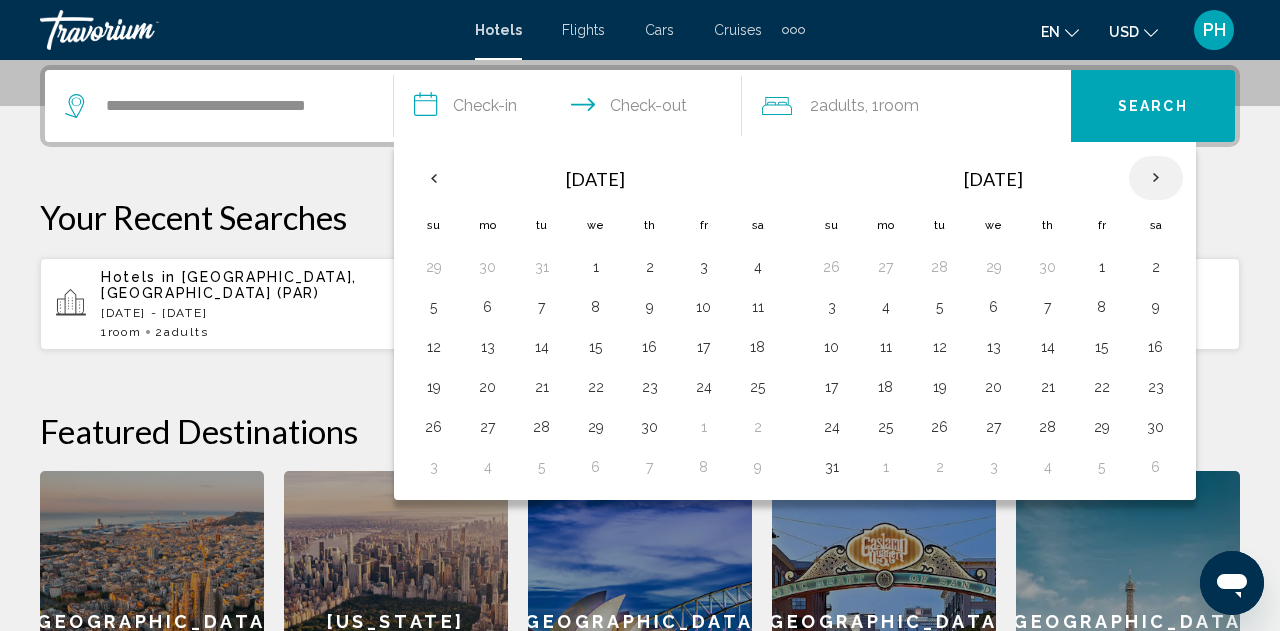 click at bounding box center (1156, 178) 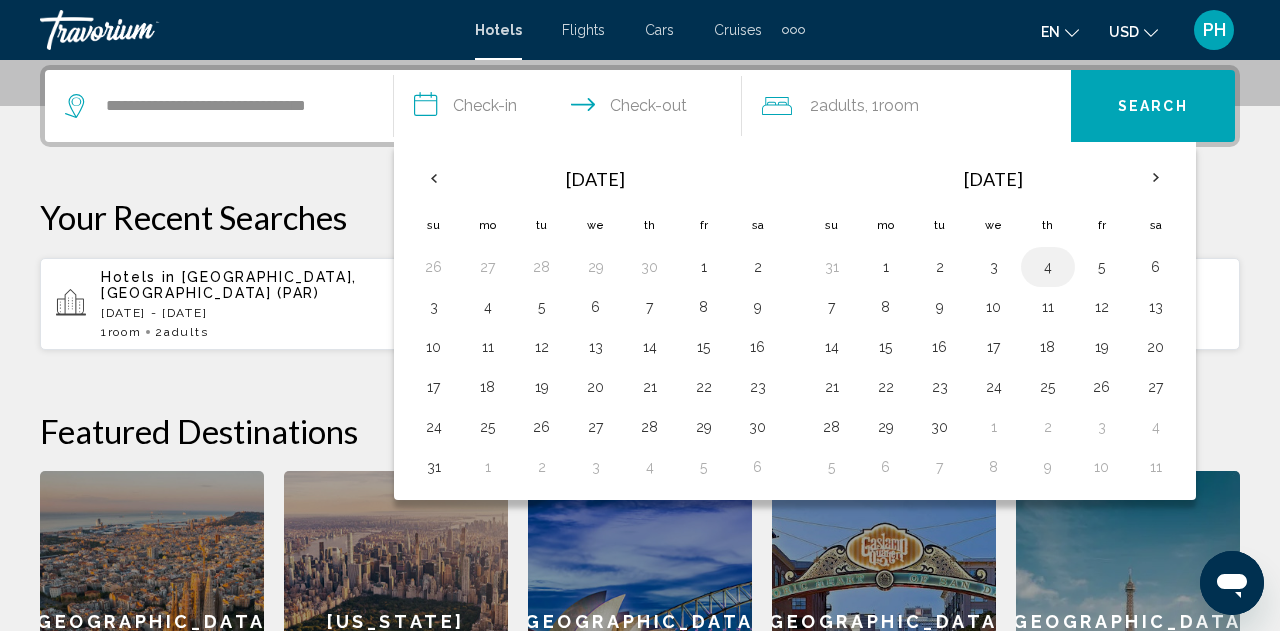 click on "4" at bounding box center (1048, 267) 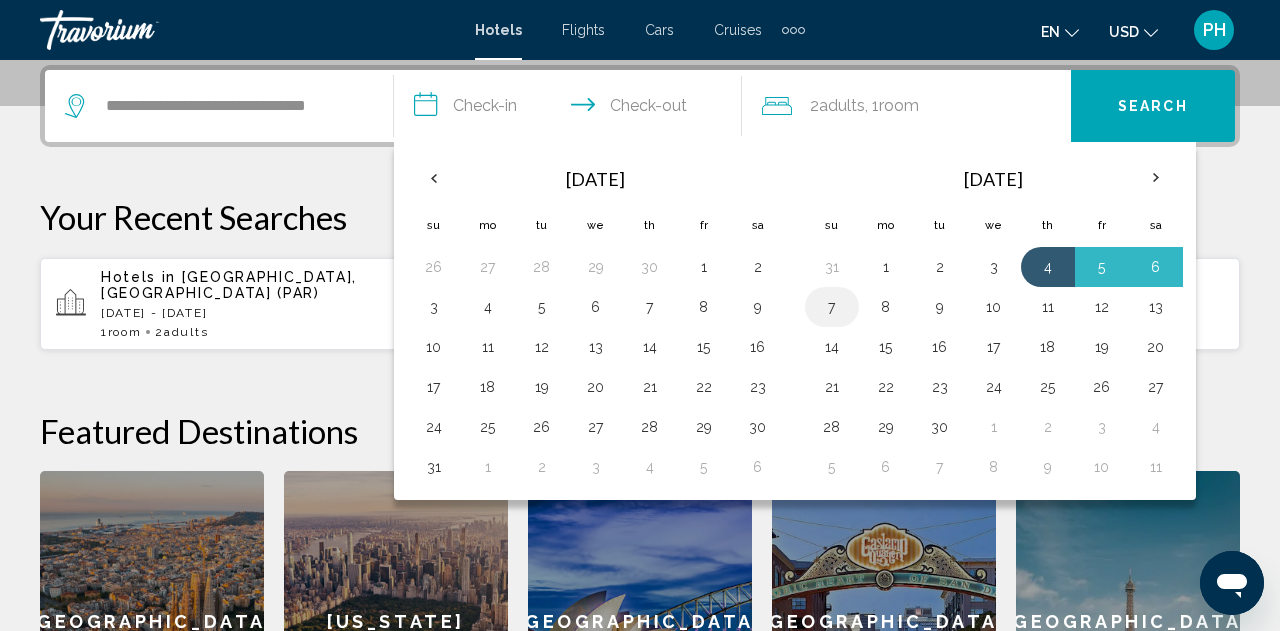 click on "7" at bounding box center [832, 307] 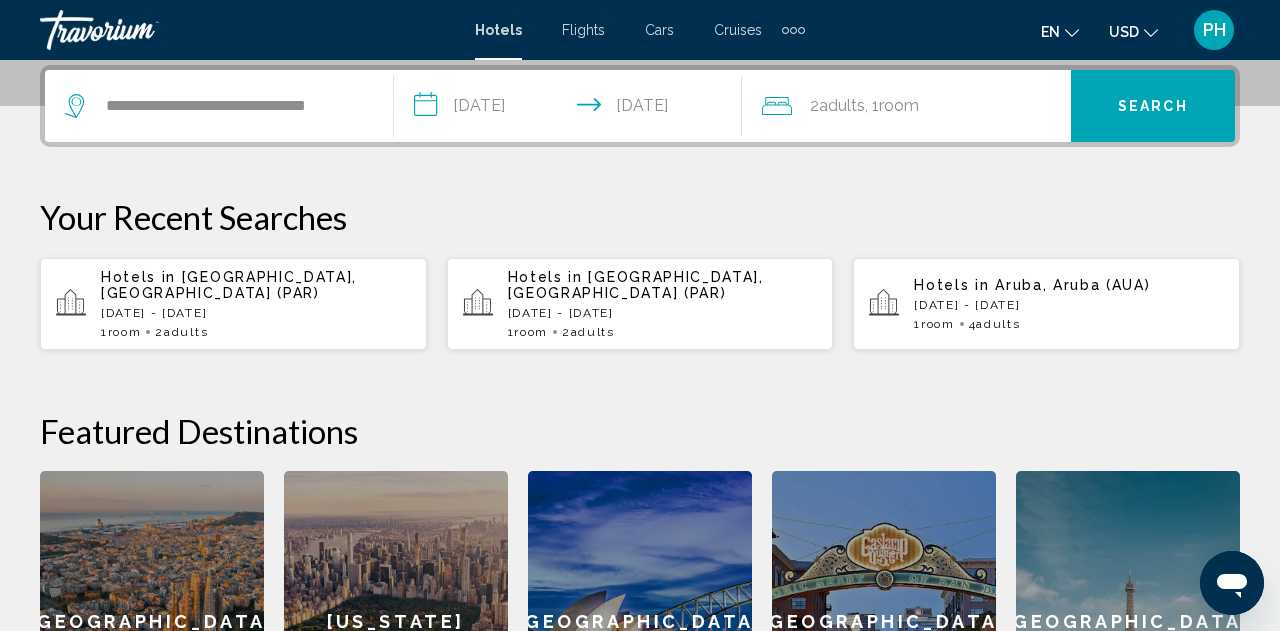 click on "Room" 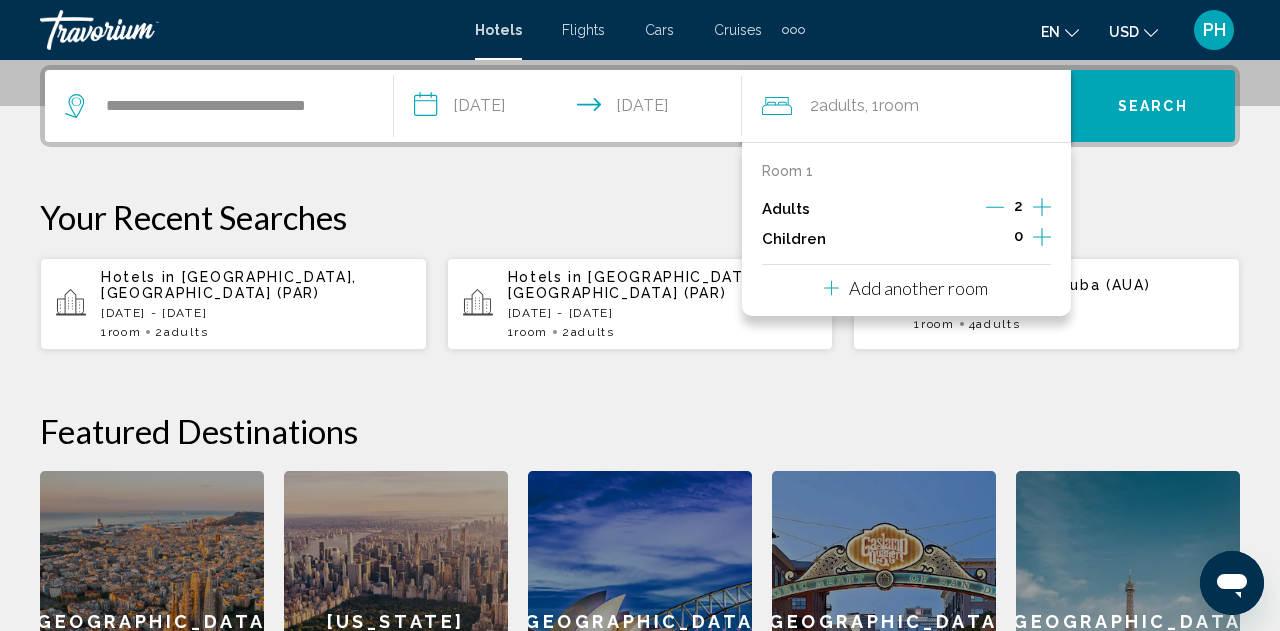 click 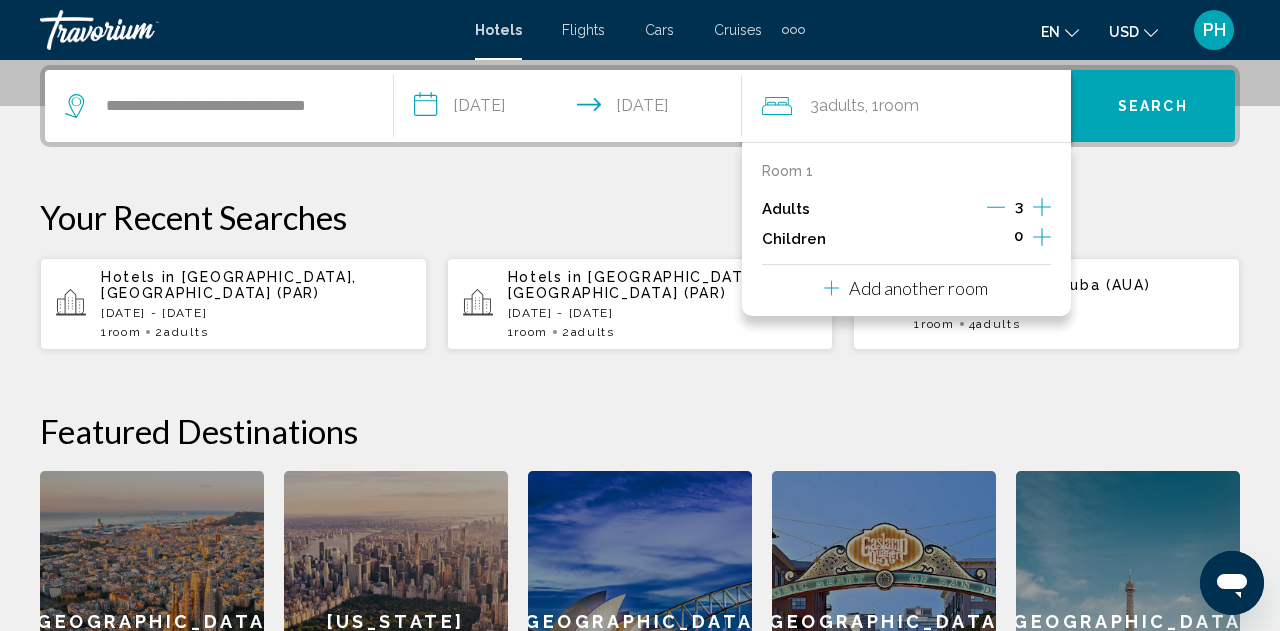 click 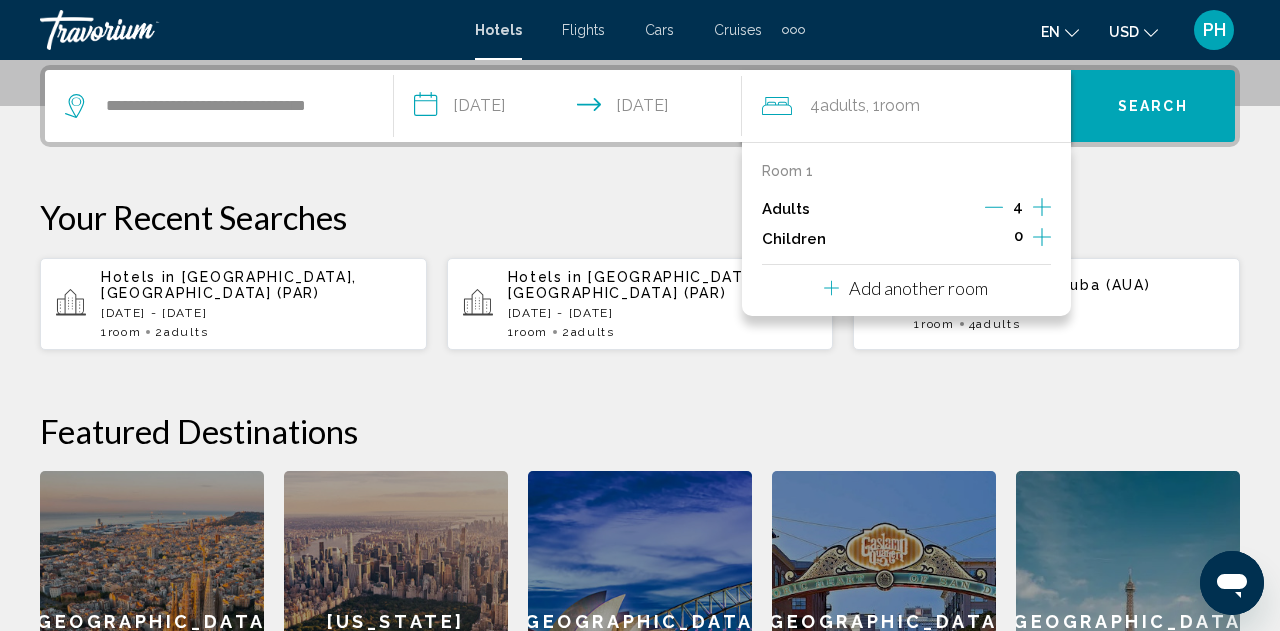 click on "Search" at bounding box center (1153, 106) 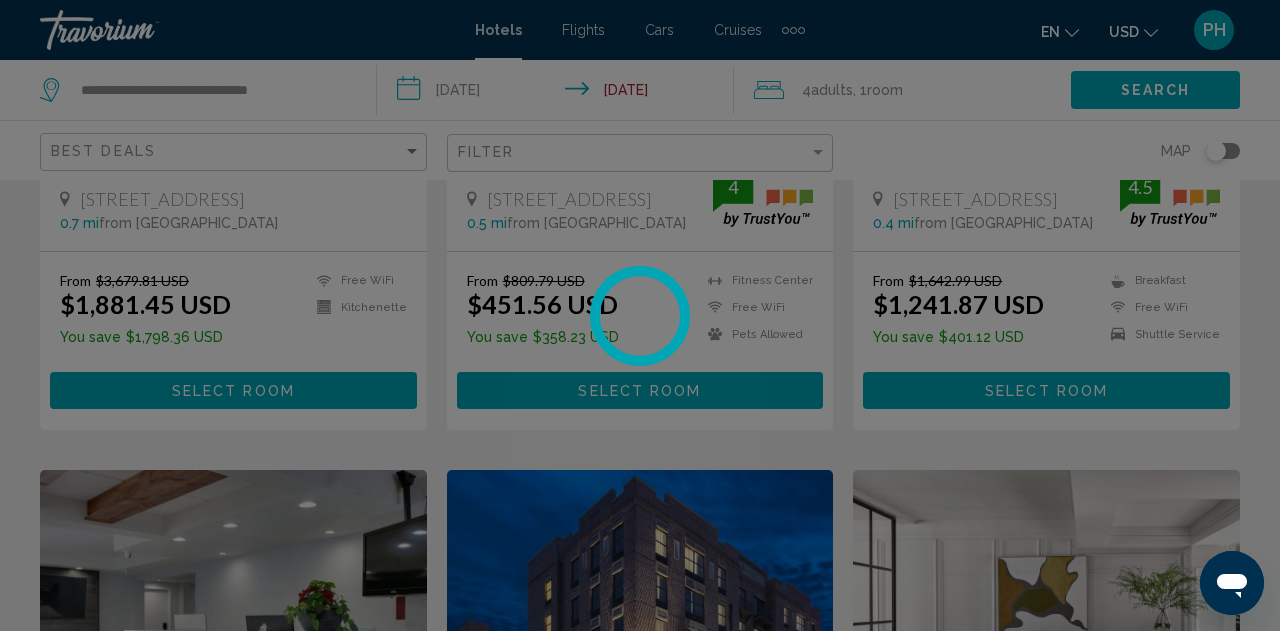 scroll, scrollTop: 0, scrollLeft: 0, axis: both 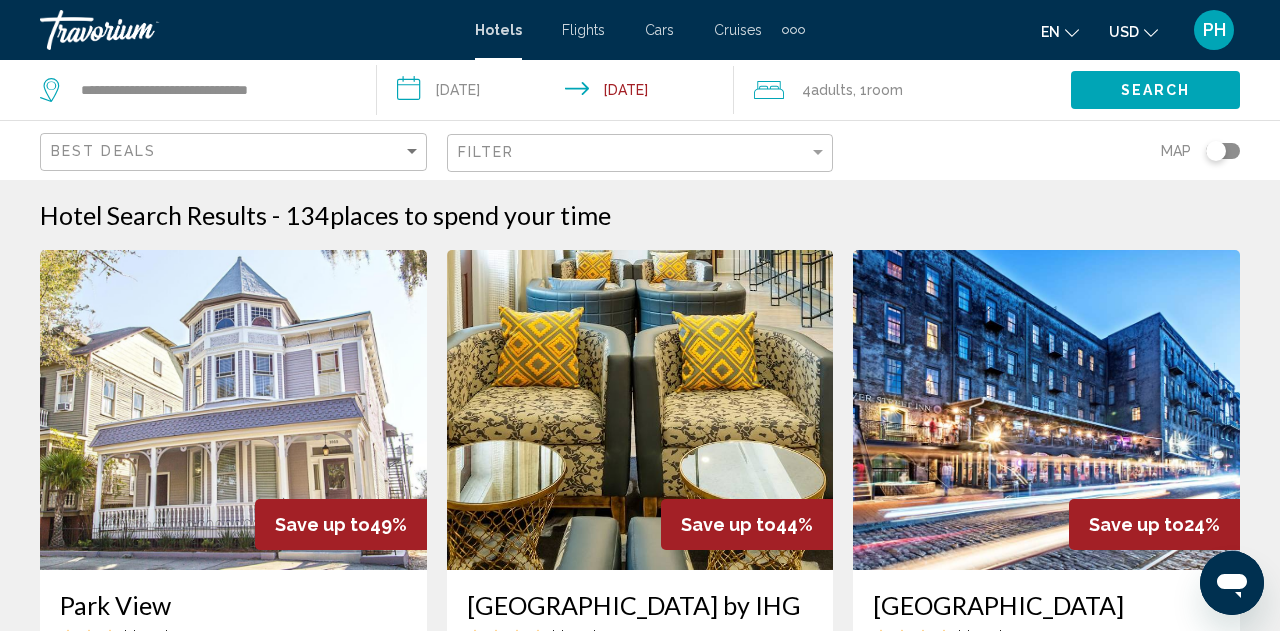 click on "Search" 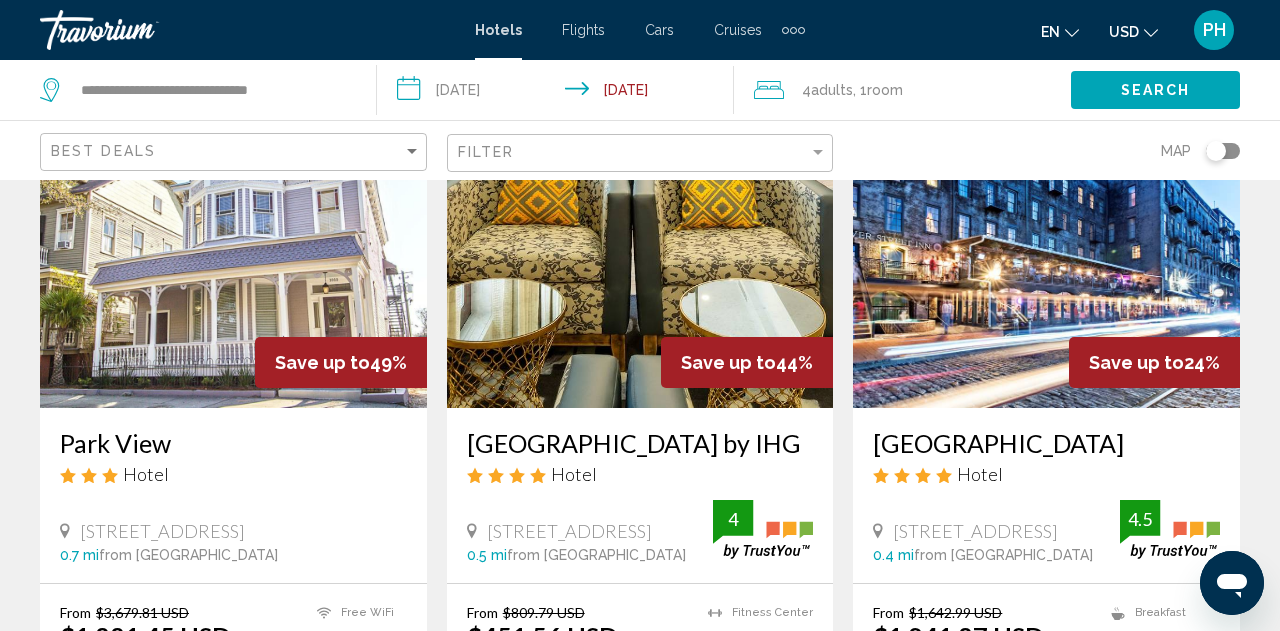 scroll, scrollTop: 0, scrollLeft: 0, axis: both 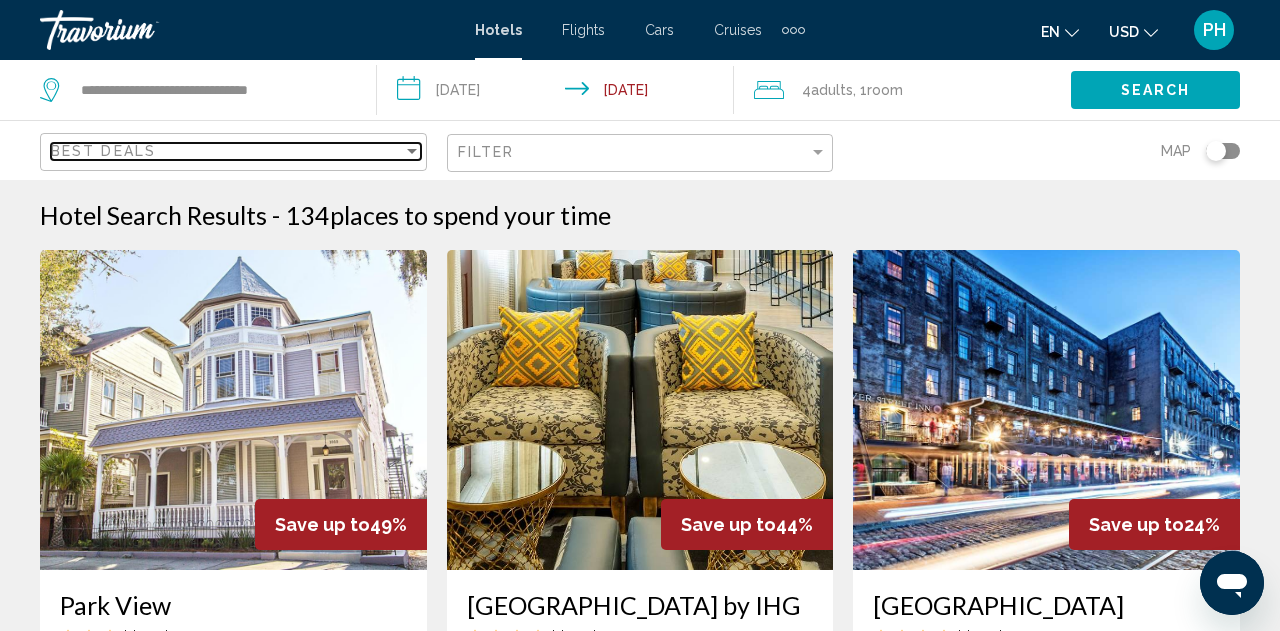 click at bounding box center [412, 151] 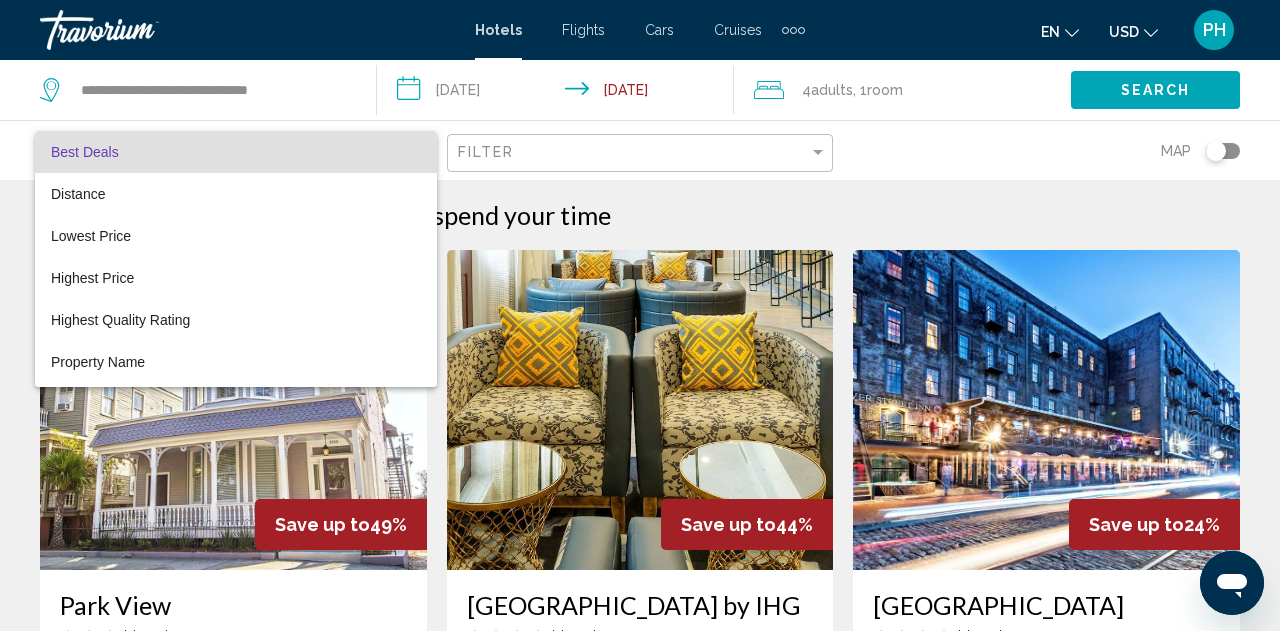 click at bounding box center [640, 315] 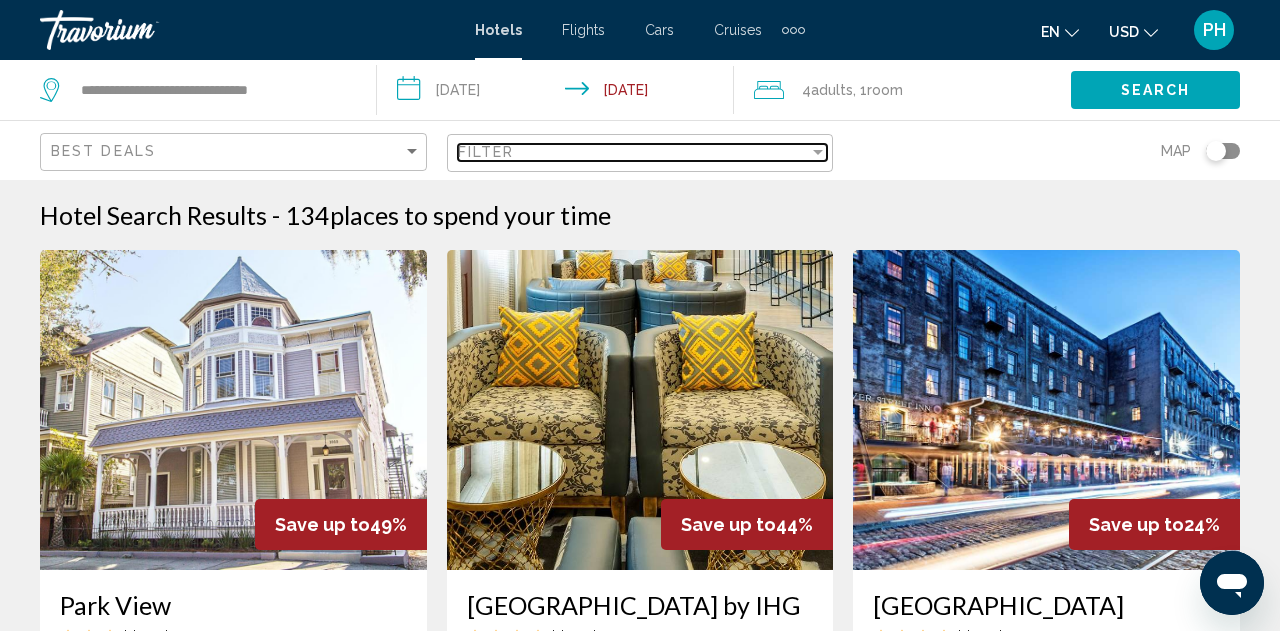 click on "Filter" at bounding box center (634, 152) 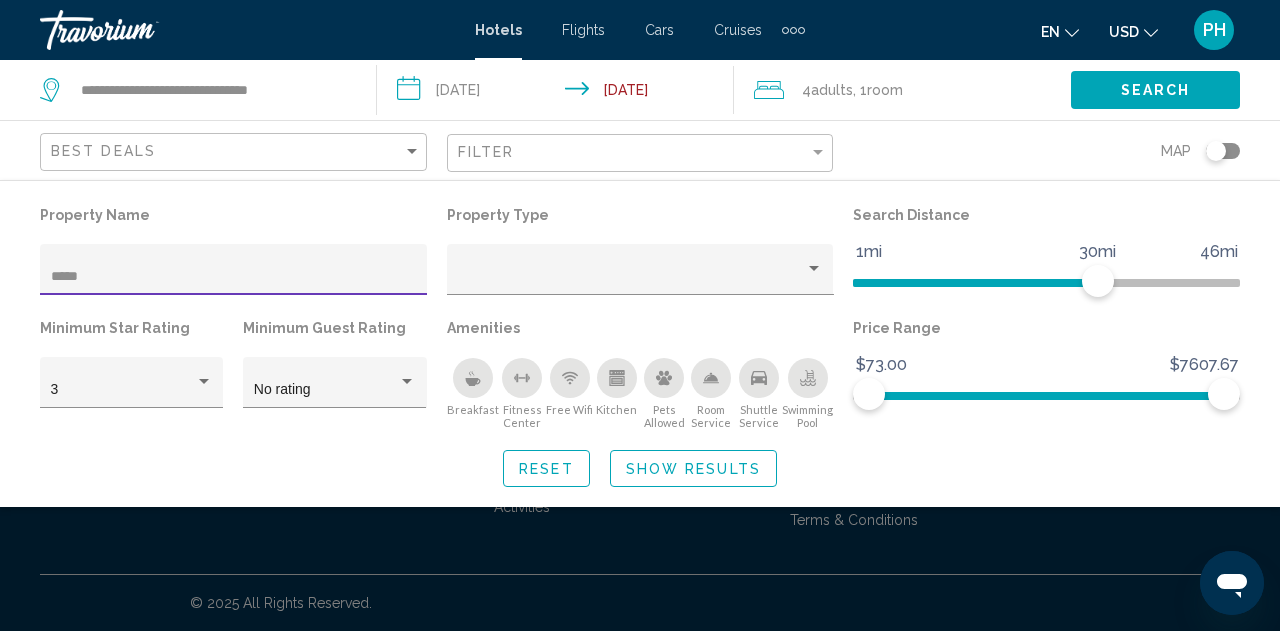type on "*****" 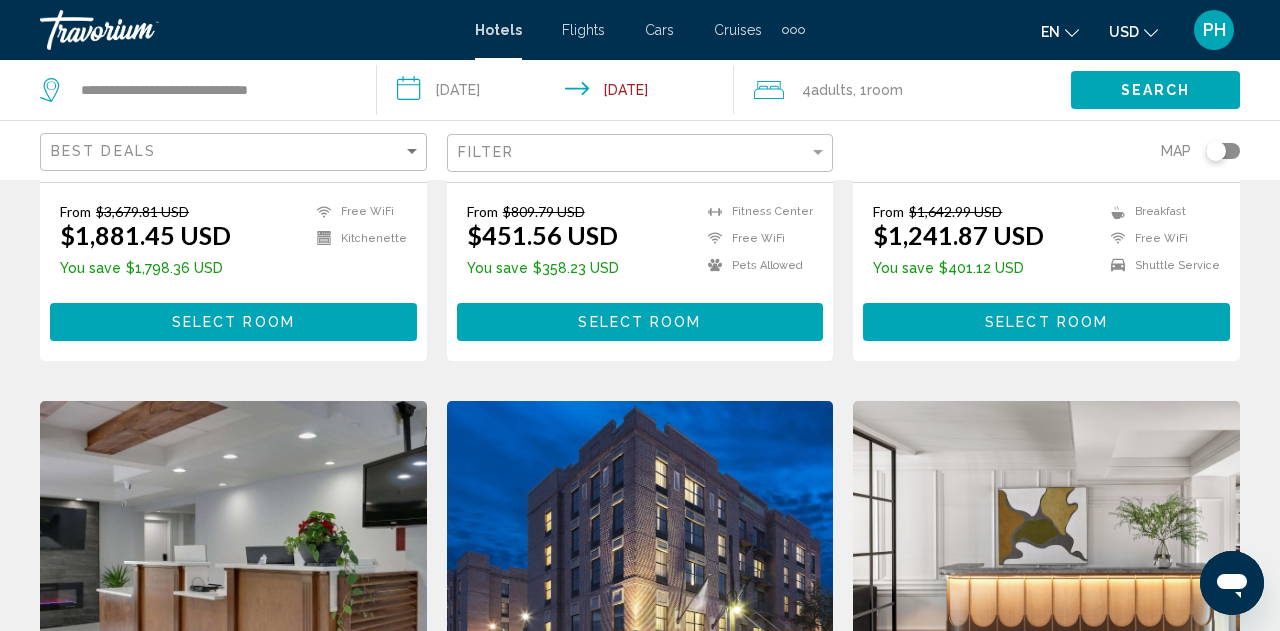 scroll, scrollTop: 541, scrollLeft: 0, axis: vertical 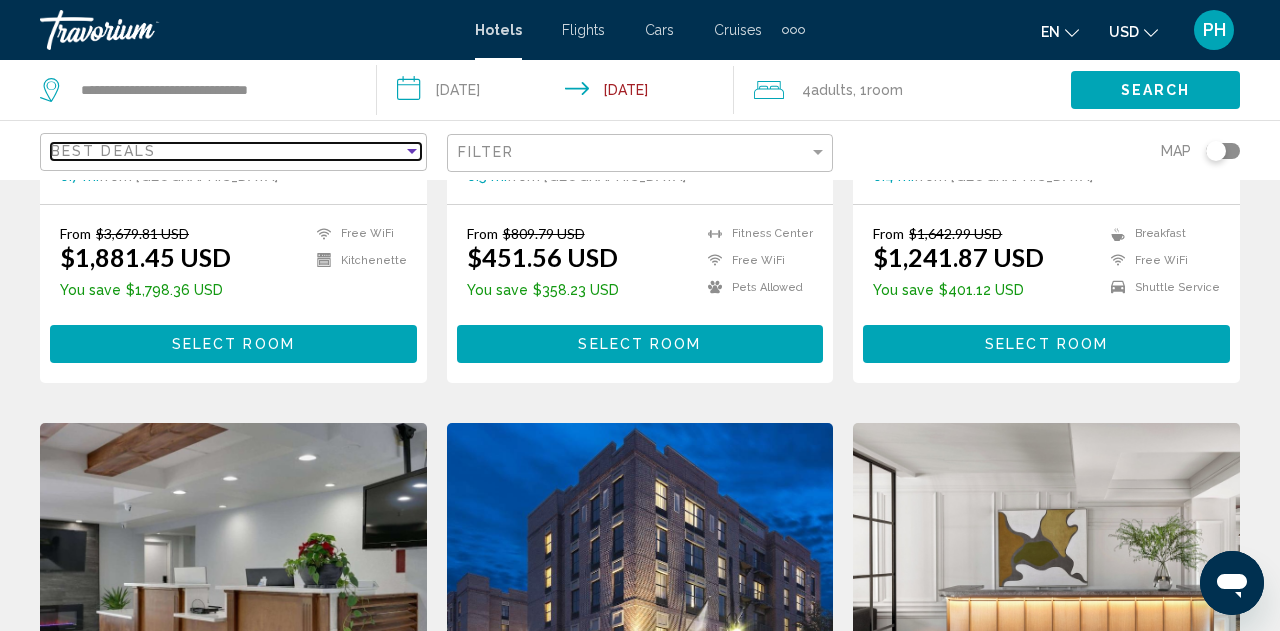 click at bounding box center [412, 151] 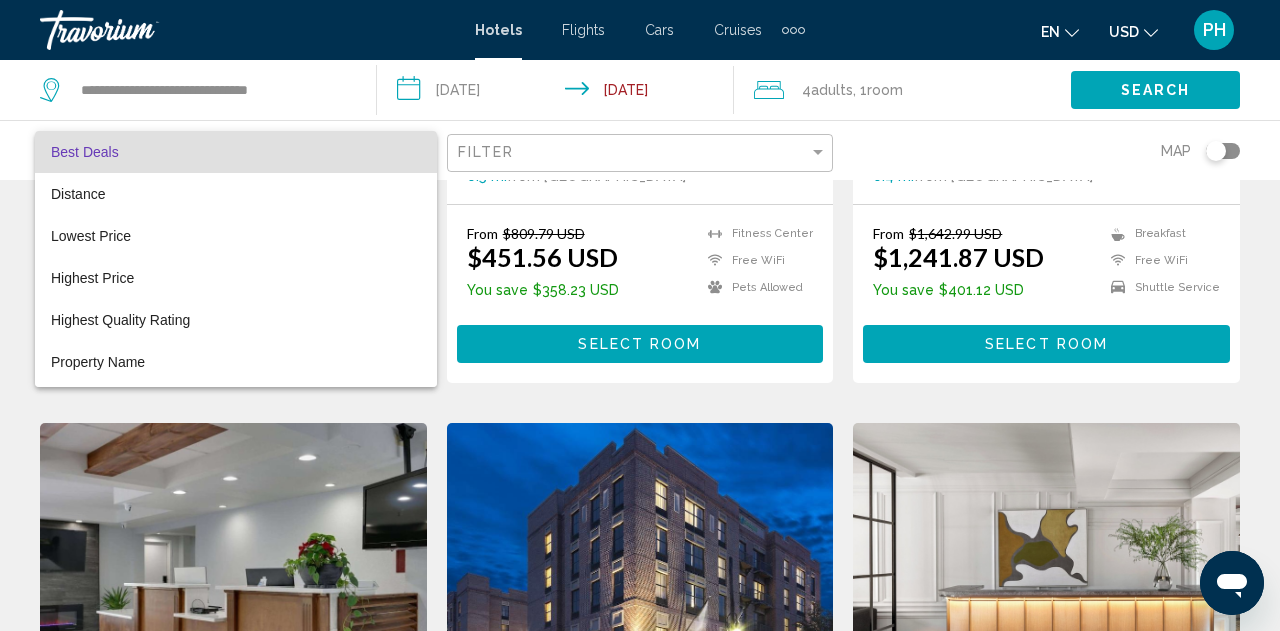 click at bounding box center (640, 315) 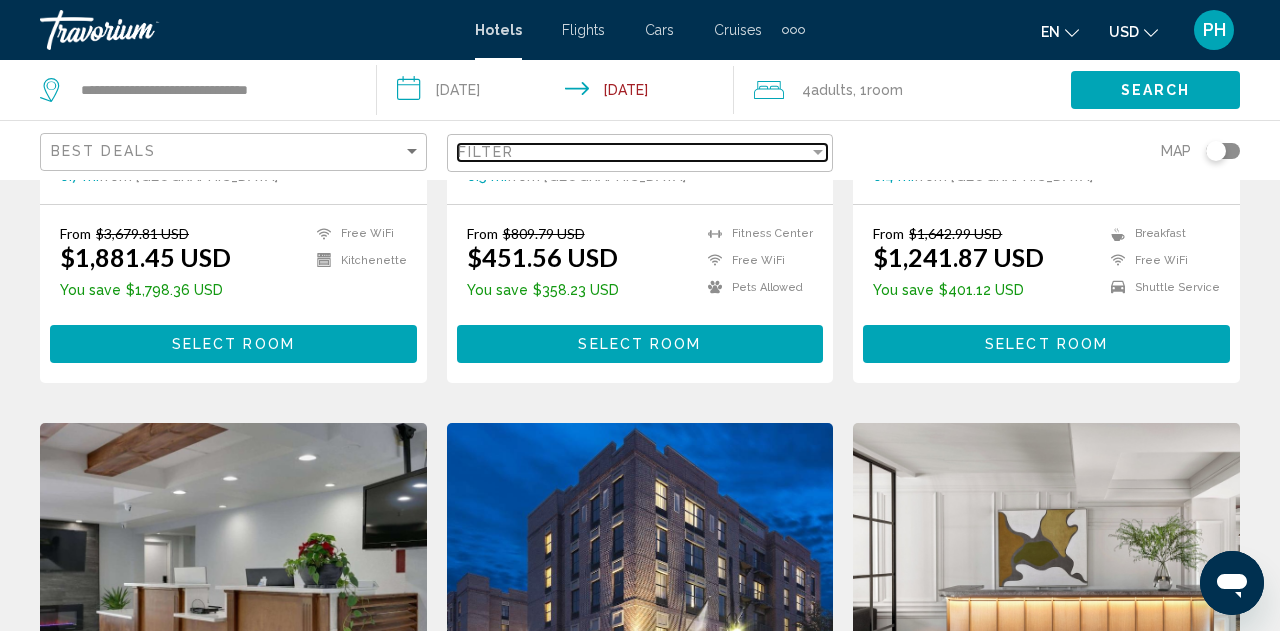 click at bounding box center [818, 152] 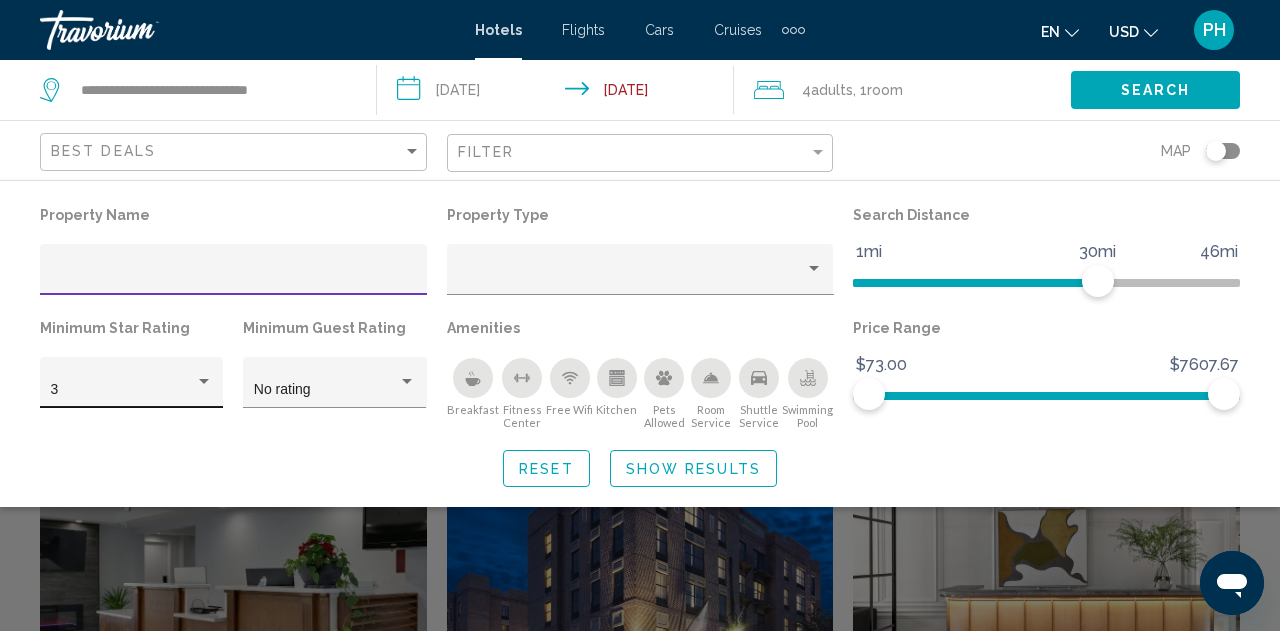 click at bounding box center (204, 381) 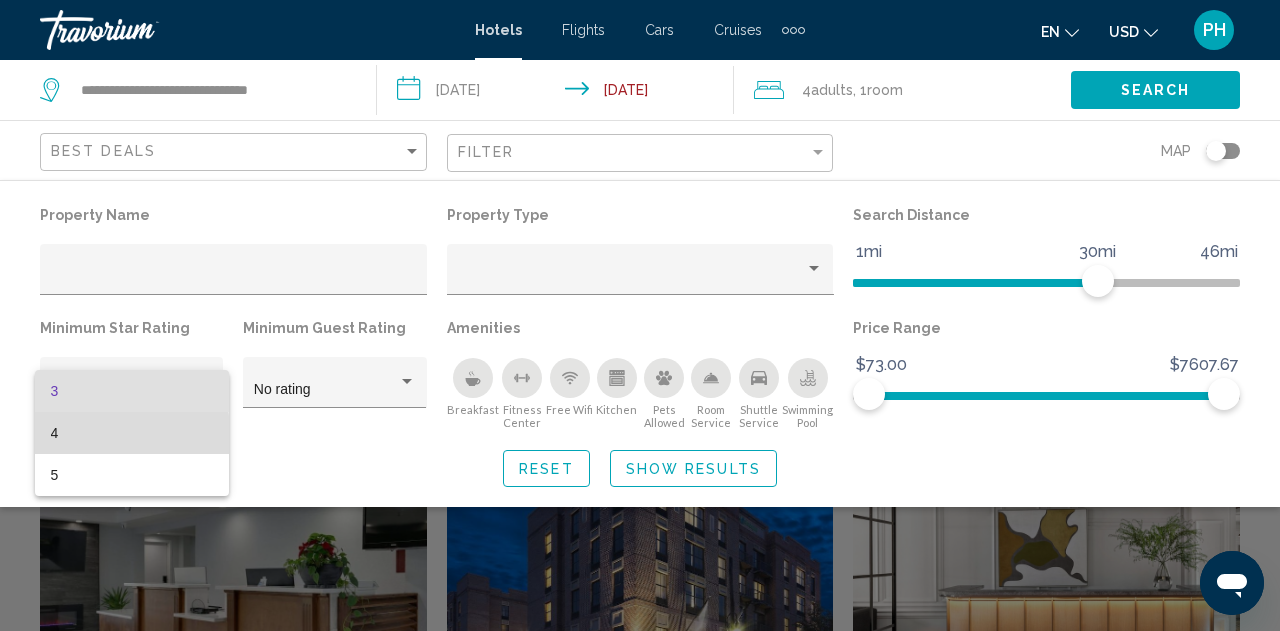 click on "4" at bounding box center (132, 433) 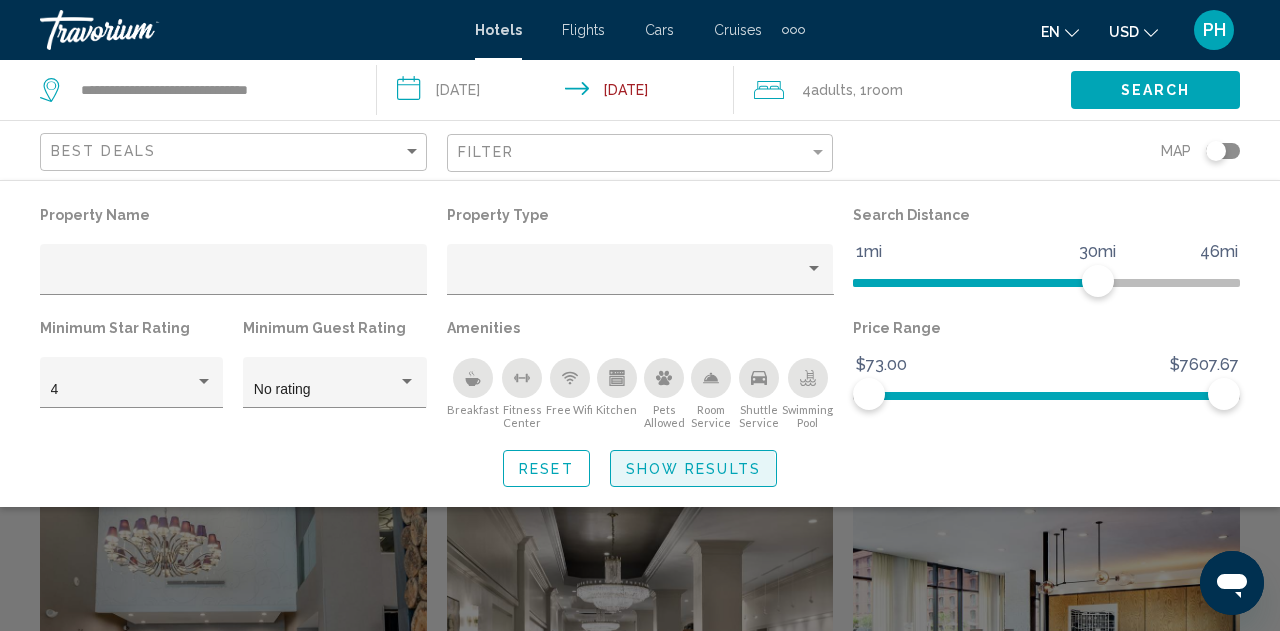 click on "Show Results" 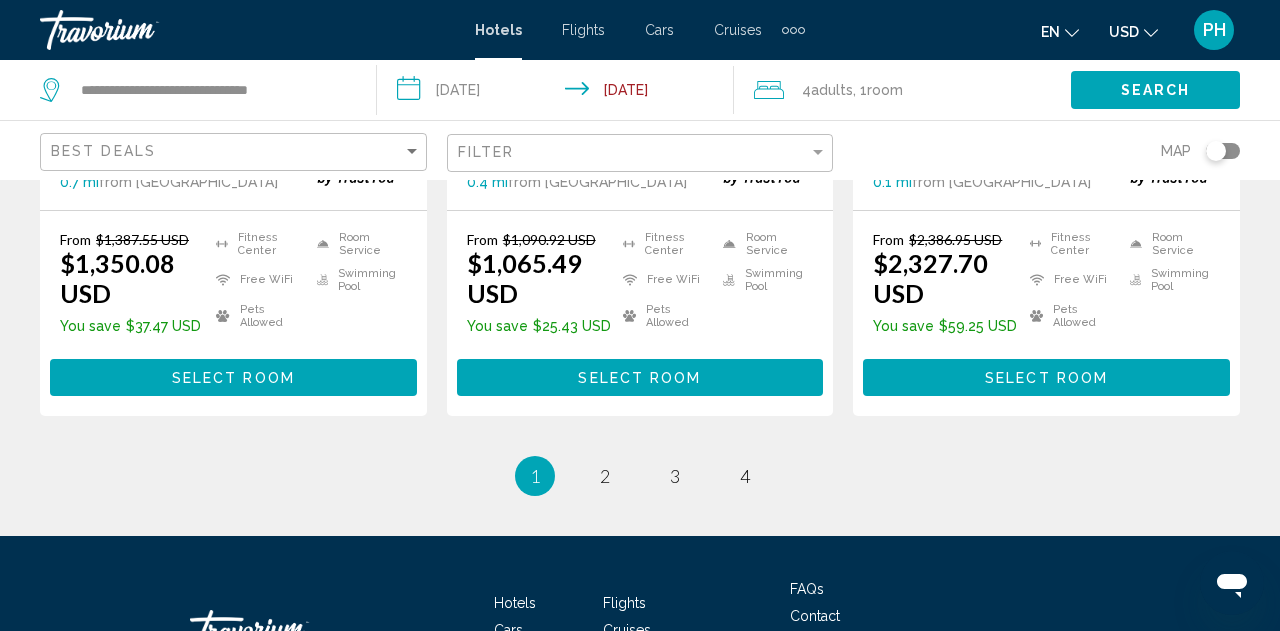 scroll, scrollTop: 2948, scrollLeft: 0, axis: vertical 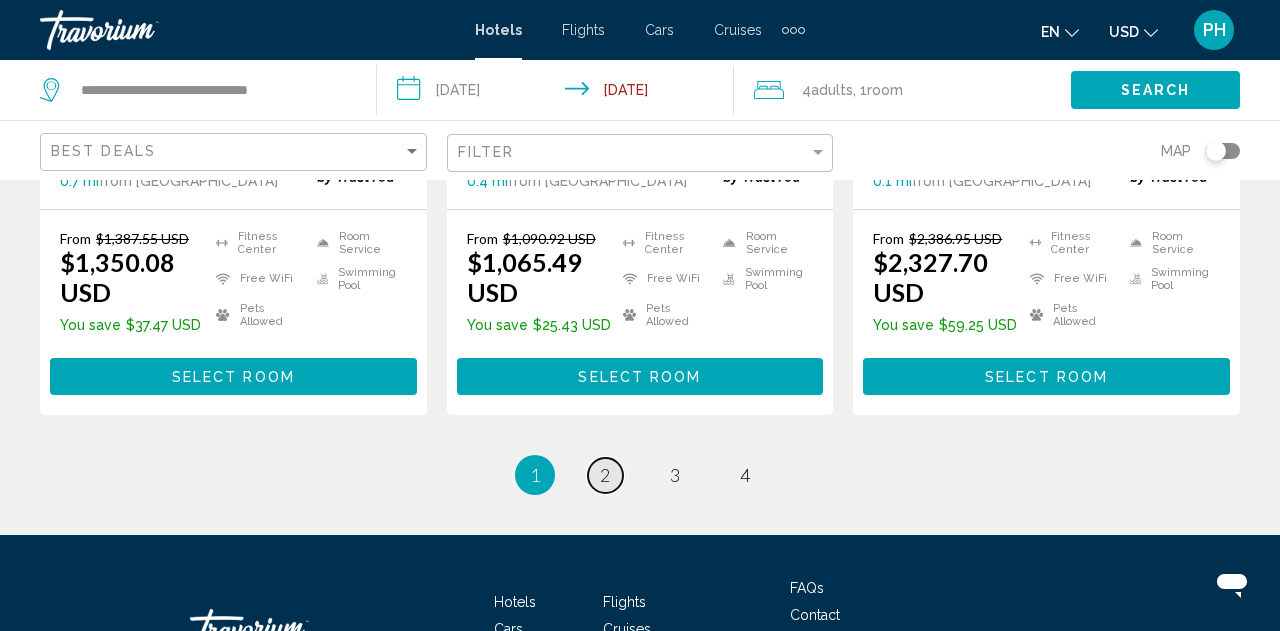 click on "2" at bounding box center (605, 475) 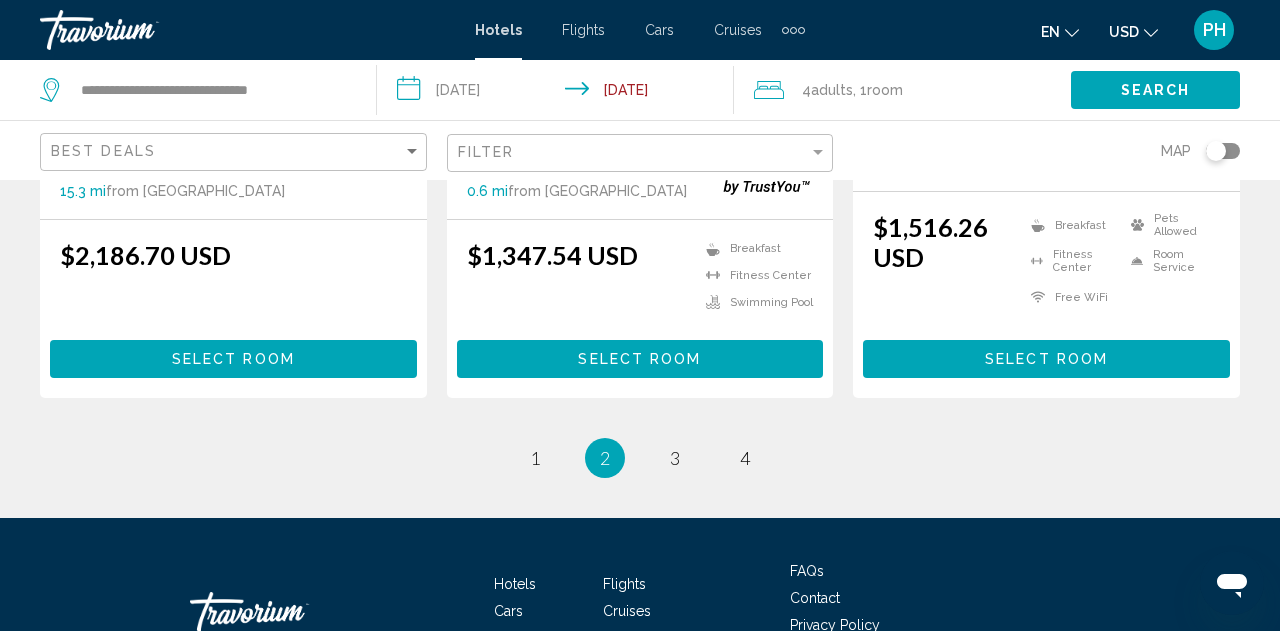 scroll, scrollTop: 3014, scrollLeft: 0, axis: vertical 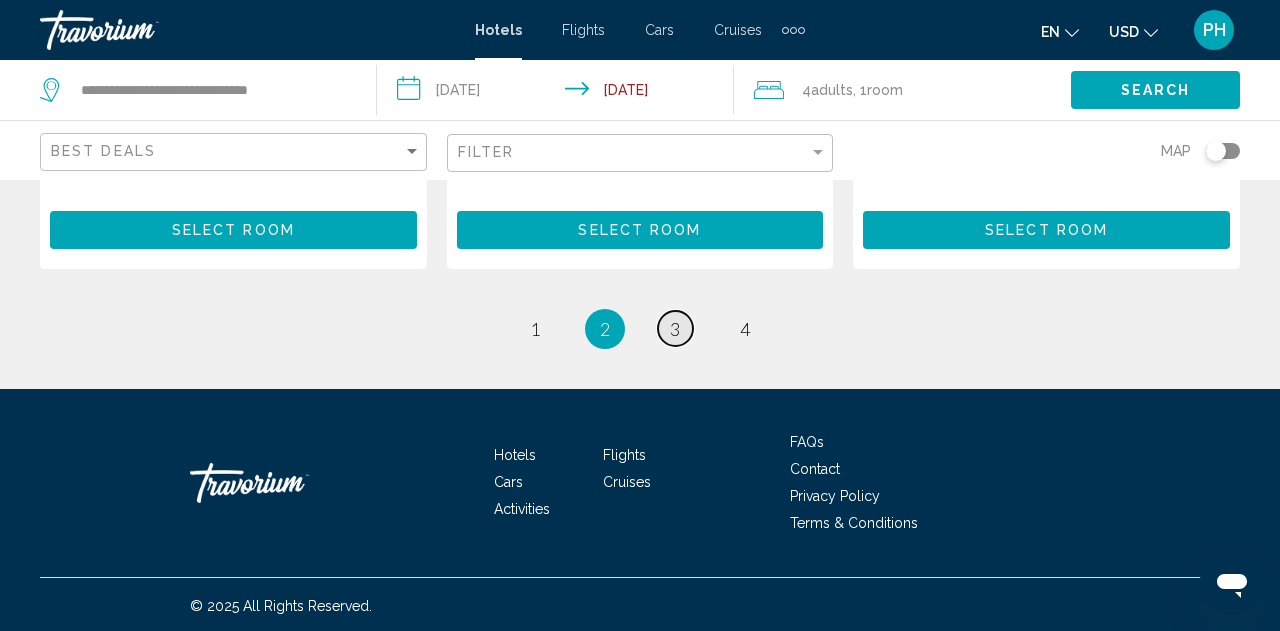 click on "3" at bounding box center (675, 329) 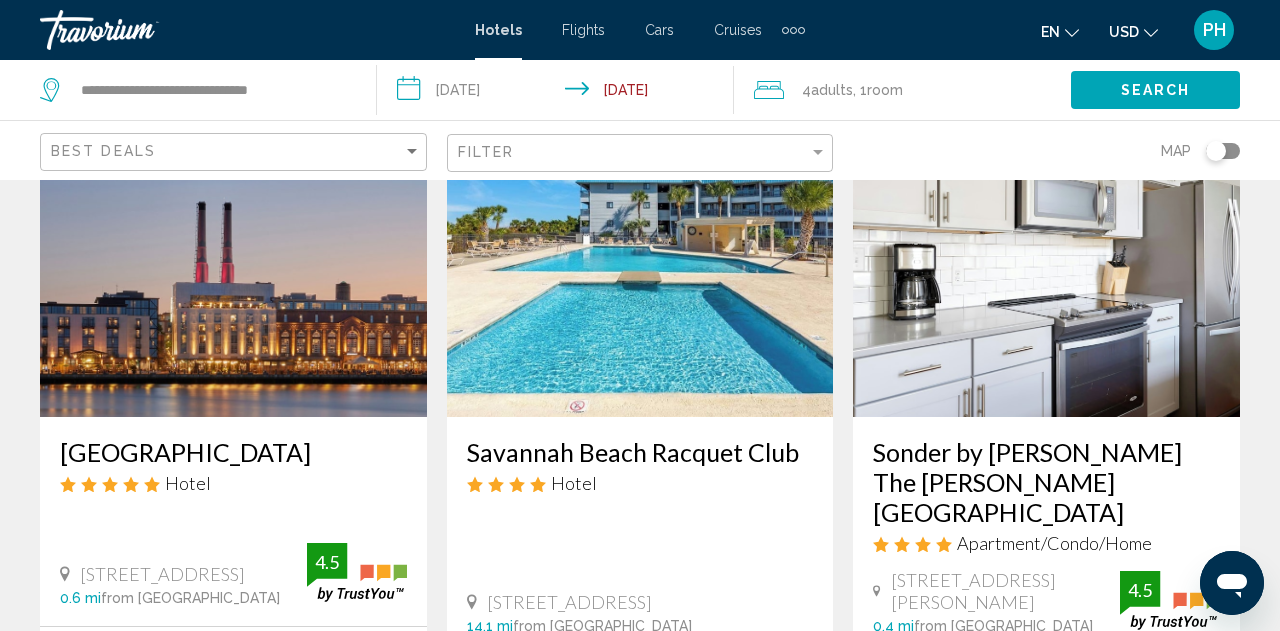 scroll, scrollTop: 947, scrollLeft: 0, axis: vertical 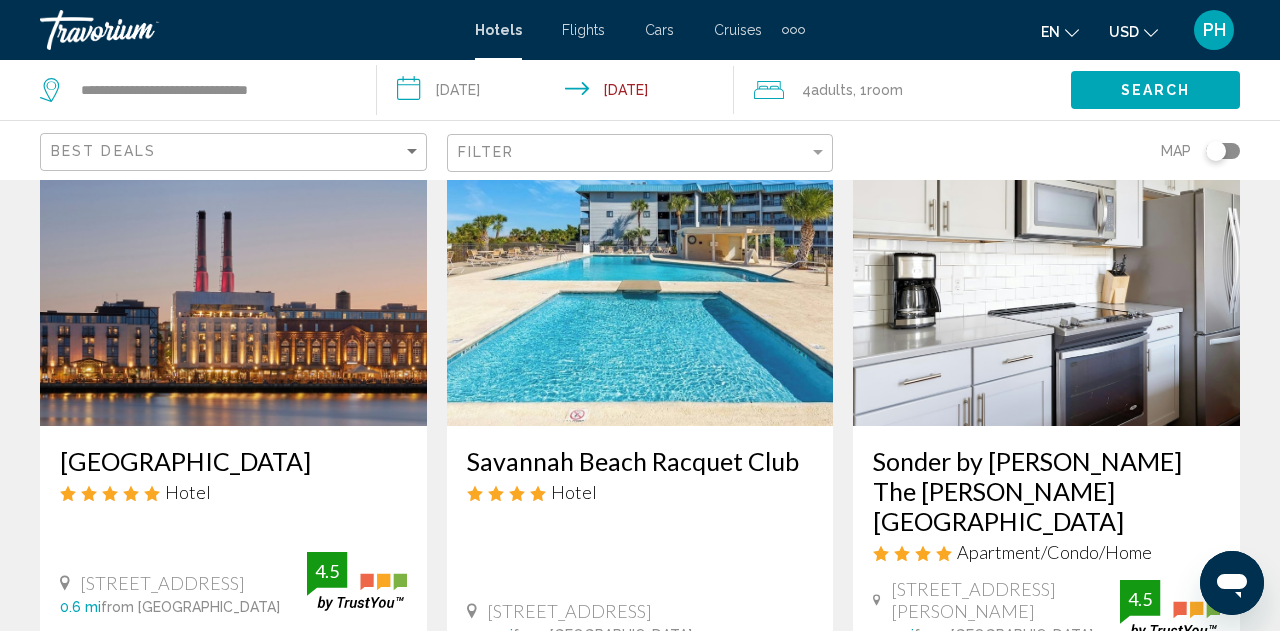click at bounding box center [1046, 266] 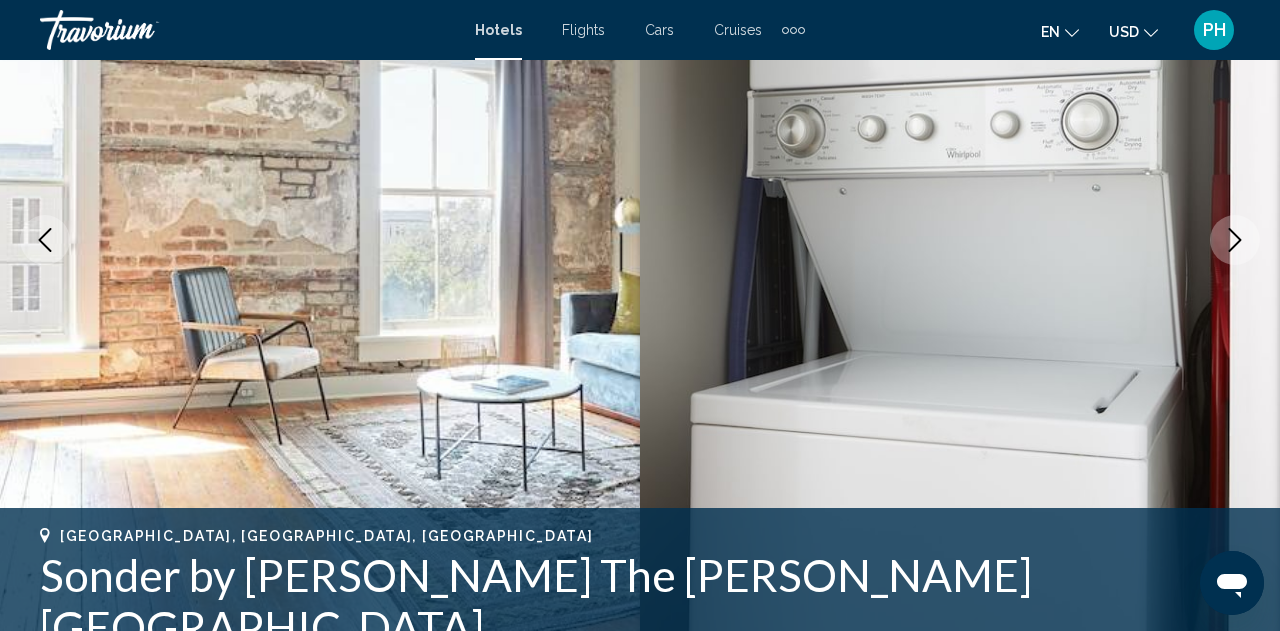 scroll, scrollTop: 296, scrollLeft: 0, axis: vertical 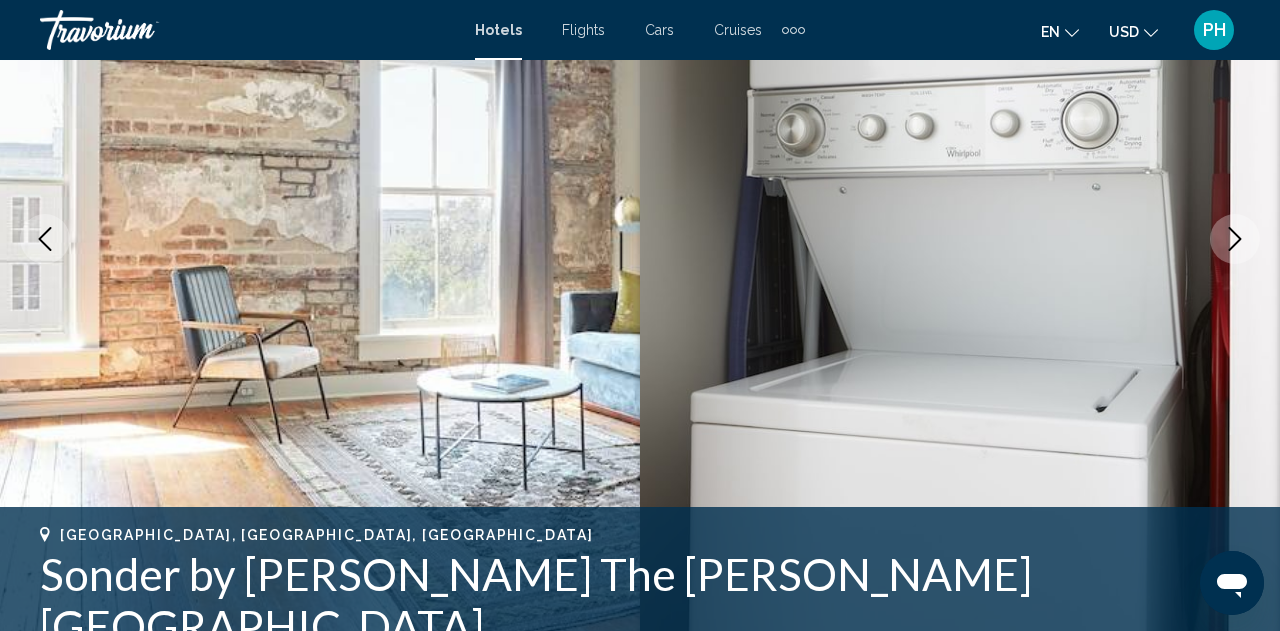 click 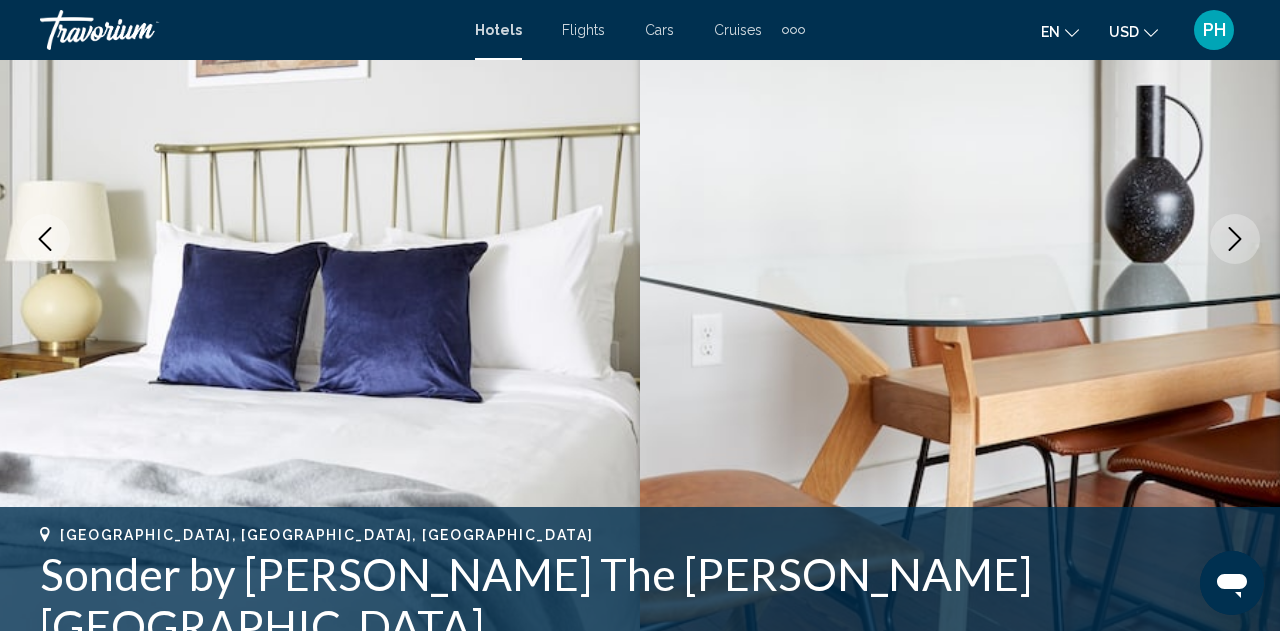 click 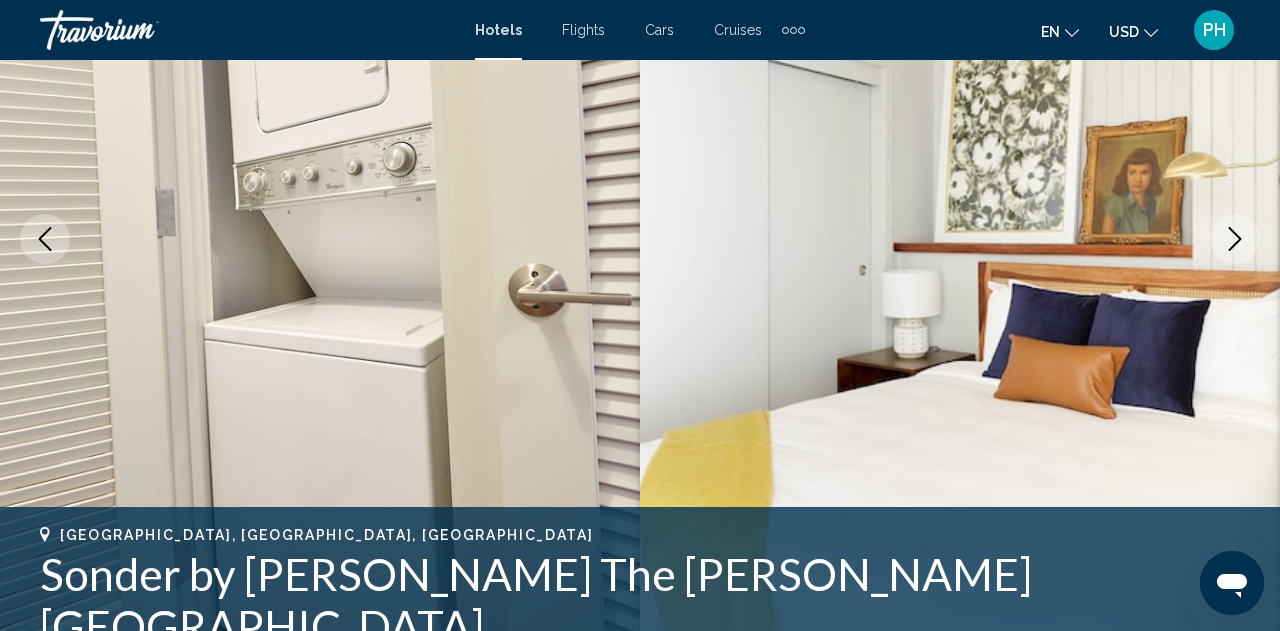 click 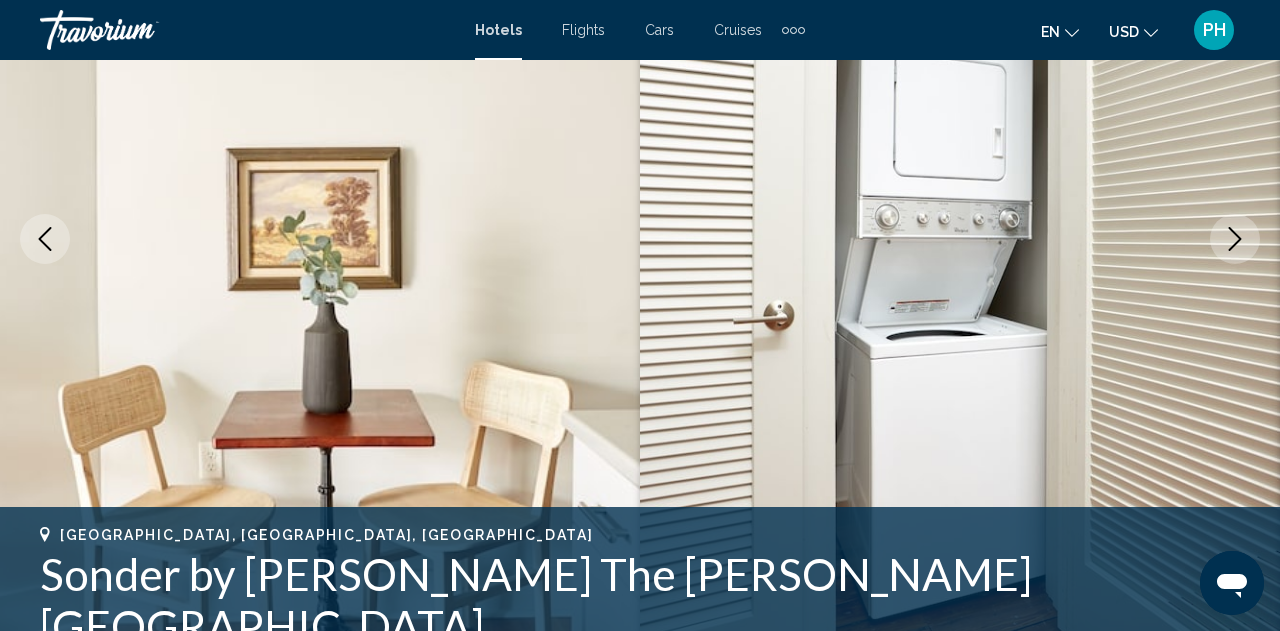 click 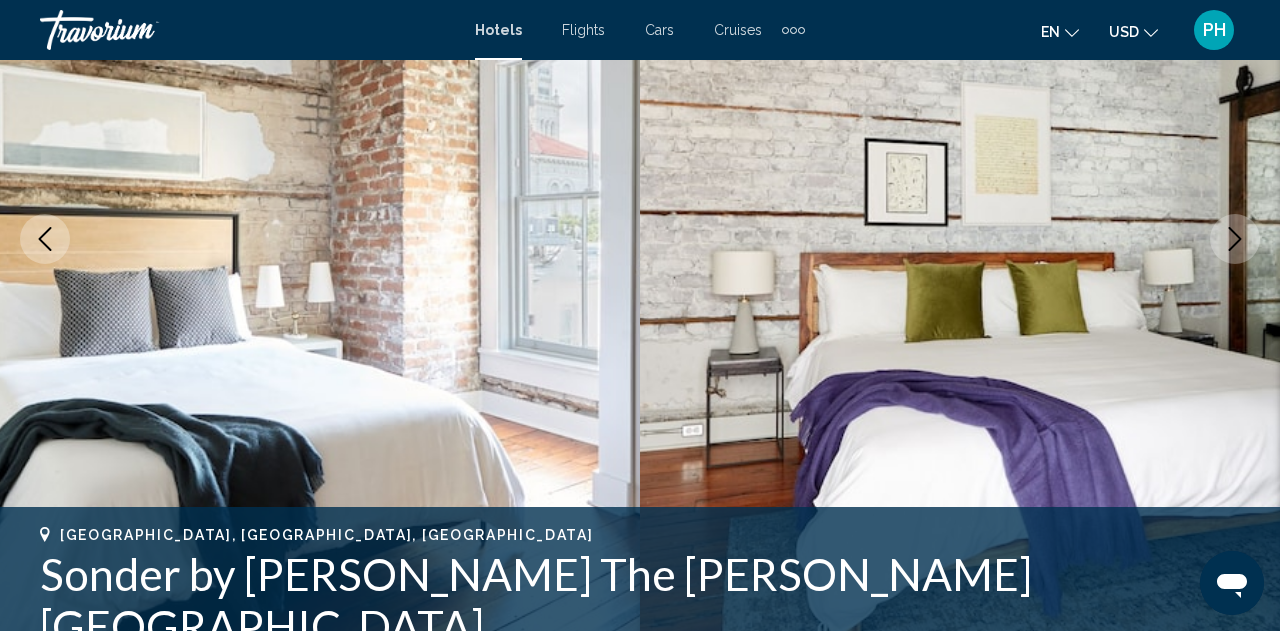 click 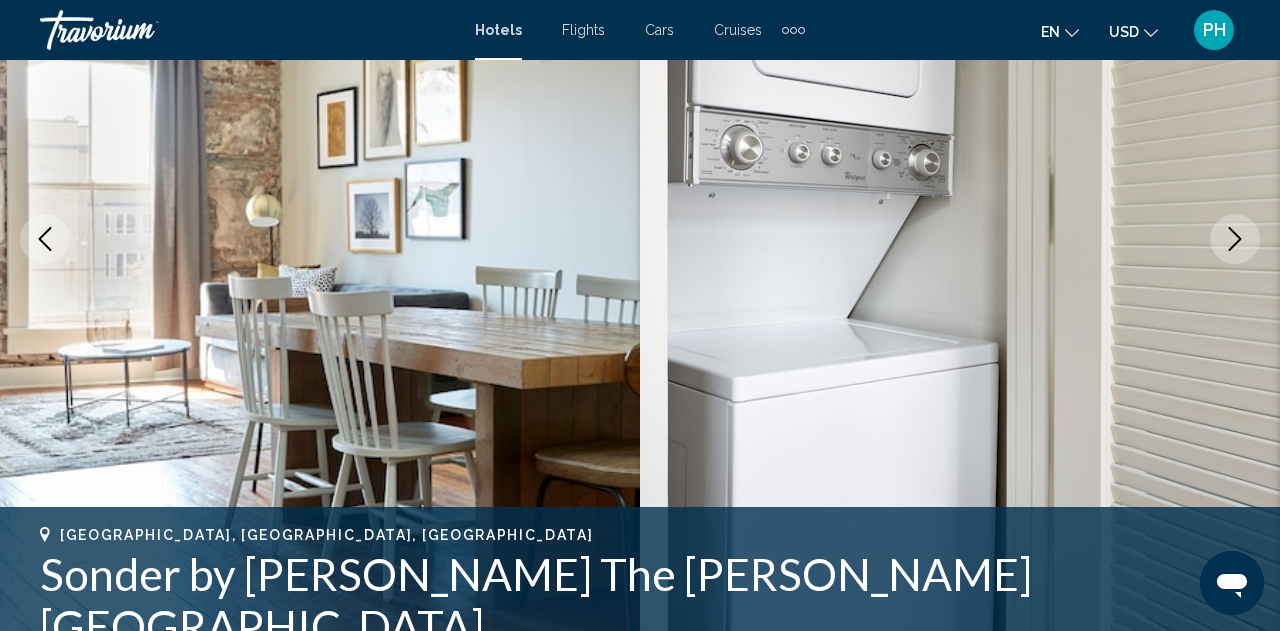 click 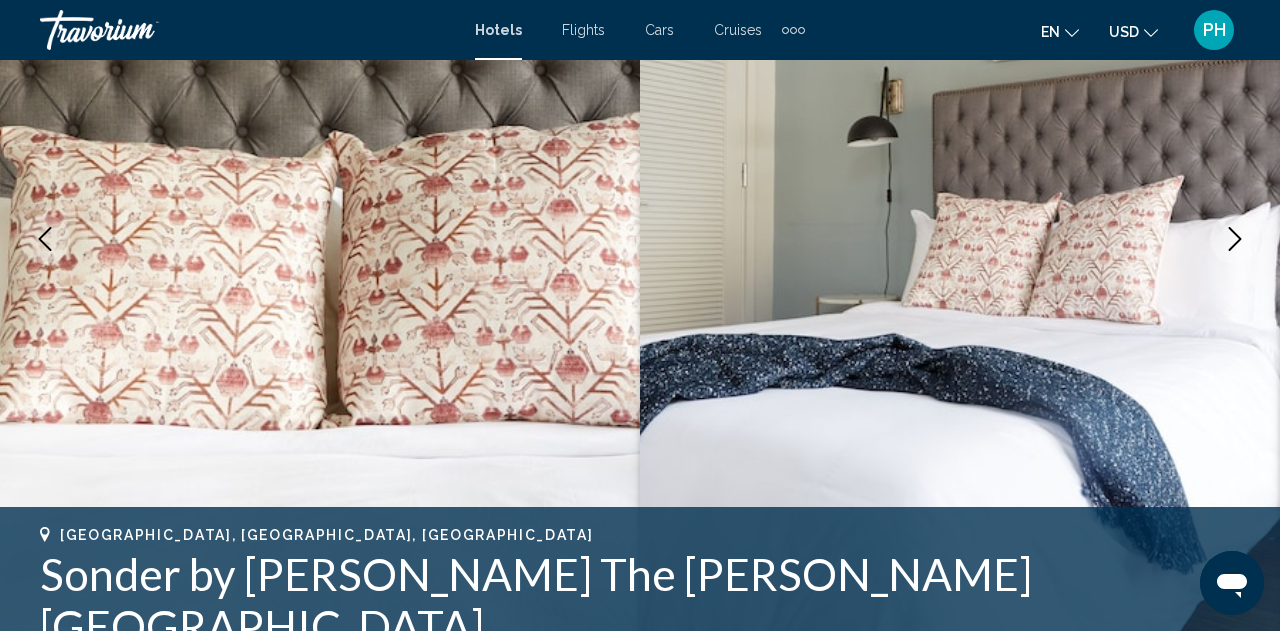 click 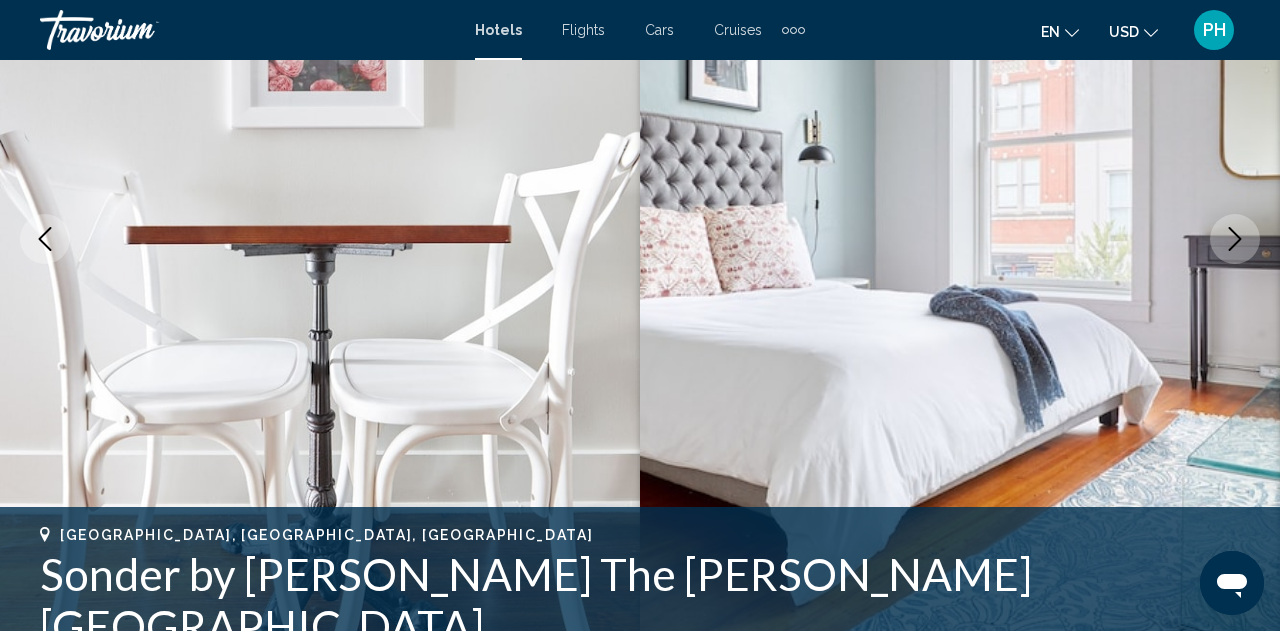 click 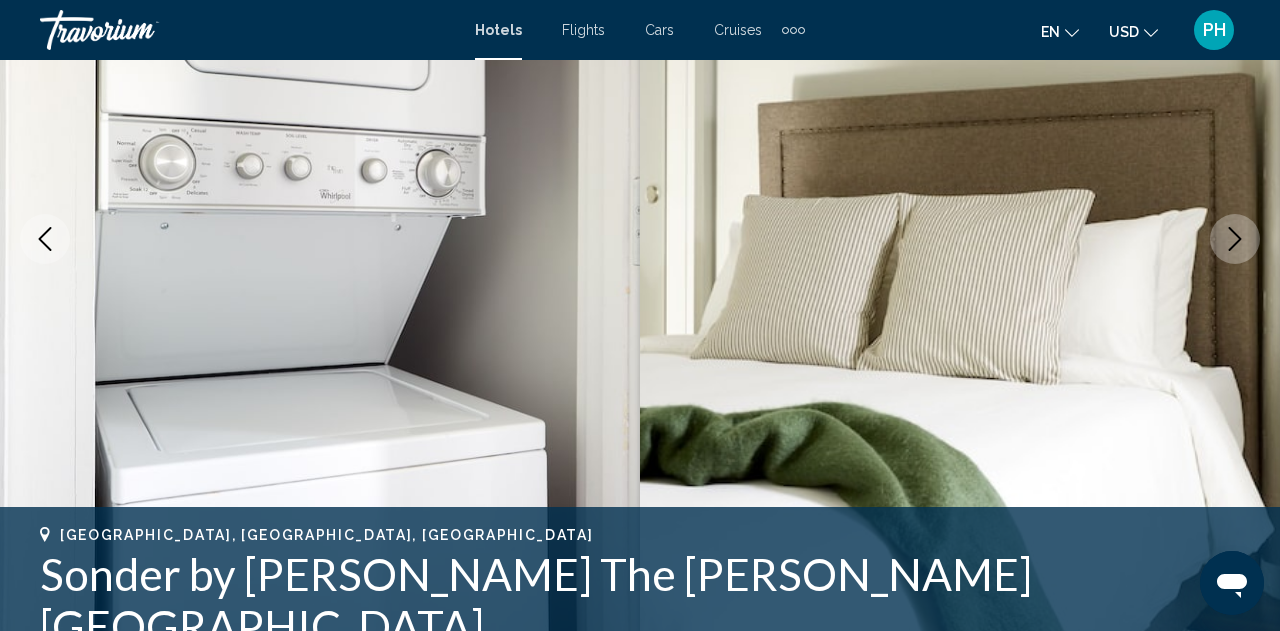 click 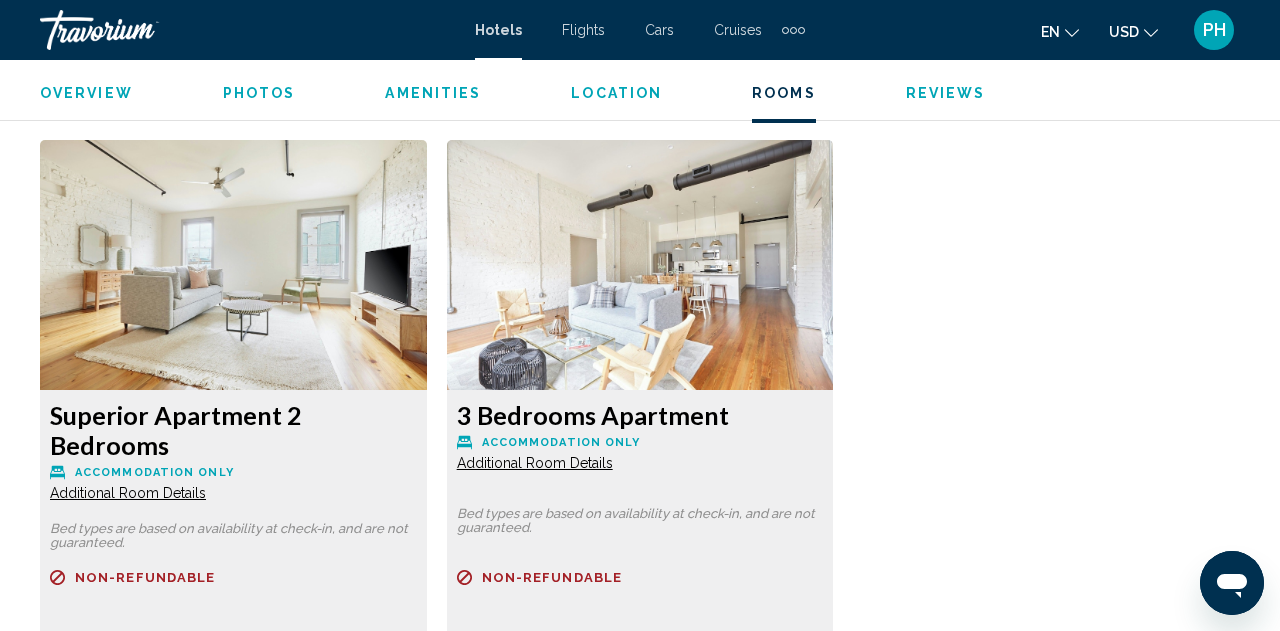 scroll, scrollTop: 3678, scrollLeft: 0, axis: vertical 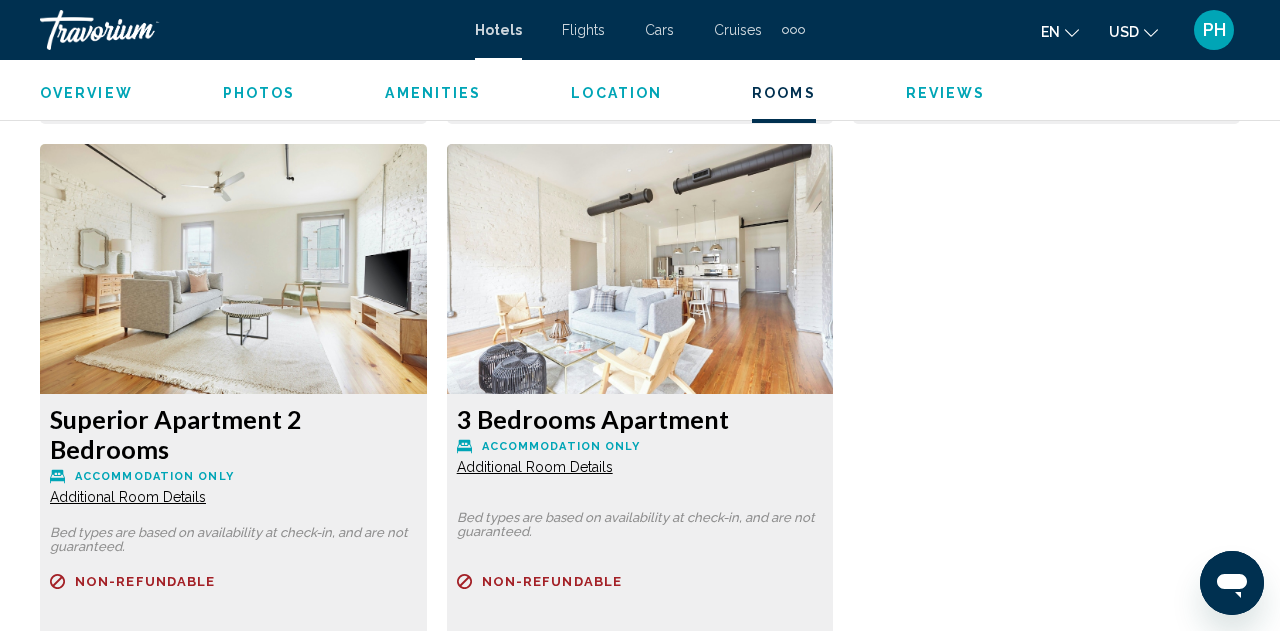 click at bounding box center [233, -415] 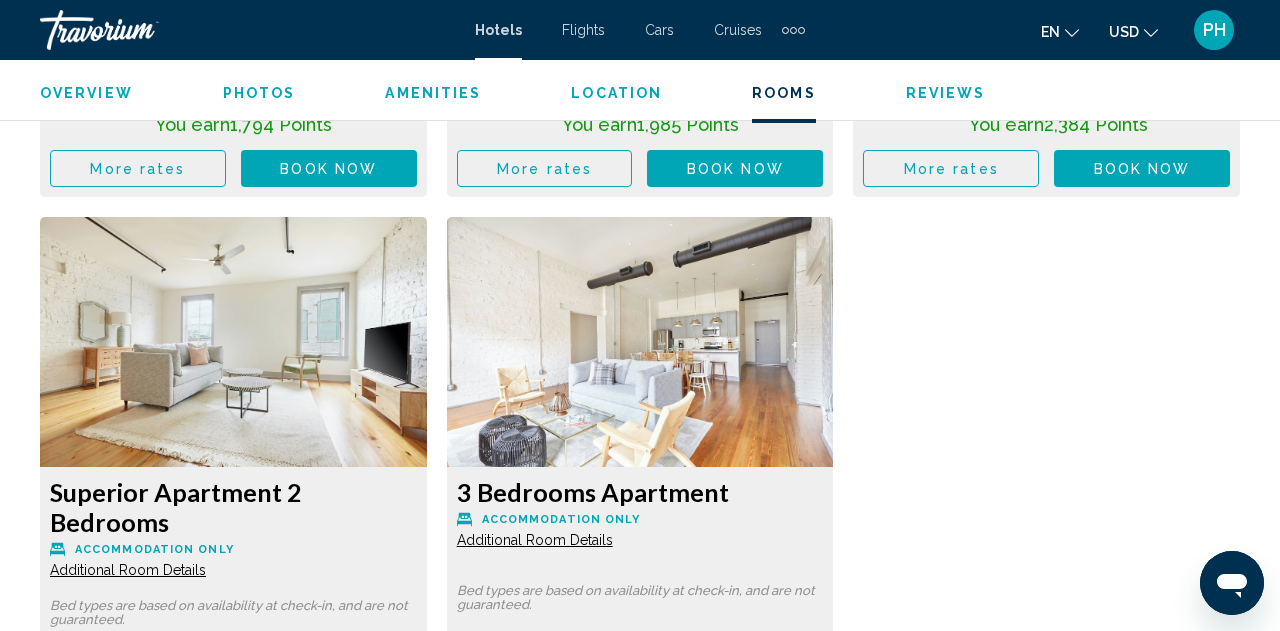 scroll, scrollTop: 3601, scrollLeft: 0, axis: vertical 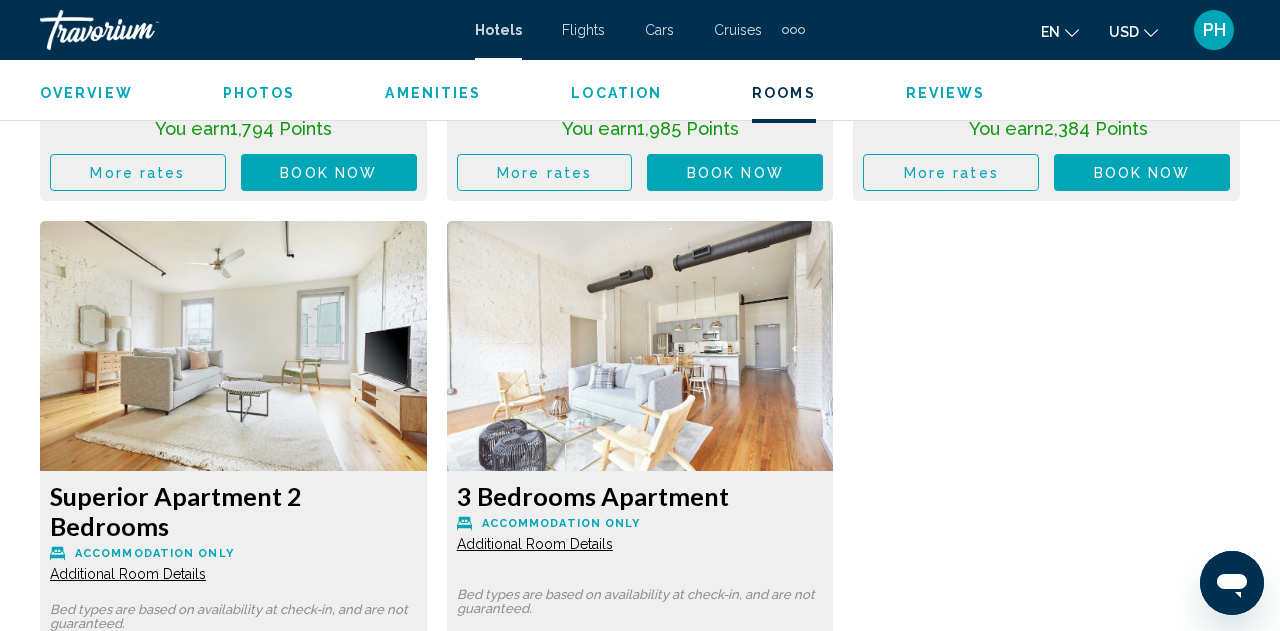 click at bounding box center [233, -338] 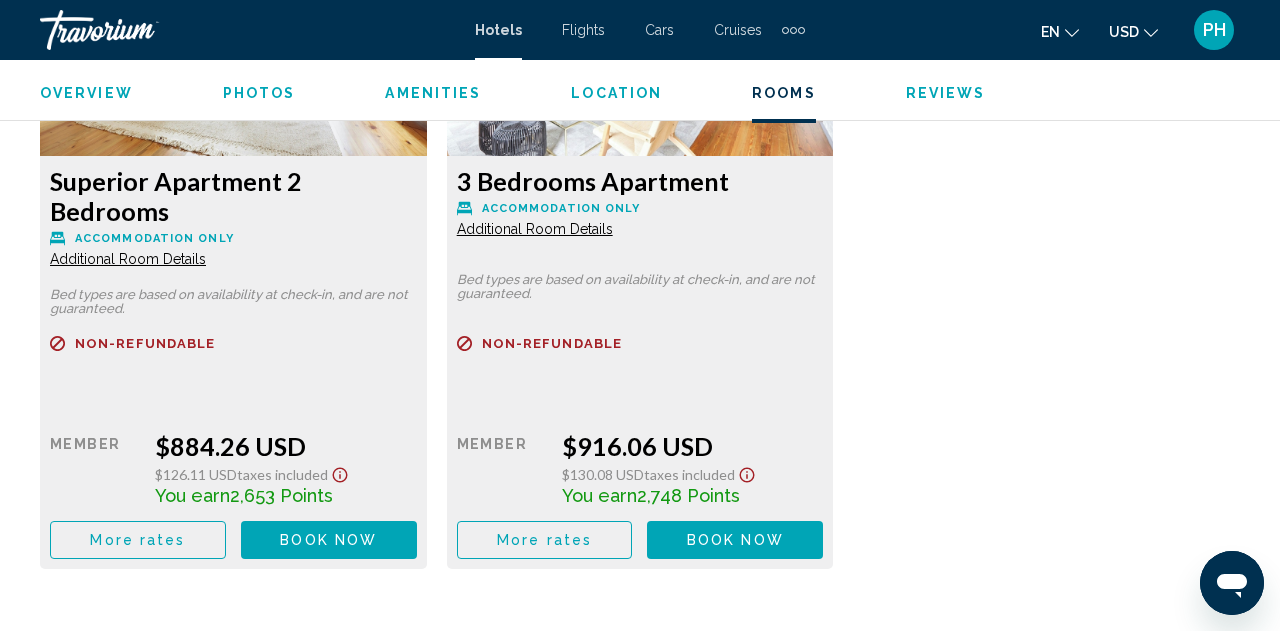 scroll, scrollTop: 3947, scrollLeft: 0, axis: vertical 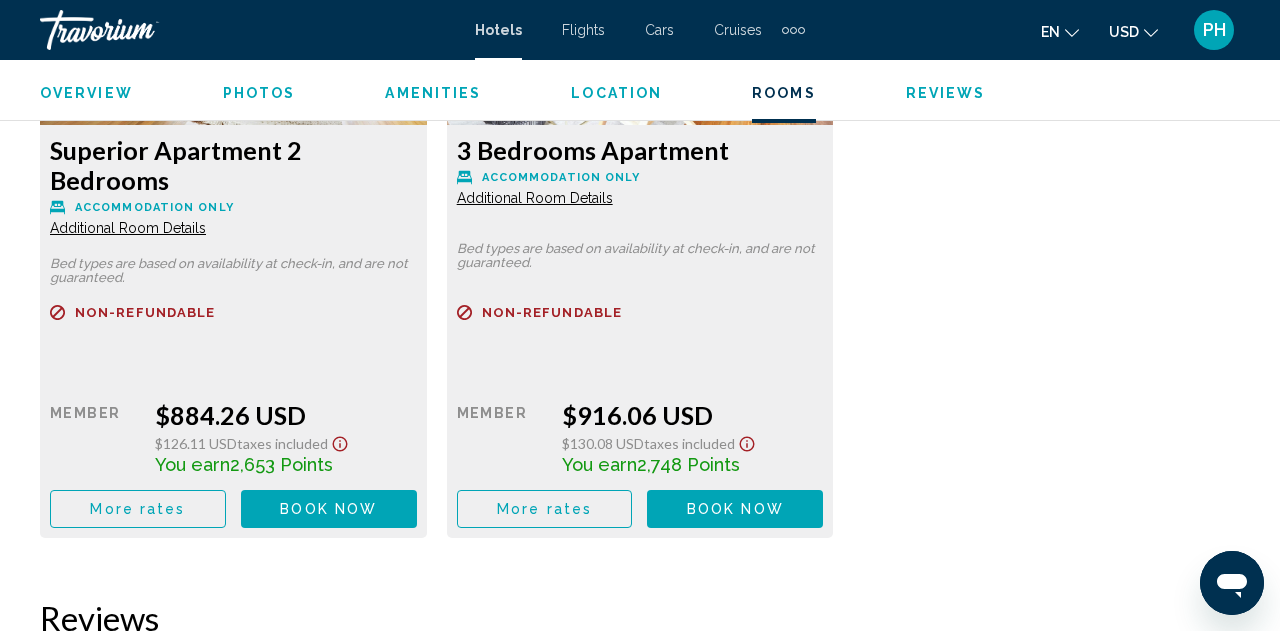 click on "Book now" at bounding box center [328, -173] 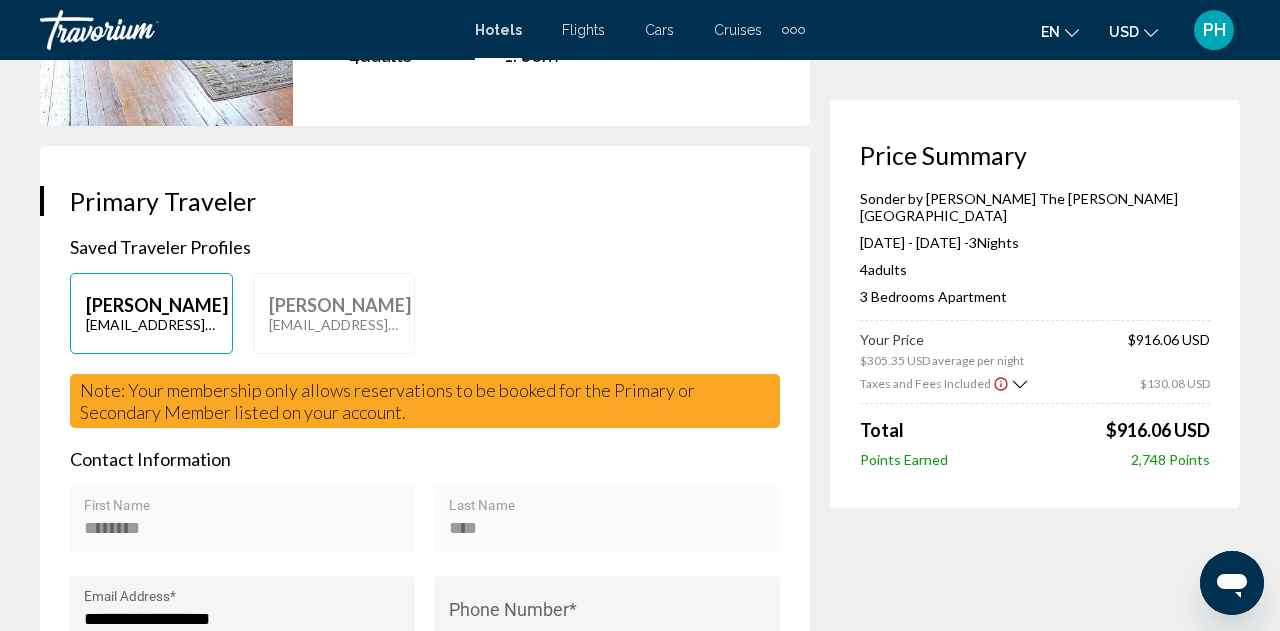 scroll, scrollTop: 0, scrollLeft: 0, axis: both 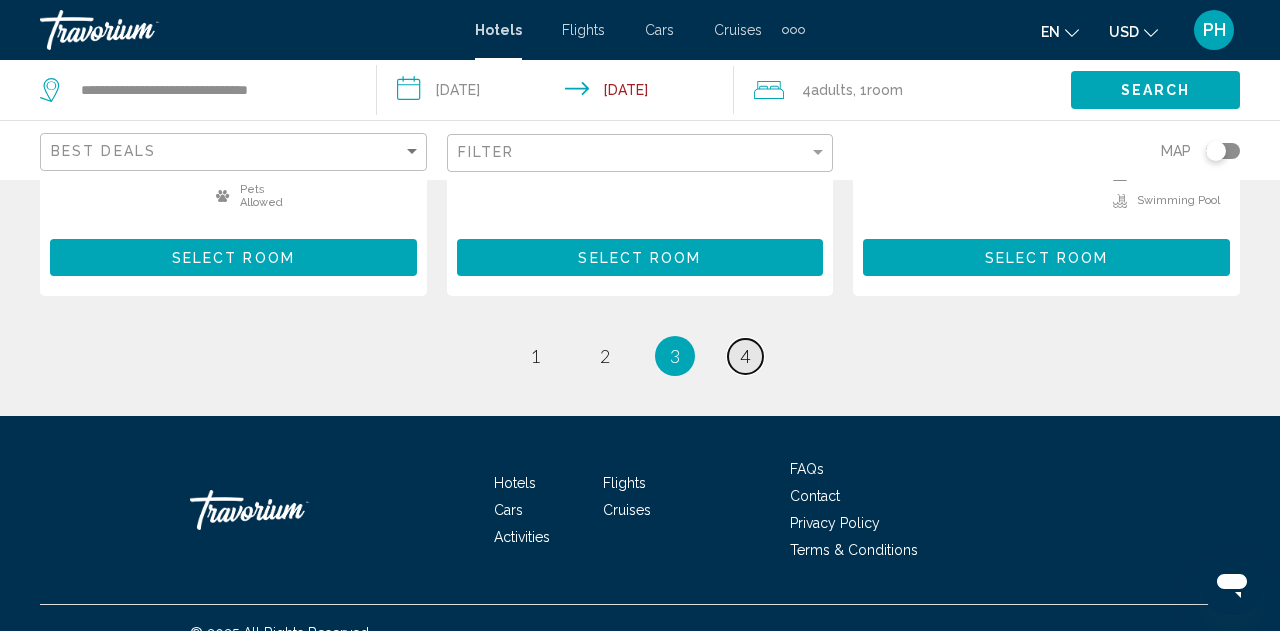 click on "4" at bounding box center [745, 356] 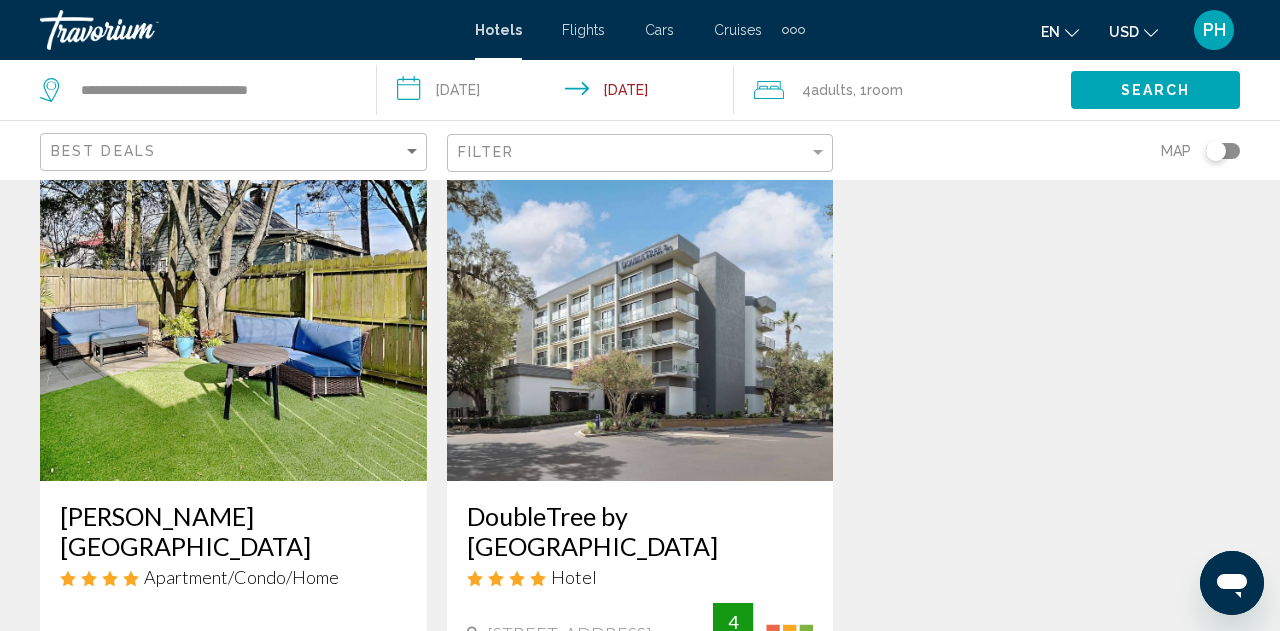 scroll, scrollTop: 88, scrollLeft: 0, axis: vertical 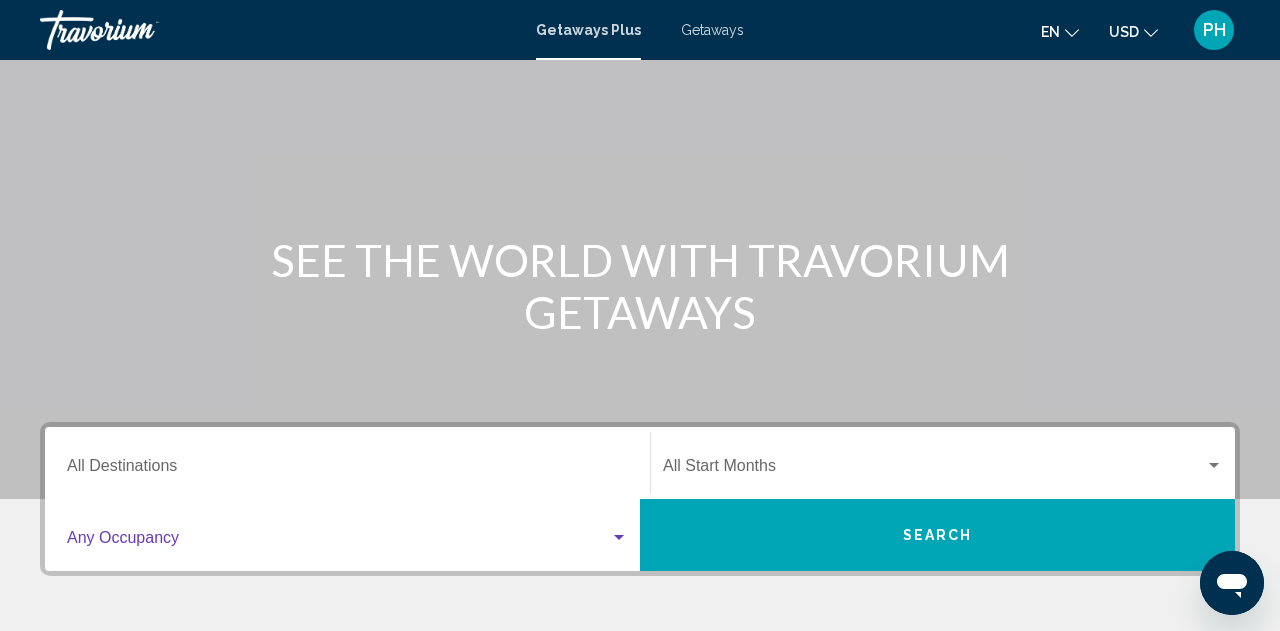 click at bounding box center [619, 537] 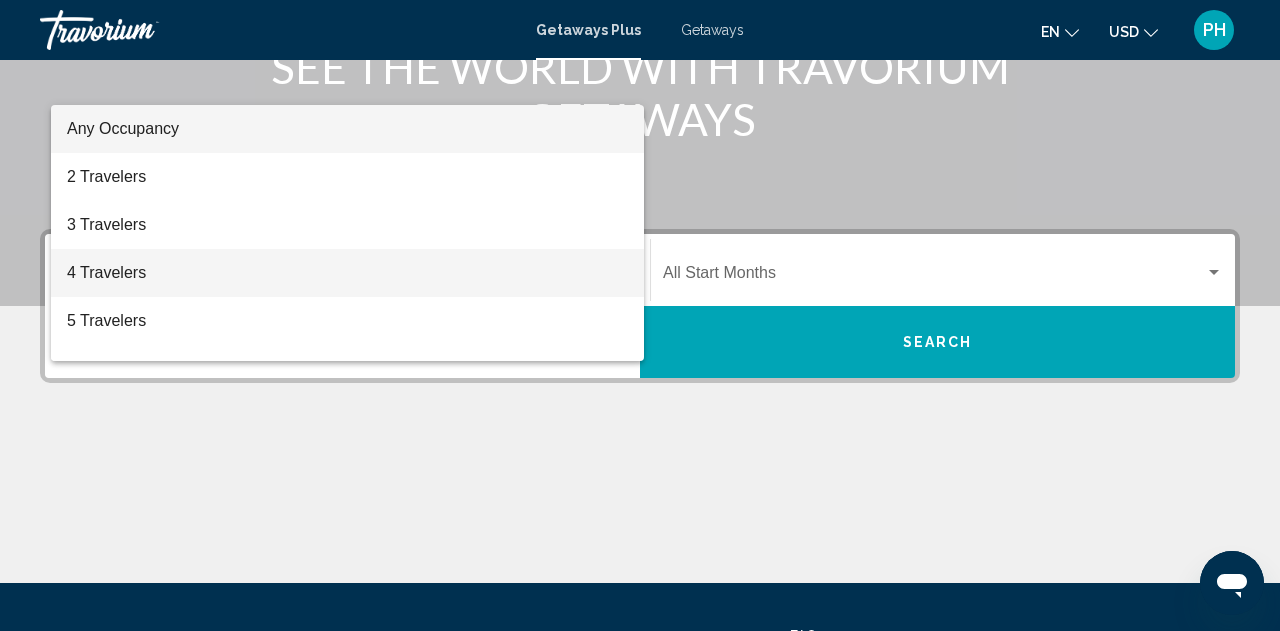 scroll, scrollTop: 291, scrollLeft: 0, axis: vertical 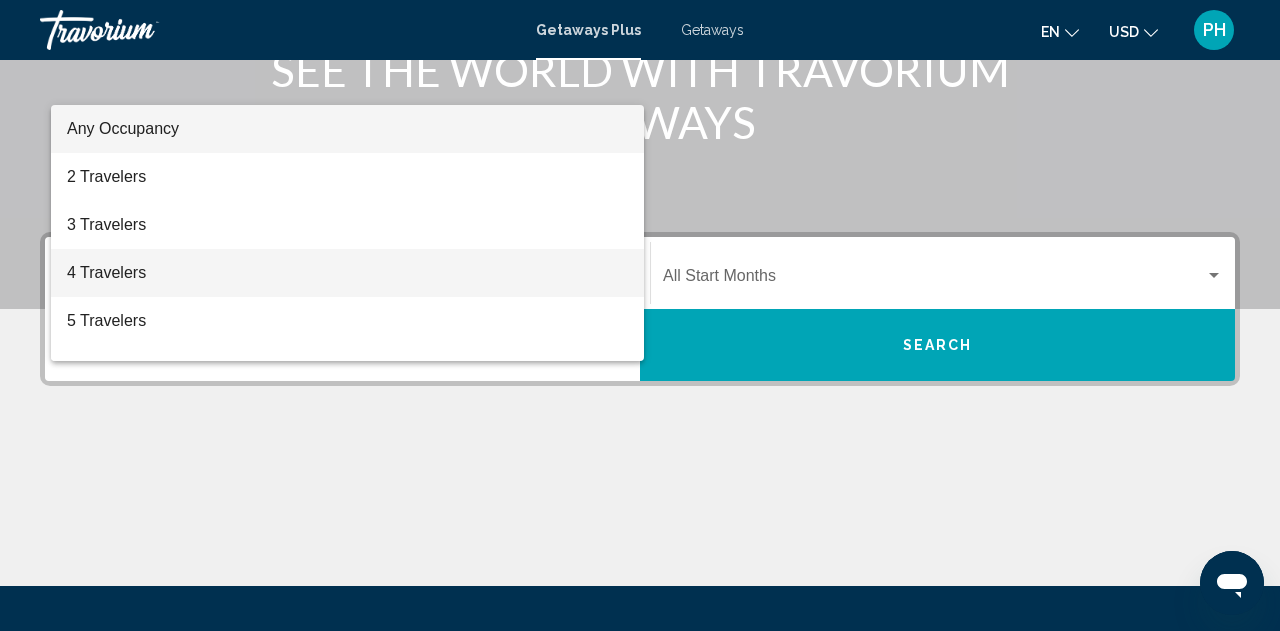 click on "4 Travelers" at bounding box center (347, 273) 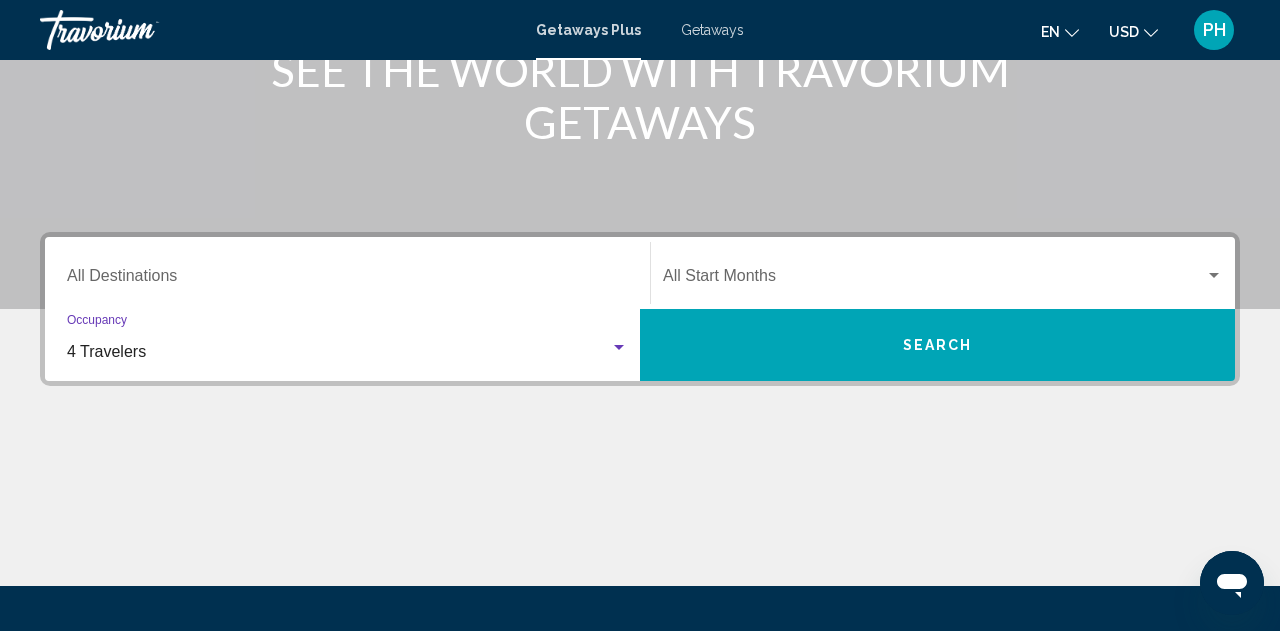 click on "Search" at bounding box center (937, 345) 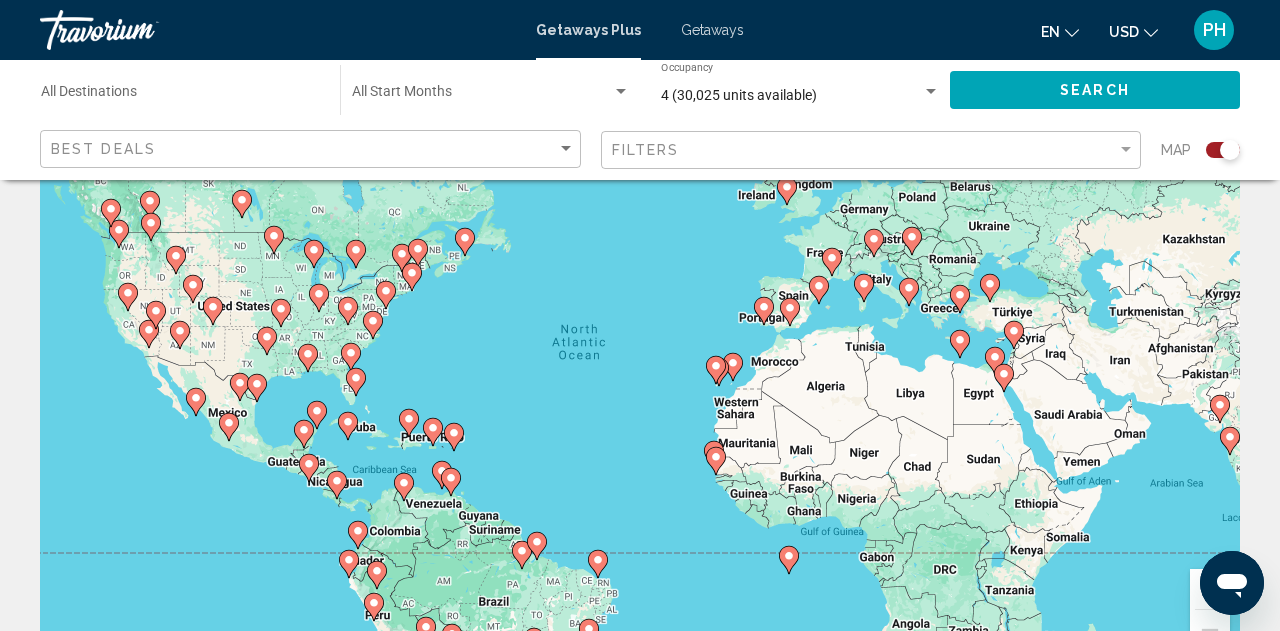 scroll, scrollTop: 0, scrollLeft: 0, axis: both 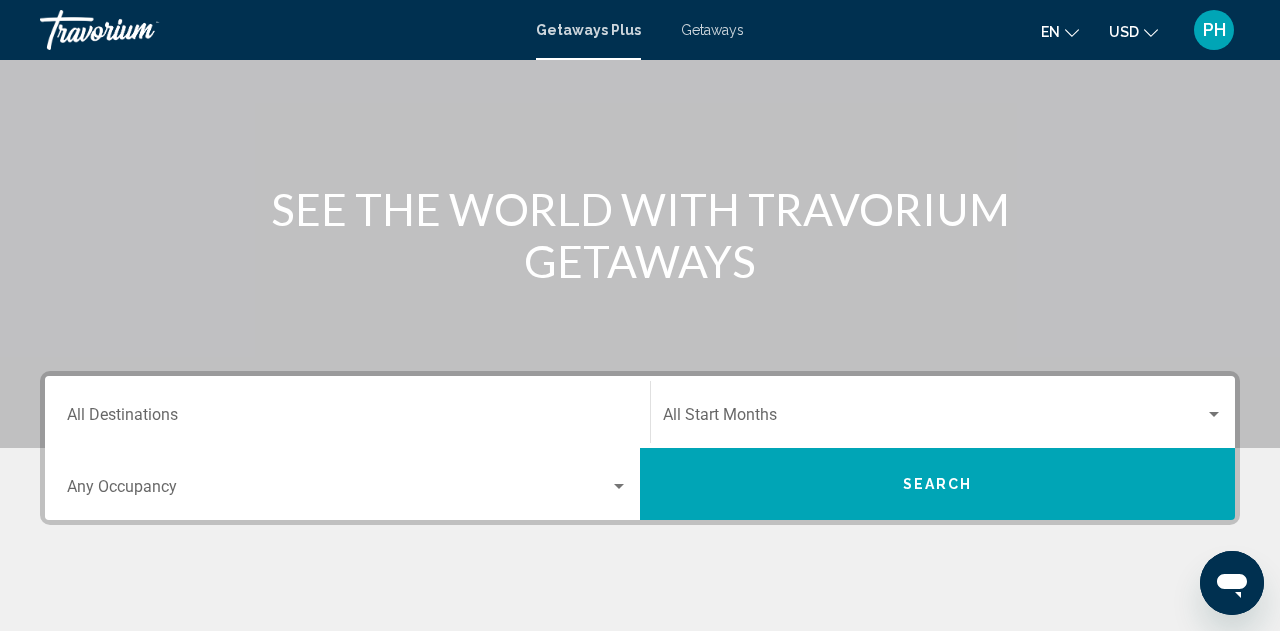 click at bounding box center (934, 419) 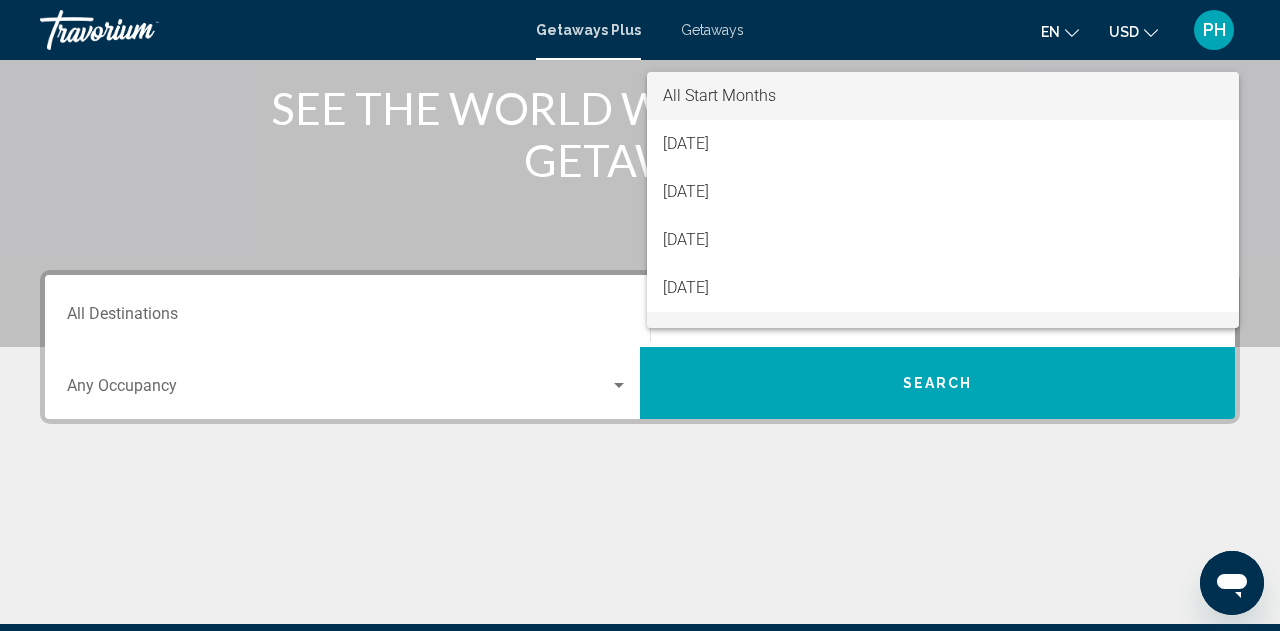 scroll, scrollTop: 249, scrollLeft: 0, axis: vertical 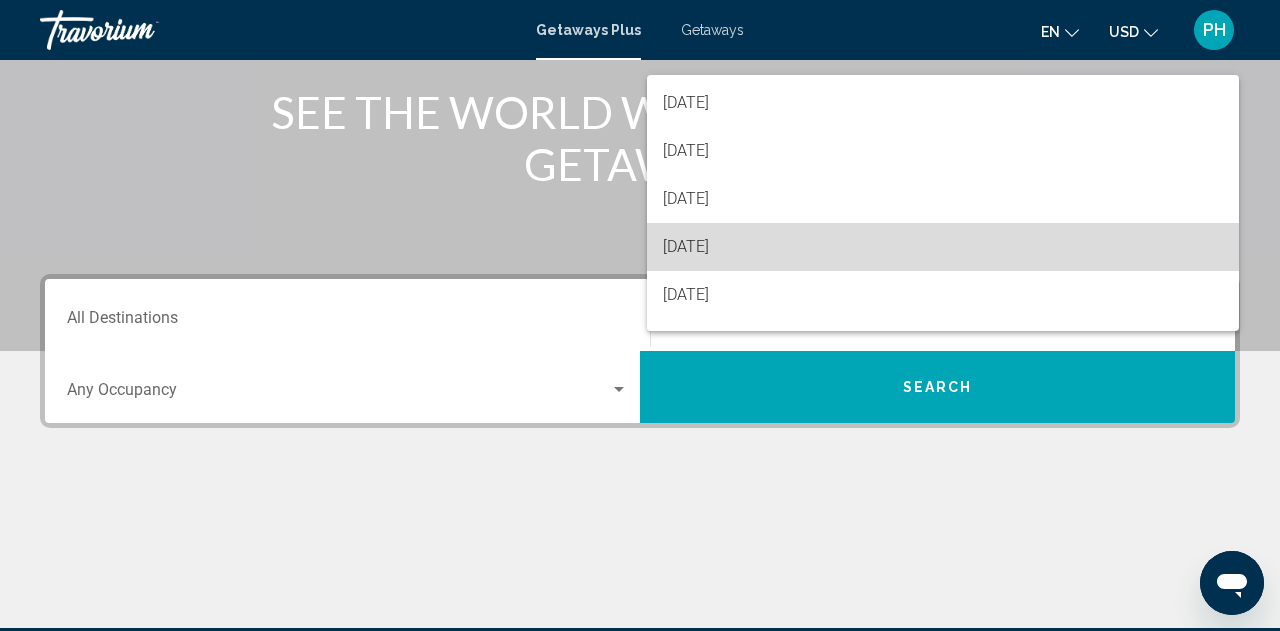 click on "[DATE]" at bounding box center (943, 247) 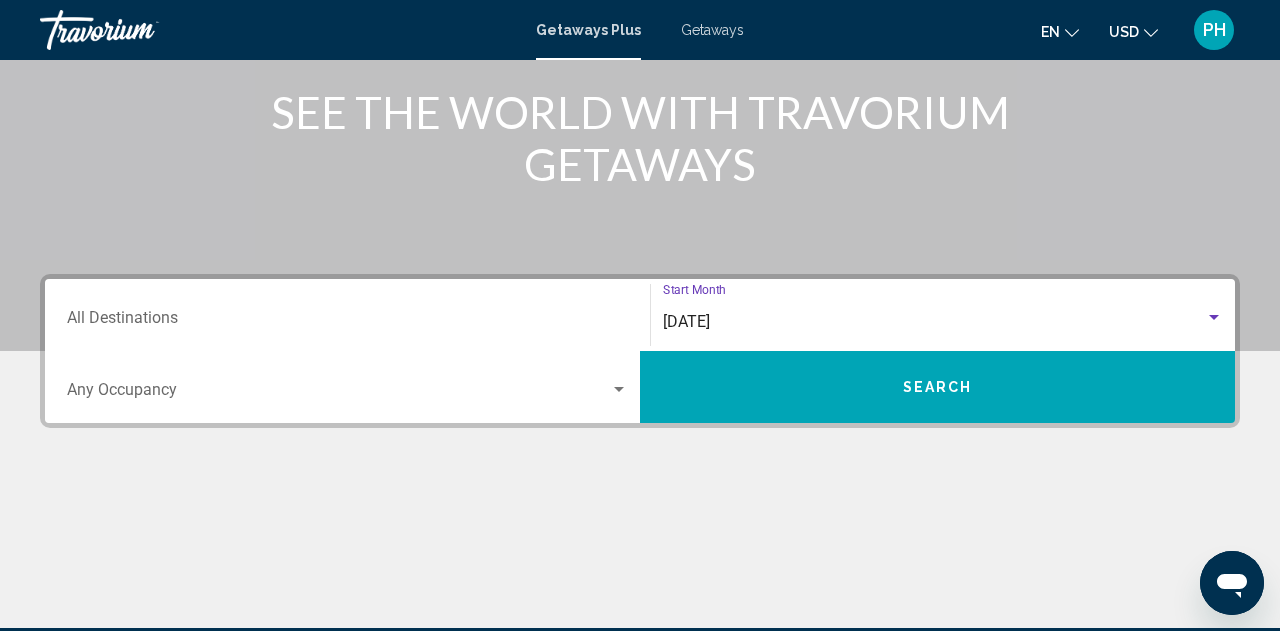 click at bounding box center [338, 394] 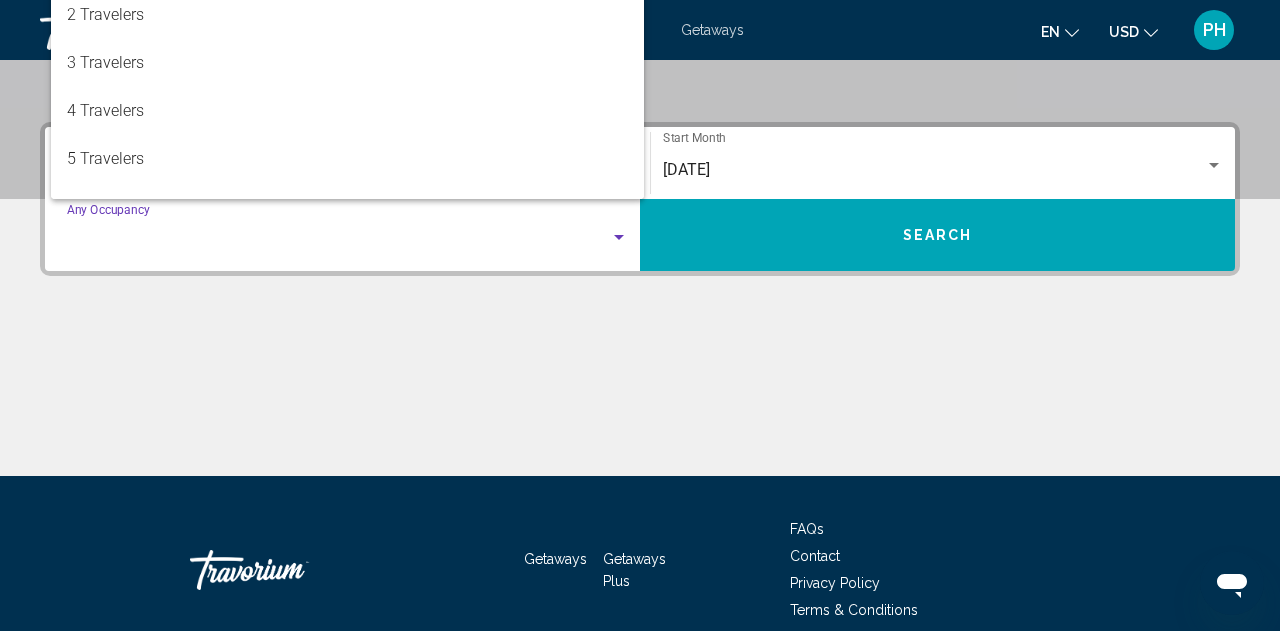 scroll, scrollTop: 458, scrollLeft: 0, axis: vertical 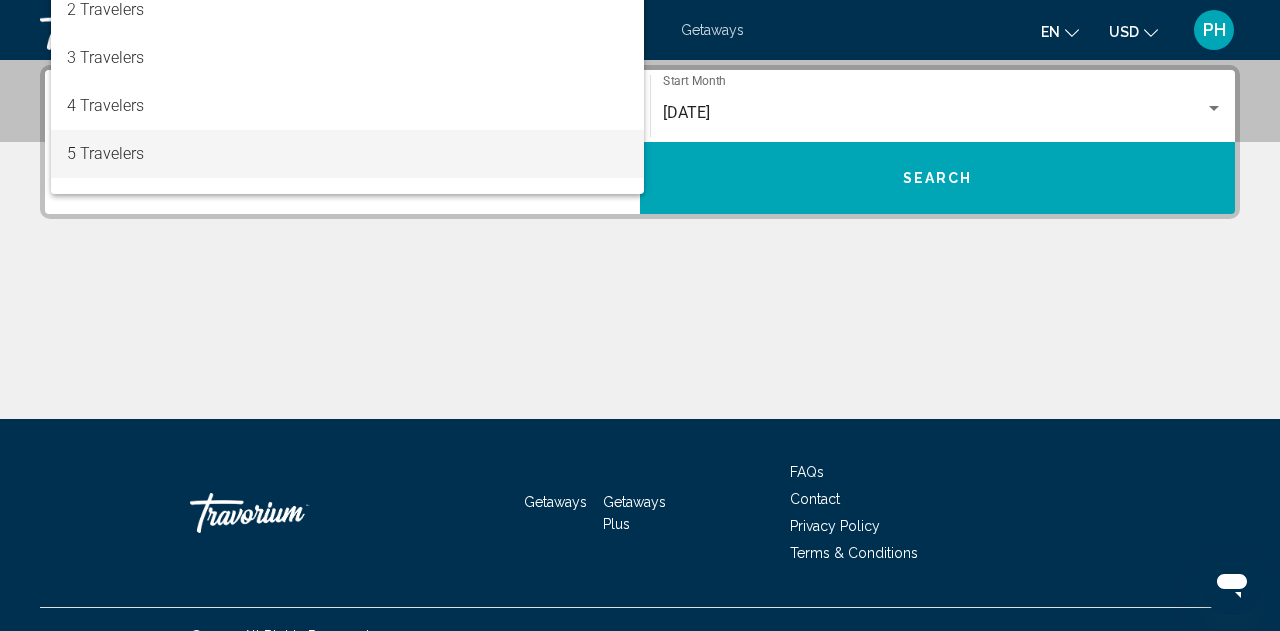 click on "5 Travelers" at bounding box center (347, 154) 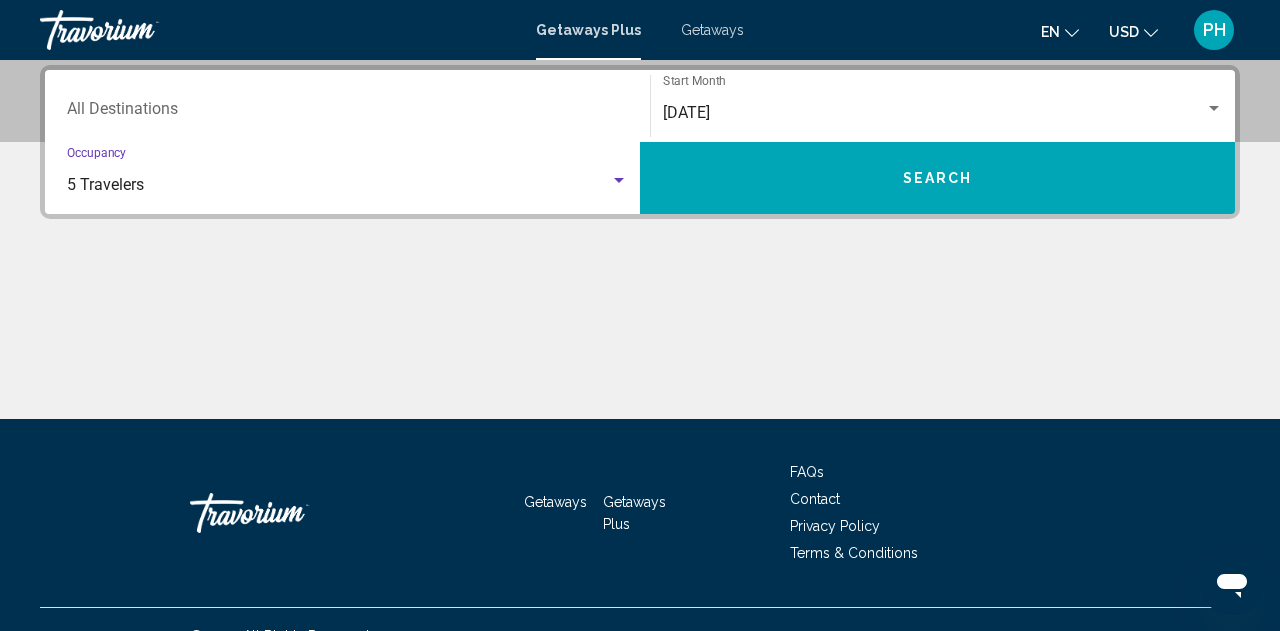 click at bounding box center (619, 180) 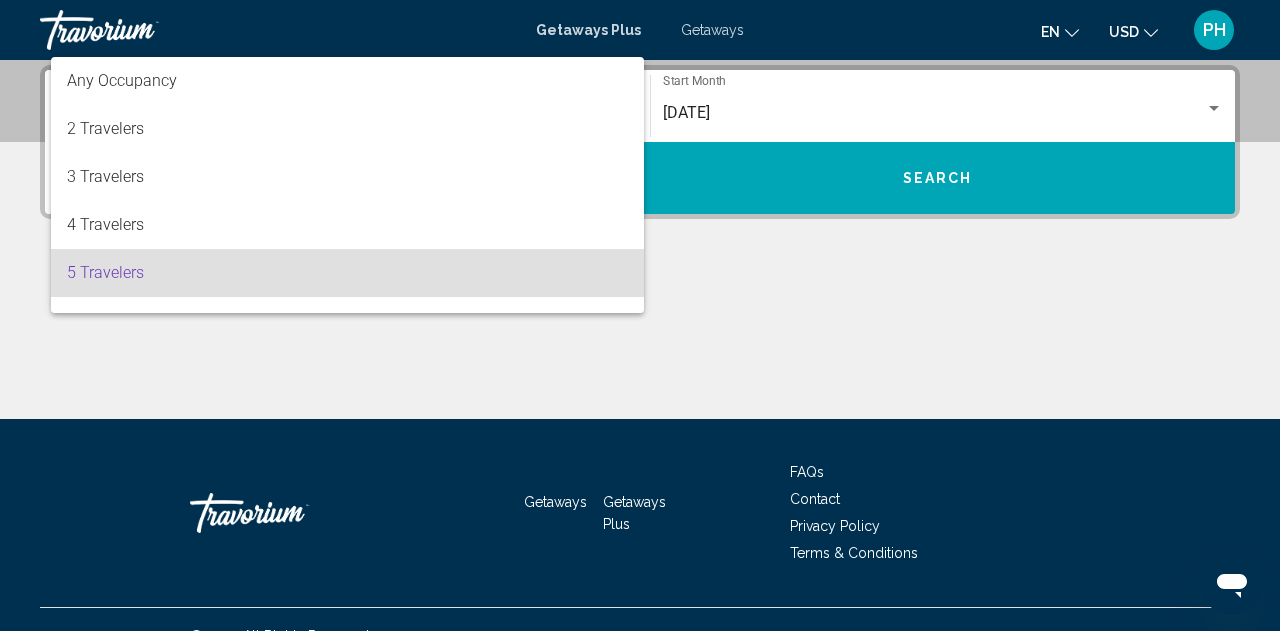 scroll, scrollTop: 88, scrollLeft: 0, axis: vertical 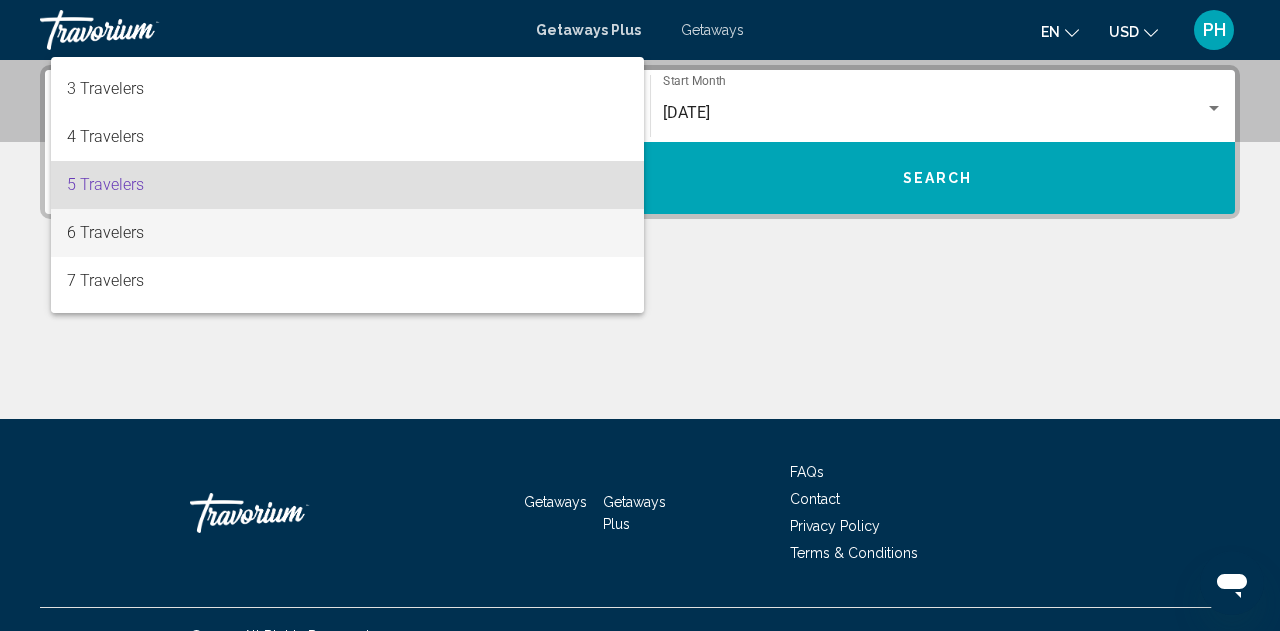 click on "6 Travelers" at bounding box center [347, 233] 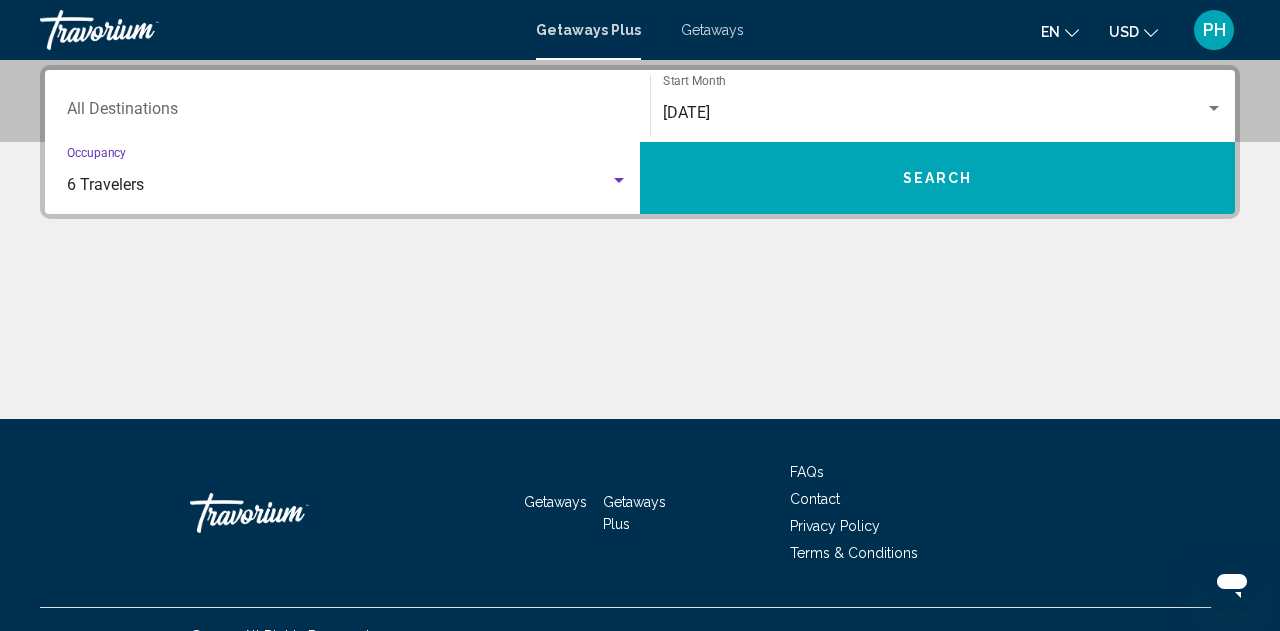 click on "Search" at bounding box center (937, 178) 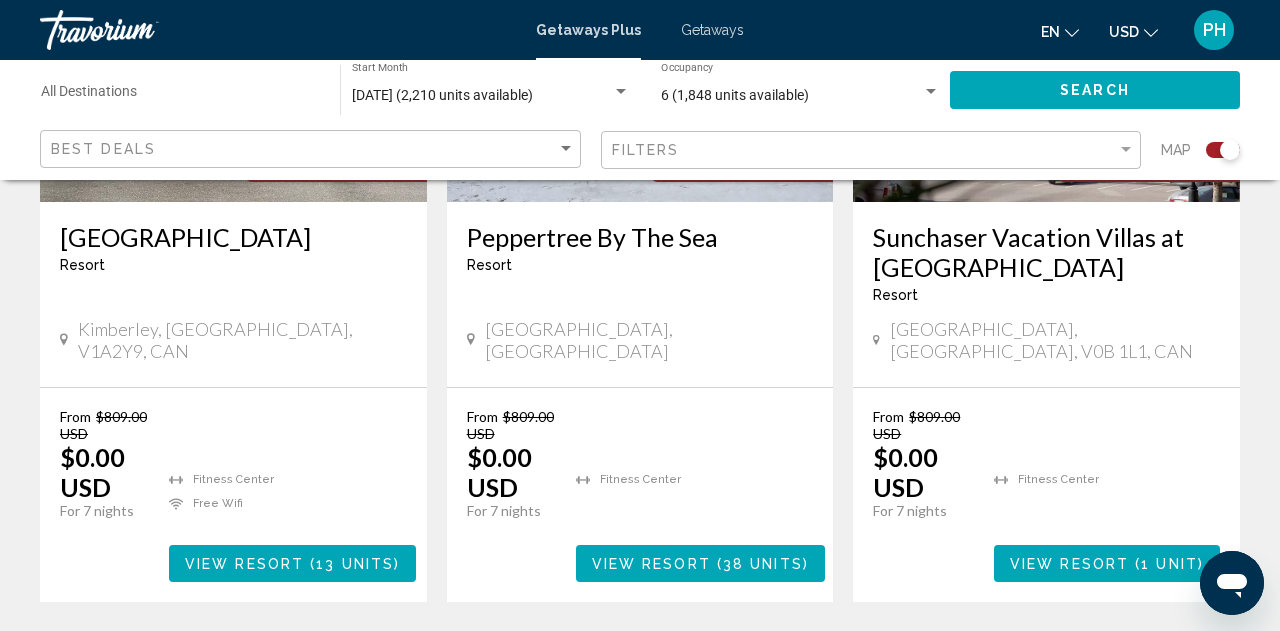 scroll, scrollTop: 2494, scrollLeft: 0, axis: vertical 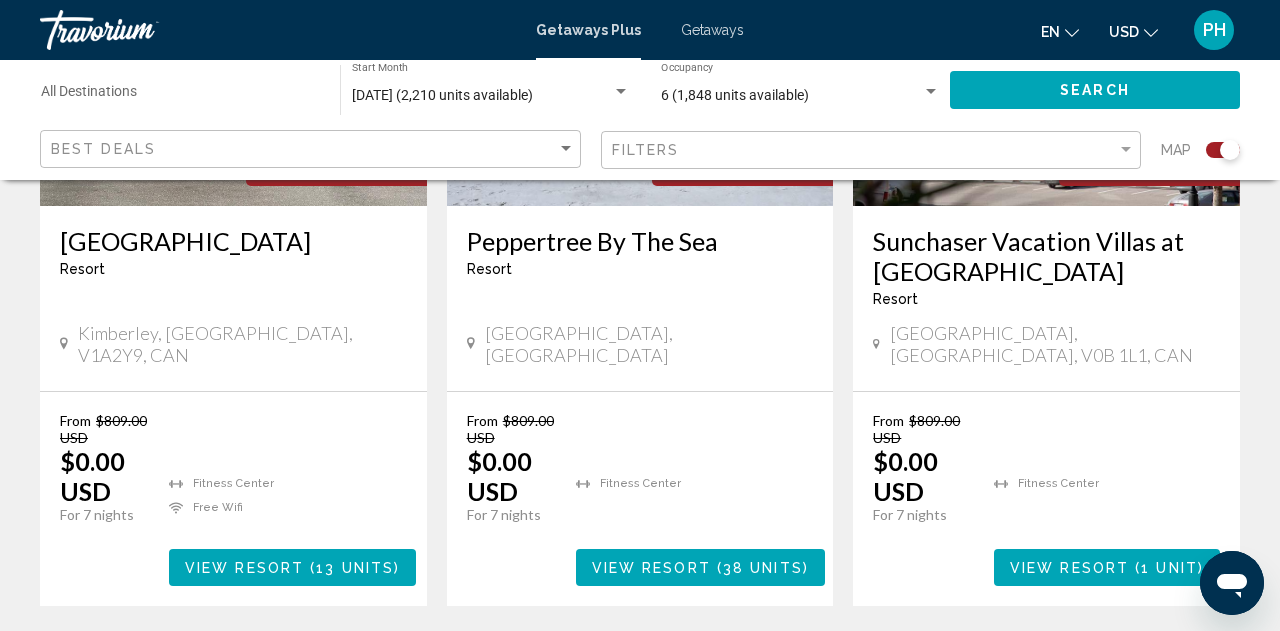 click on "View Resort" at bounding box center [651, 568] 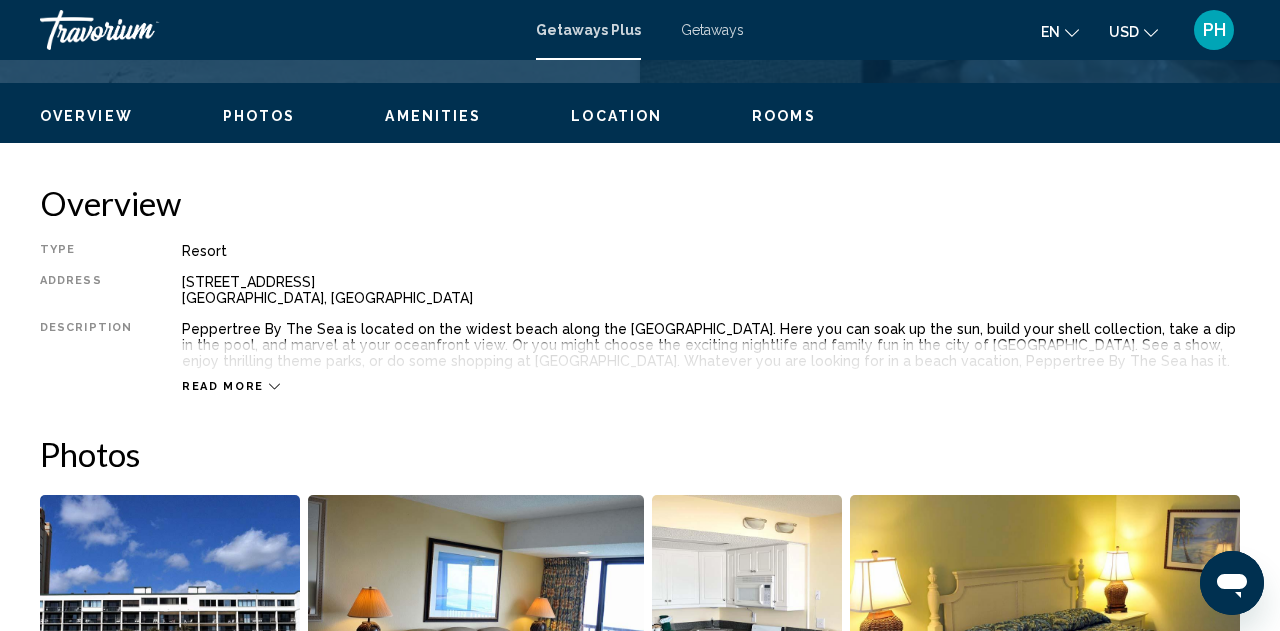 scroll, scrollTop: 888, scrollLeft: 0, axis: vertical 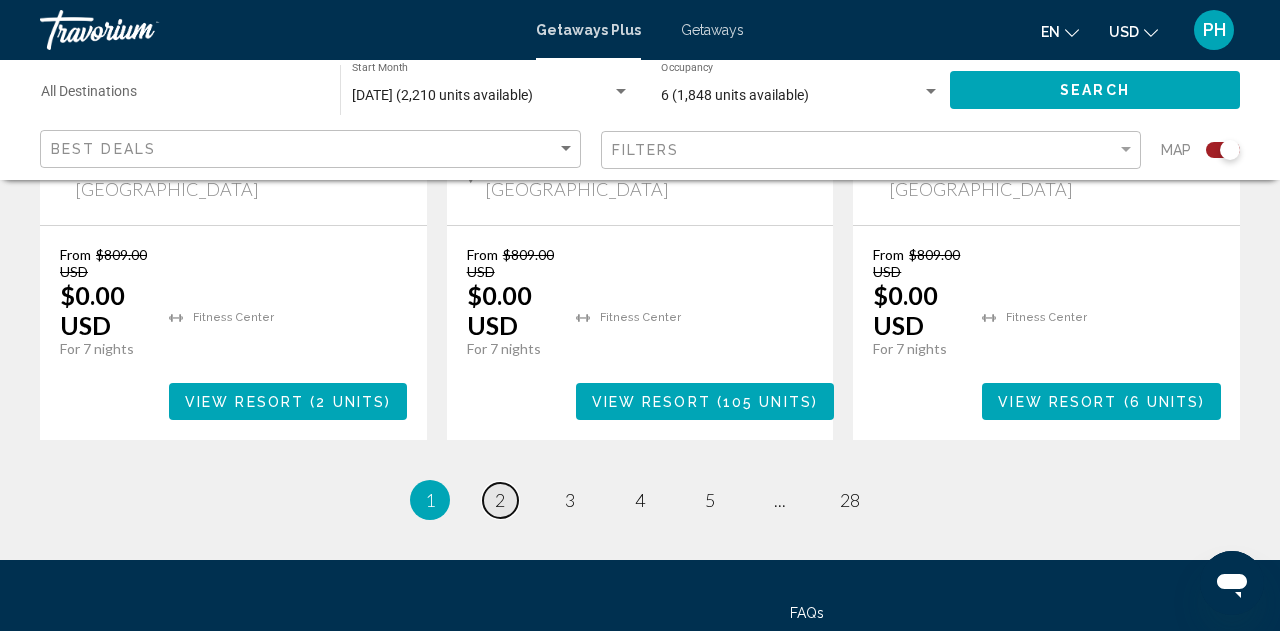 click on "2" at bounding box center [500, 500] 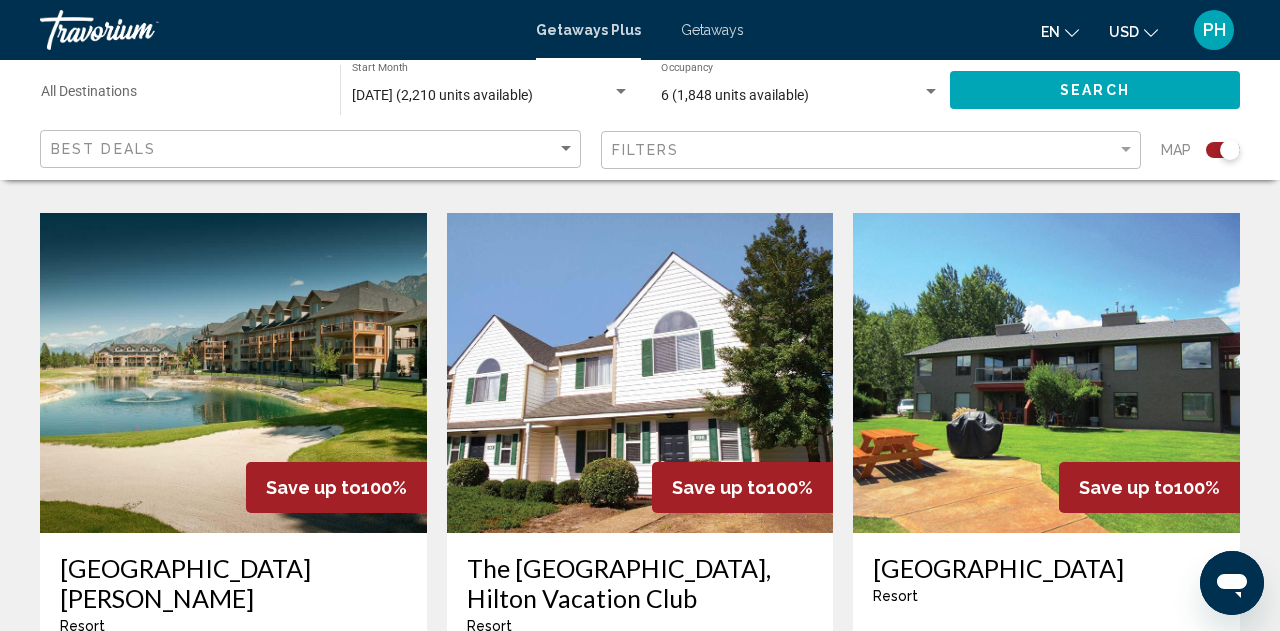 scroll, scrollTop: 1554, scrollLeft: 0, axis: vertical 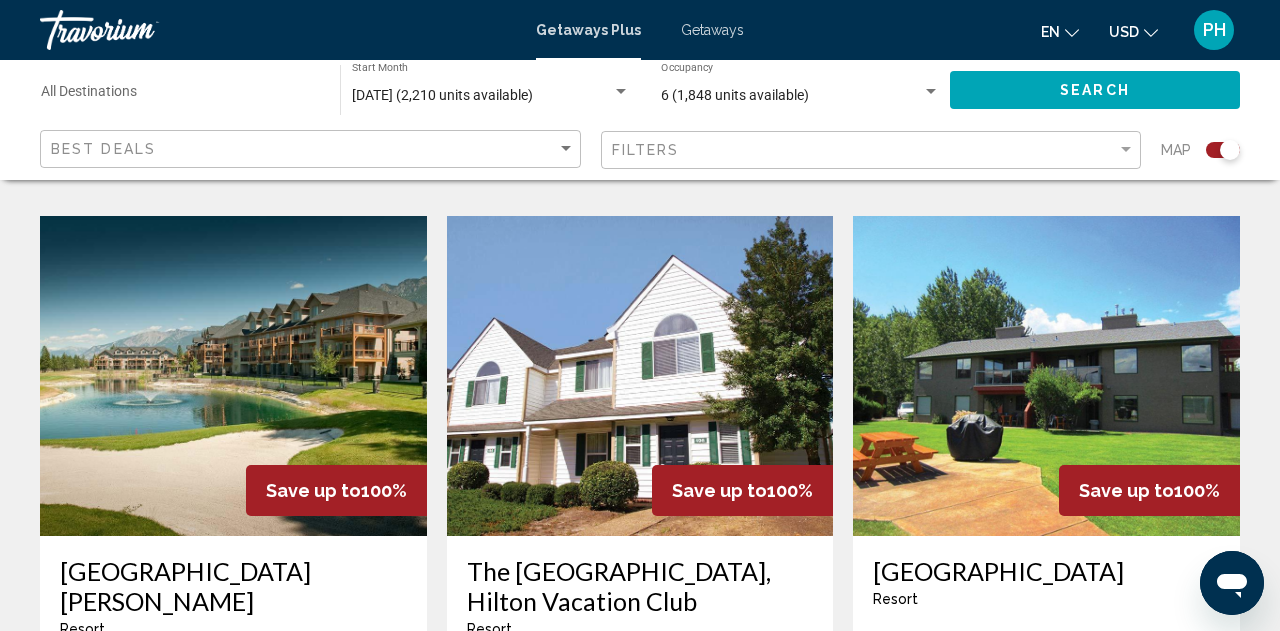 click at bounding box center (640, 376) 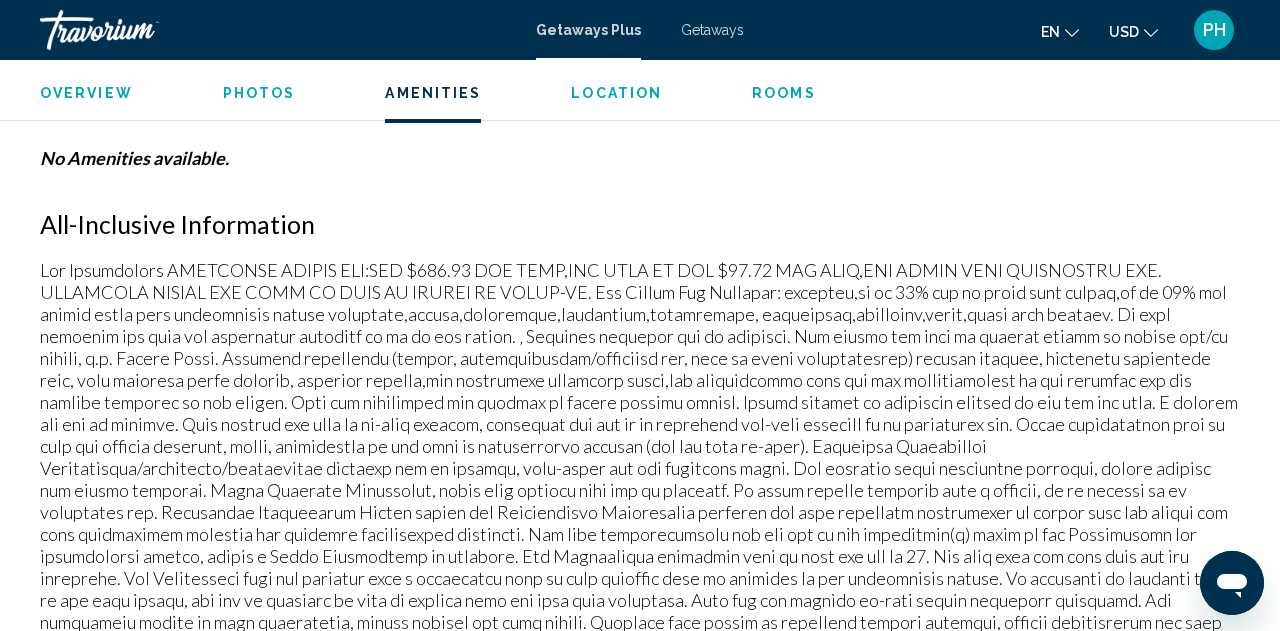 scroll, scrollTop: 1911, scrollLeft: 0, axis: vertical 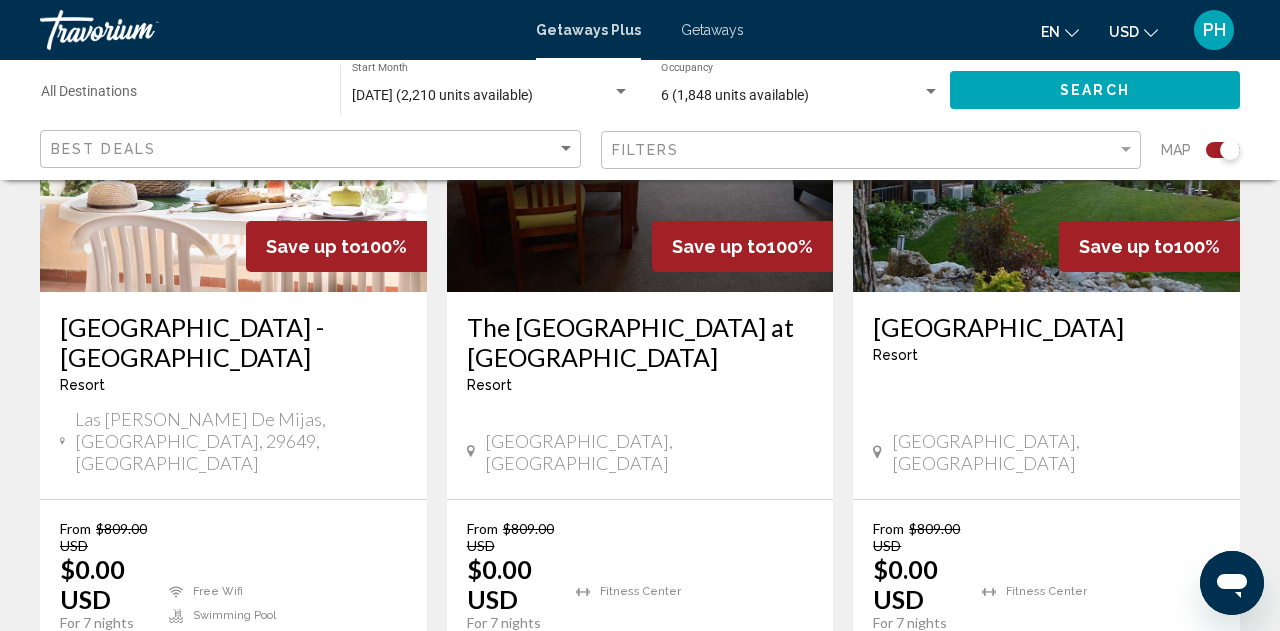 click on "3" at bounding box center (570, 774) 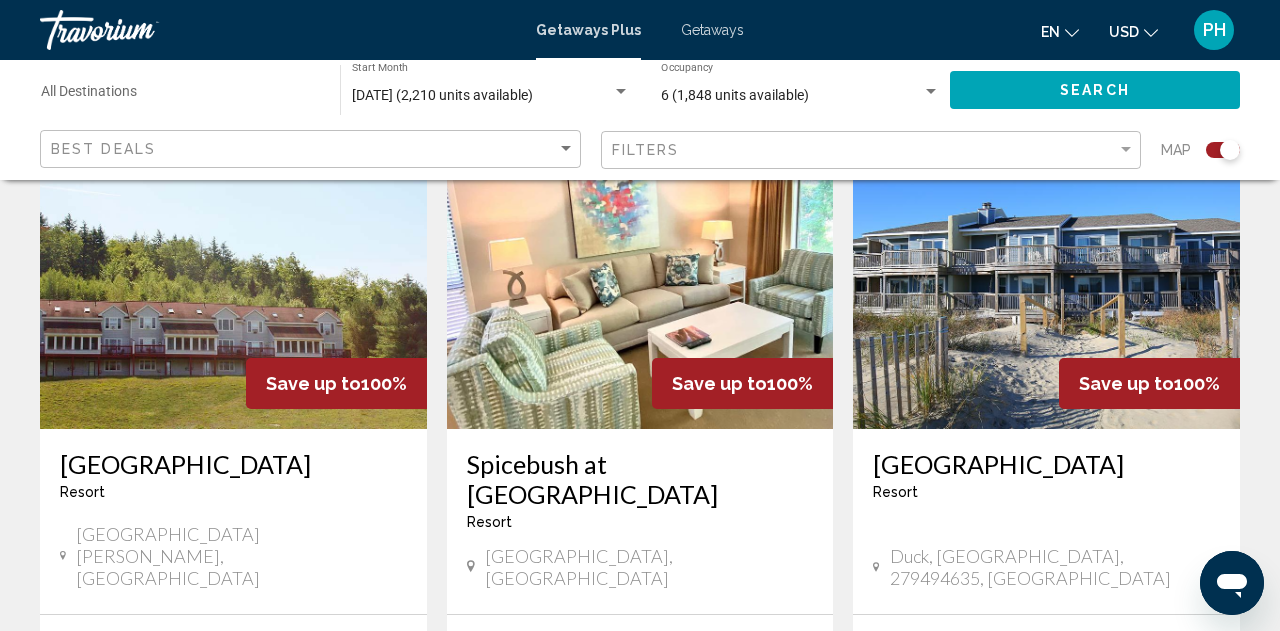 scroll, scrollTop: 784, scrollLeft: 0, axis: vertical 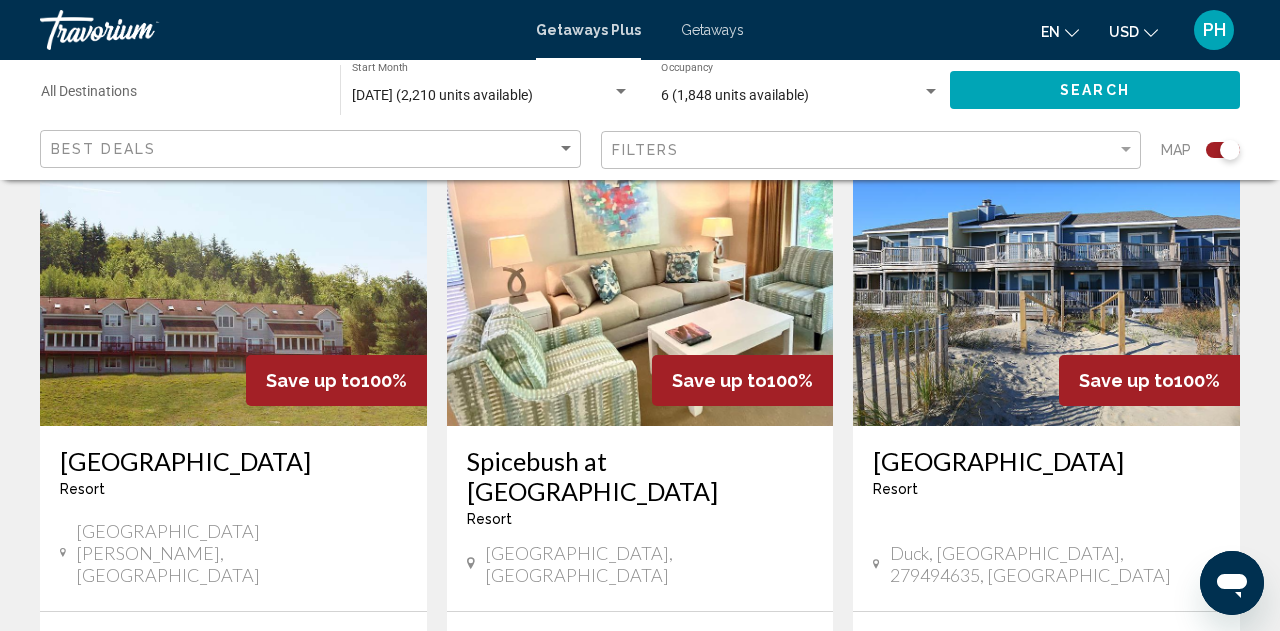 click at bounding box center (640, 266) 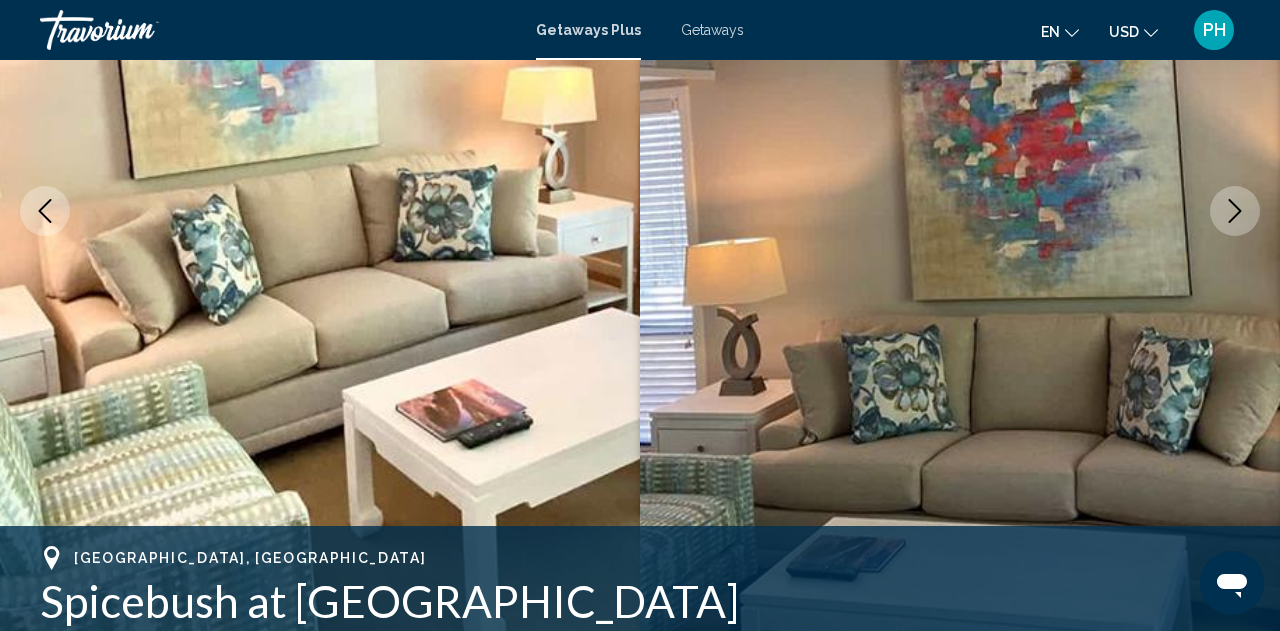 scroll, scrollTop: 315, scrollLeft: 0, axis: vertical 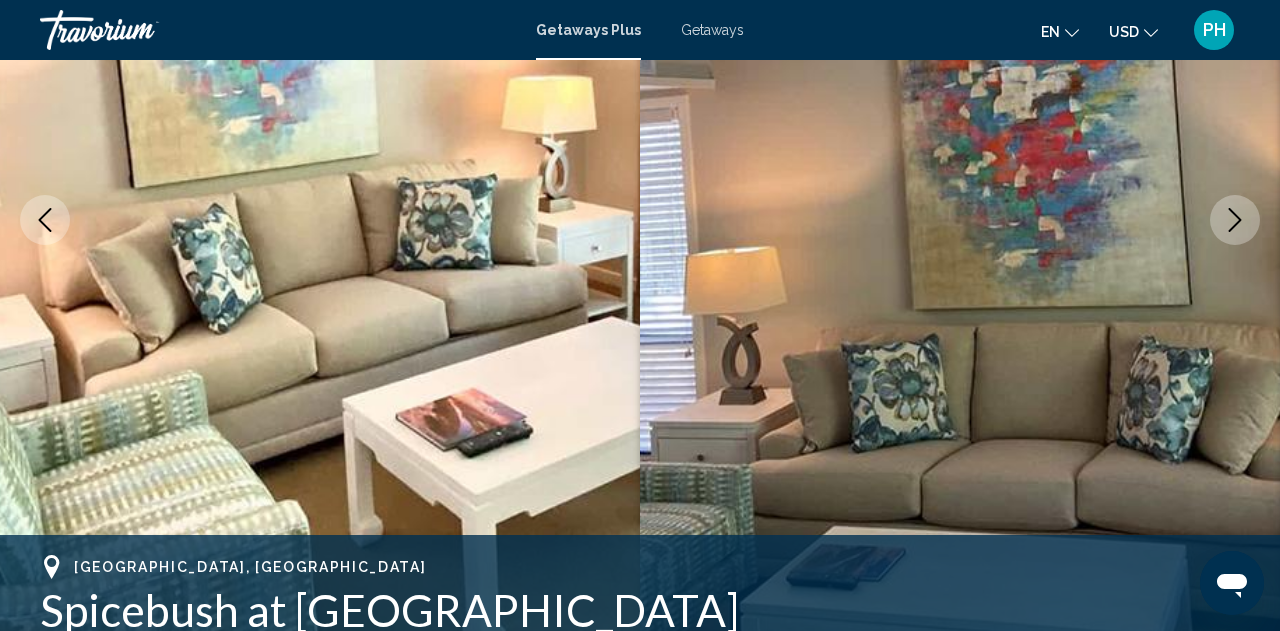 click 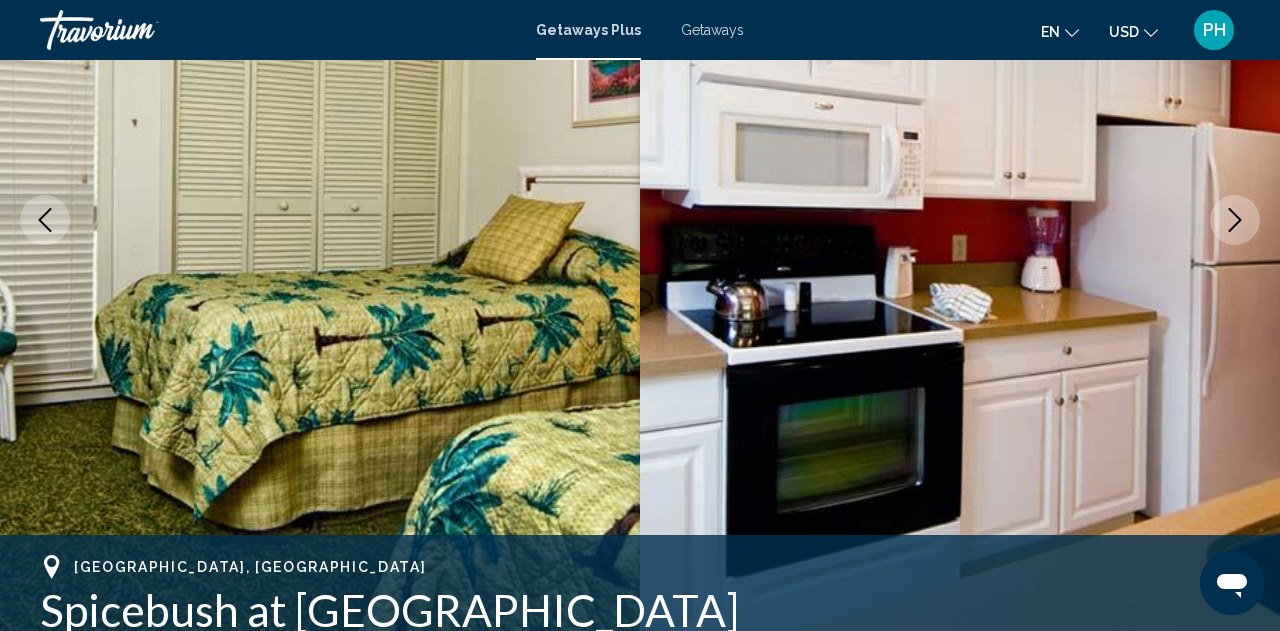 click 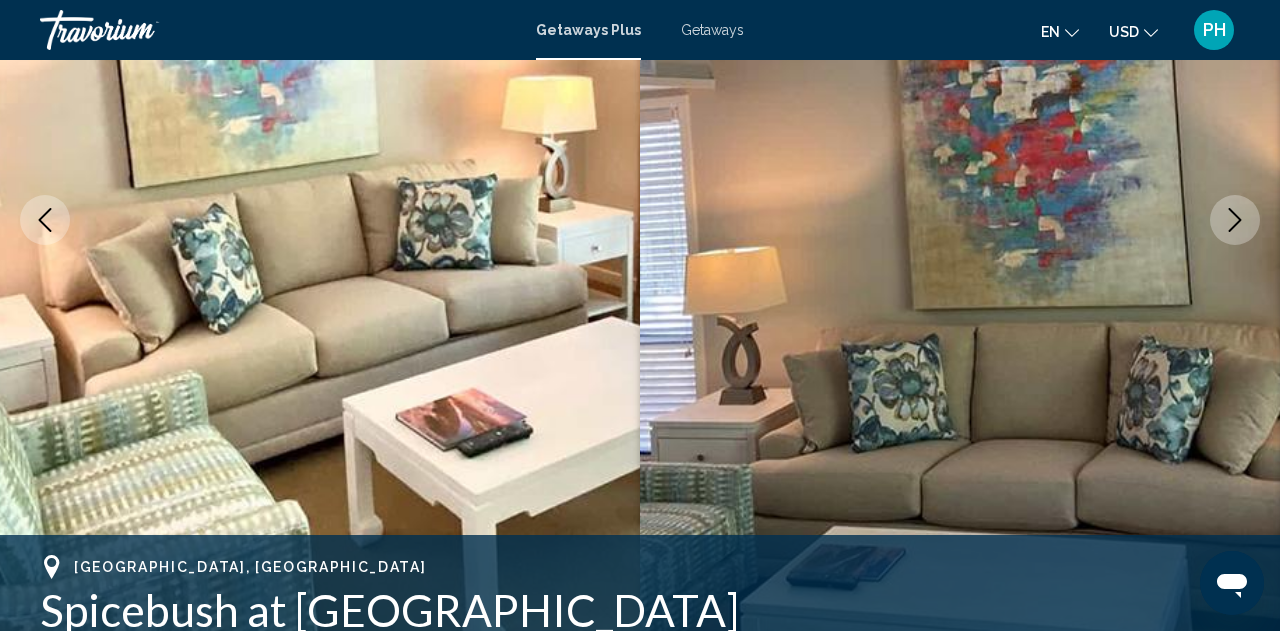 click 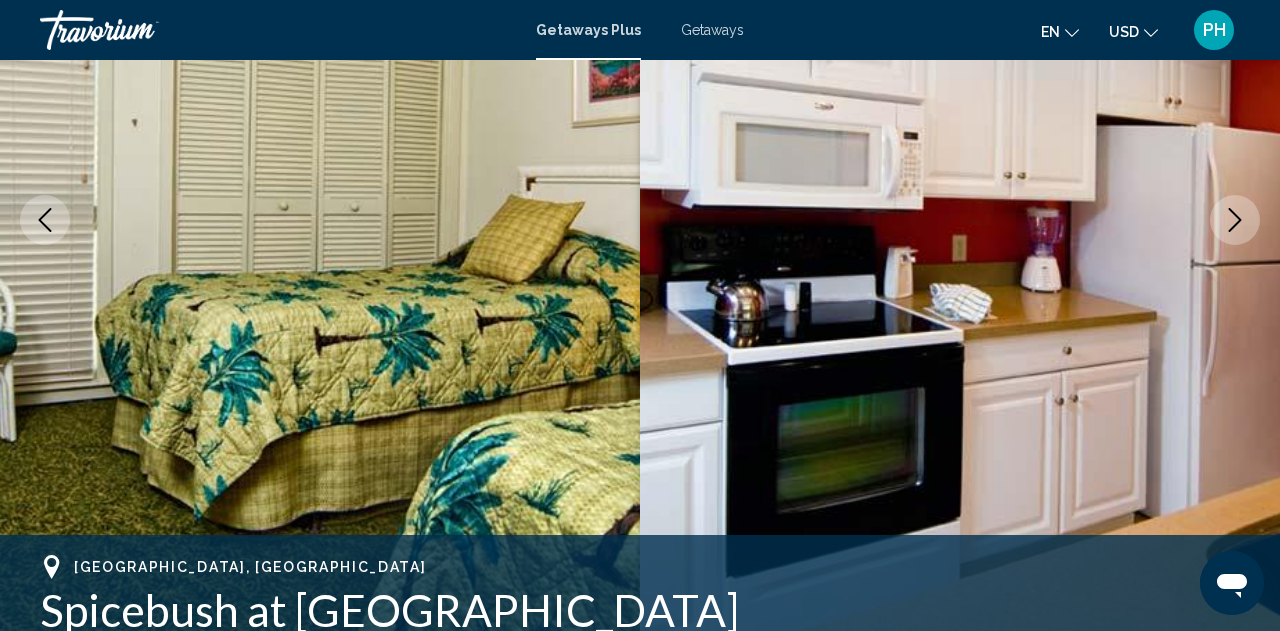 click 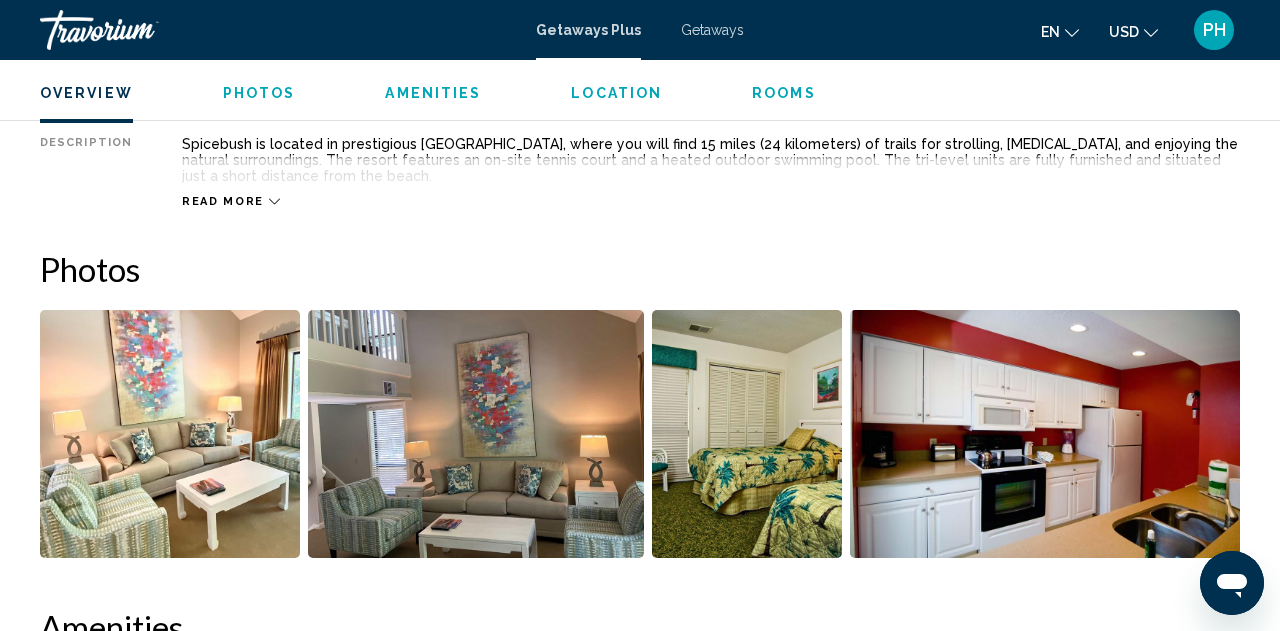 scroll, scrollTop: 1080, scrollLeft: 0, axis: vertical 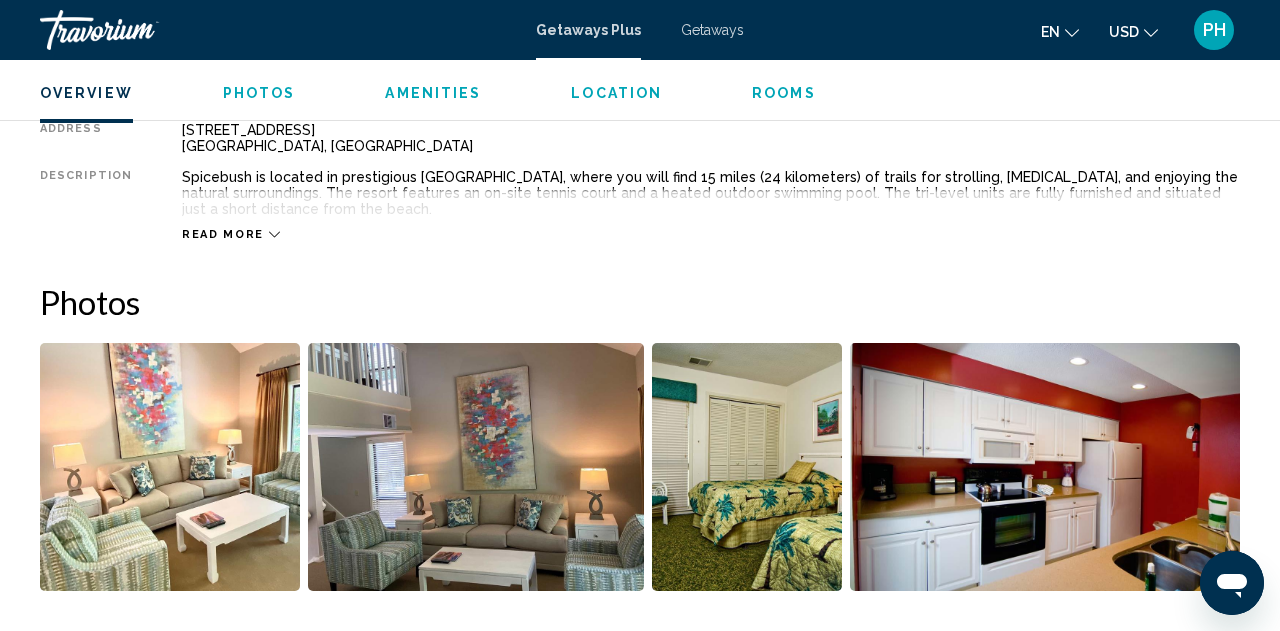 click at bounding box center (170, 467) 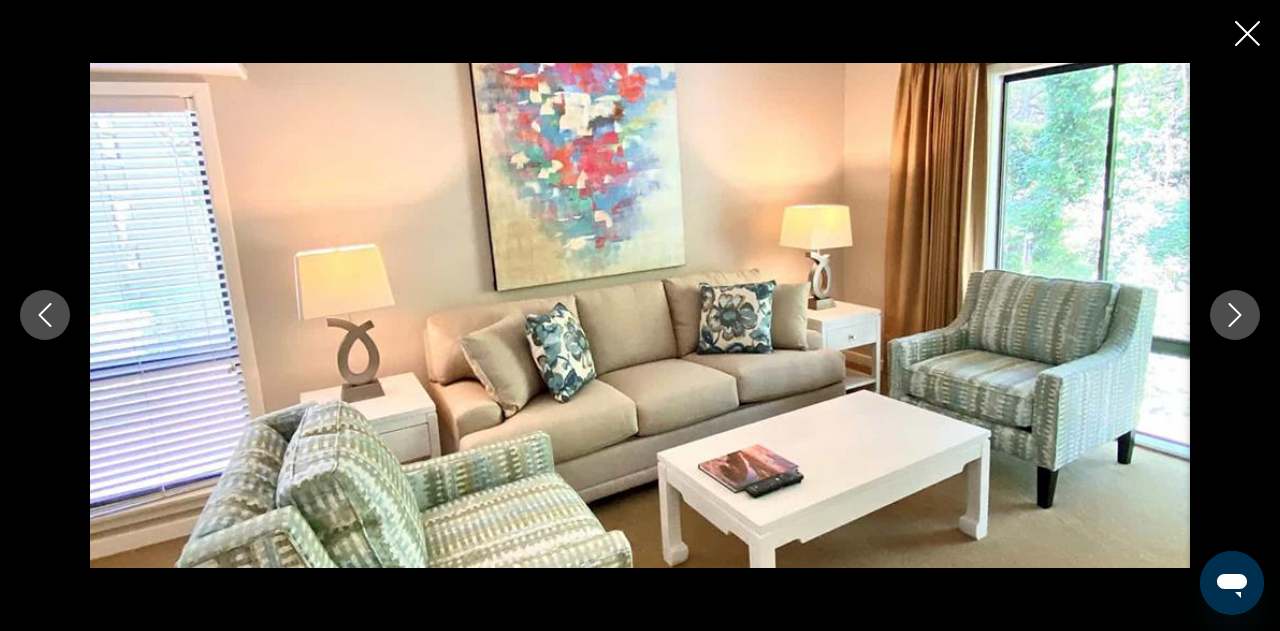 click 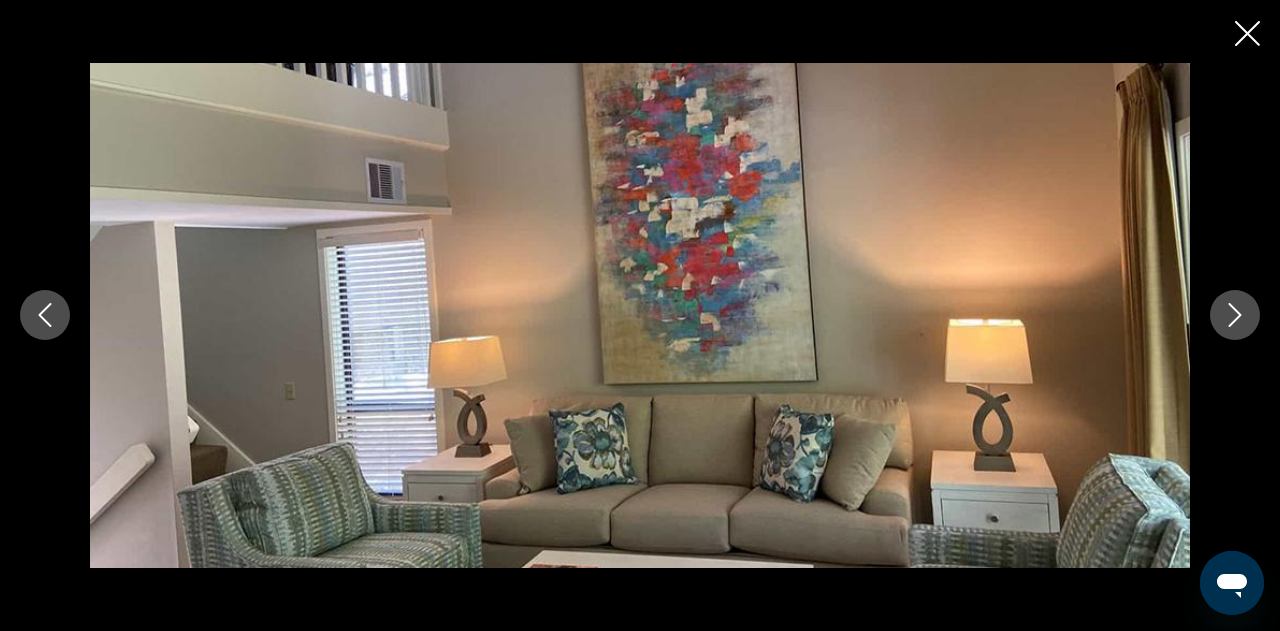 click 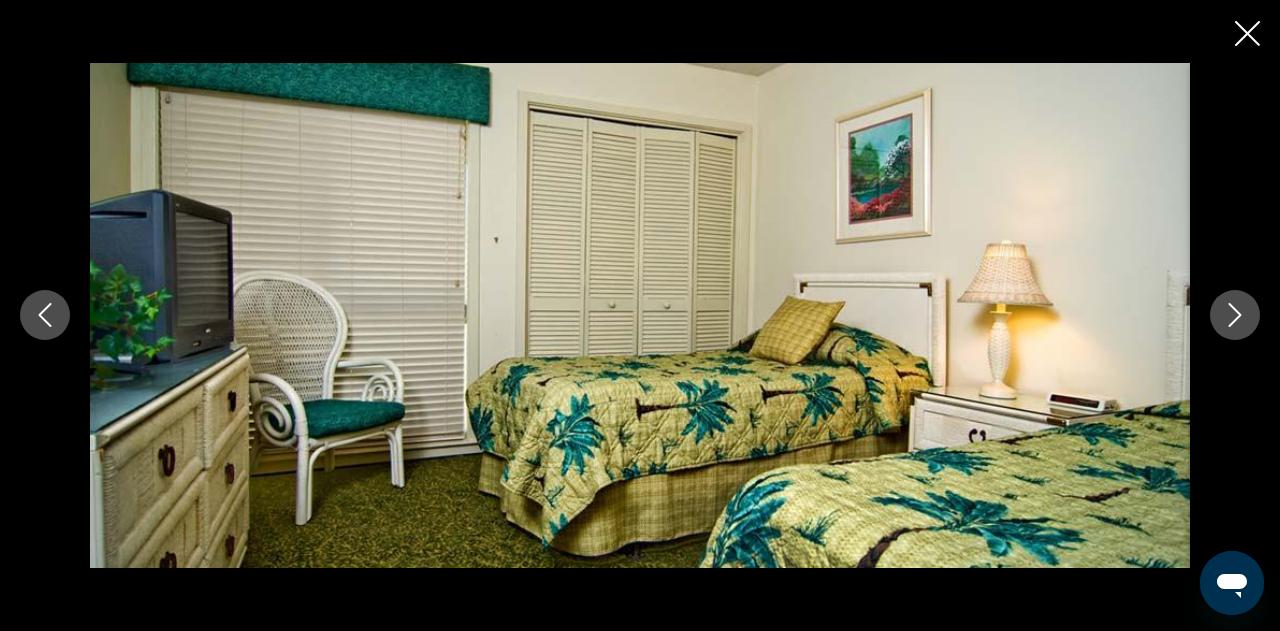 click 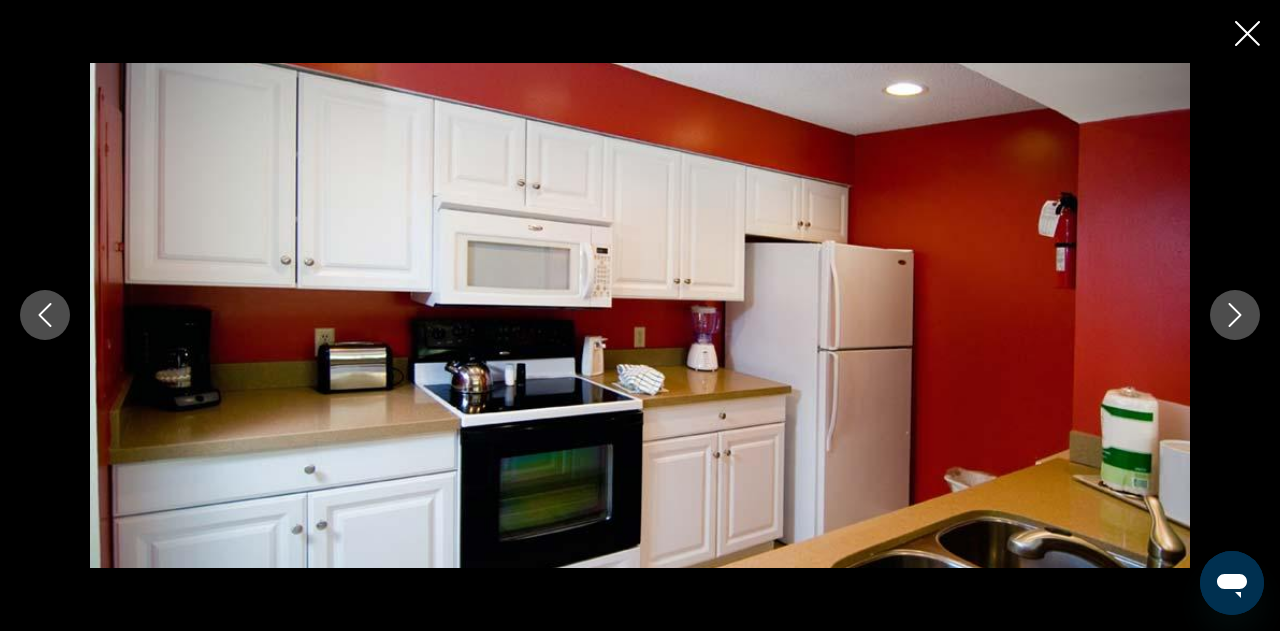 click 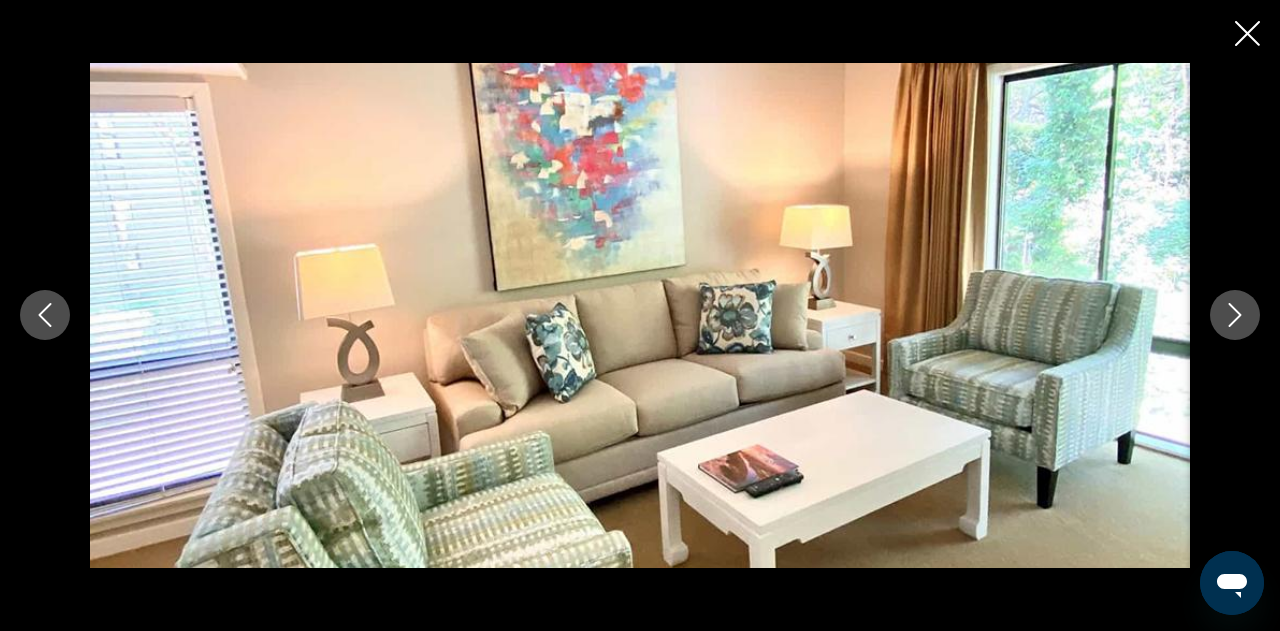 click 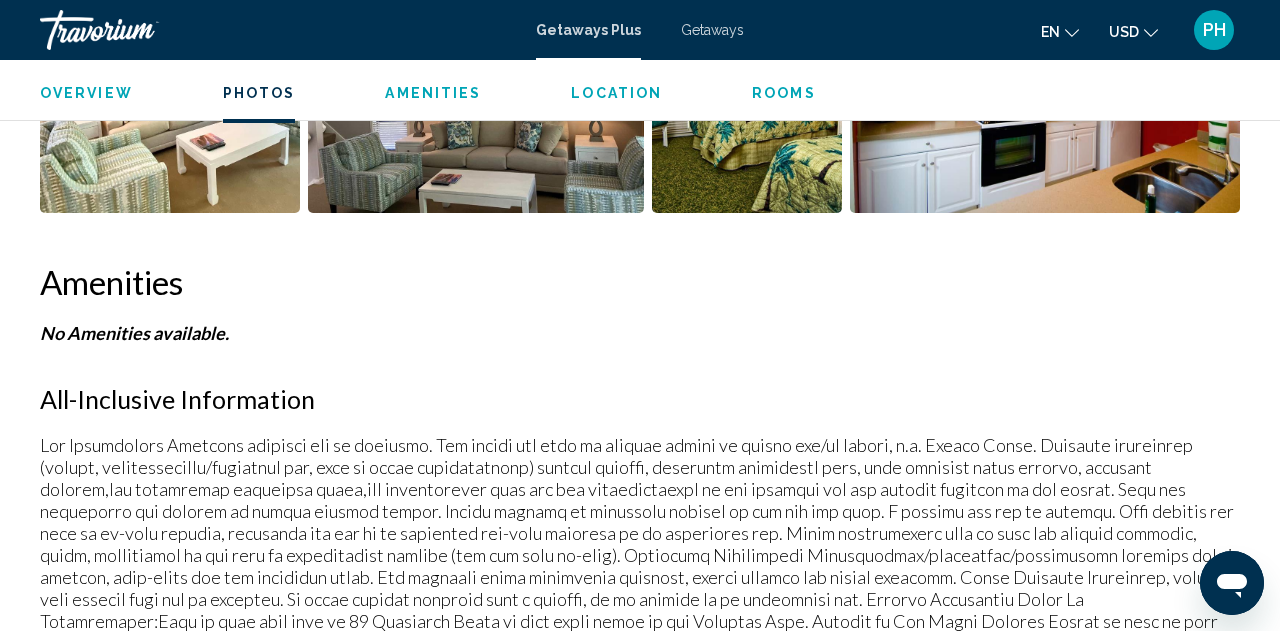 scroll, scrollTop: 1406, scrollLeft: 0, axis: vertical 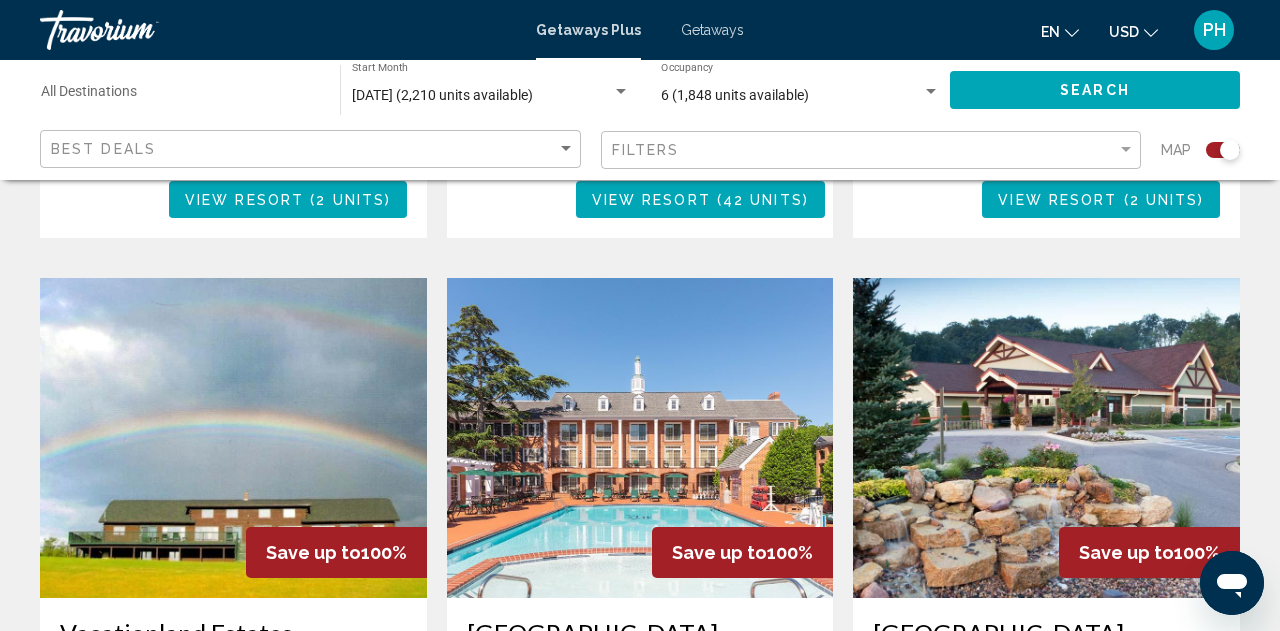 click at bounding box center (640, 438) 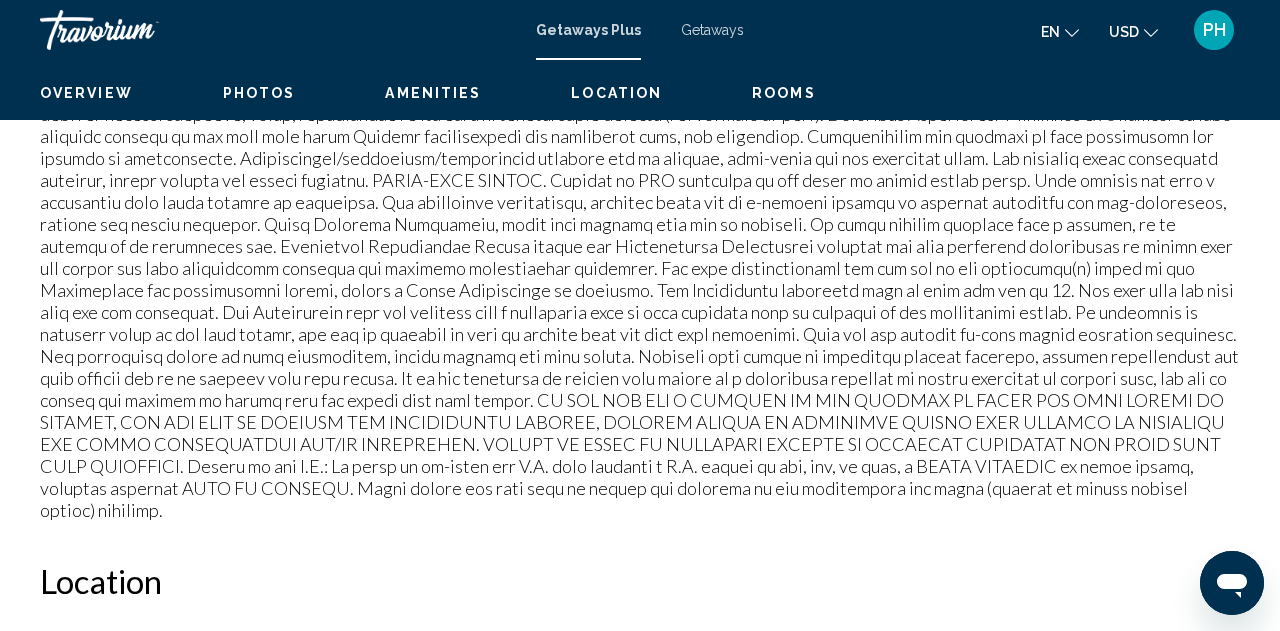 scroll, scrollTop: 219, scrollLeft: 0, axis: vertical 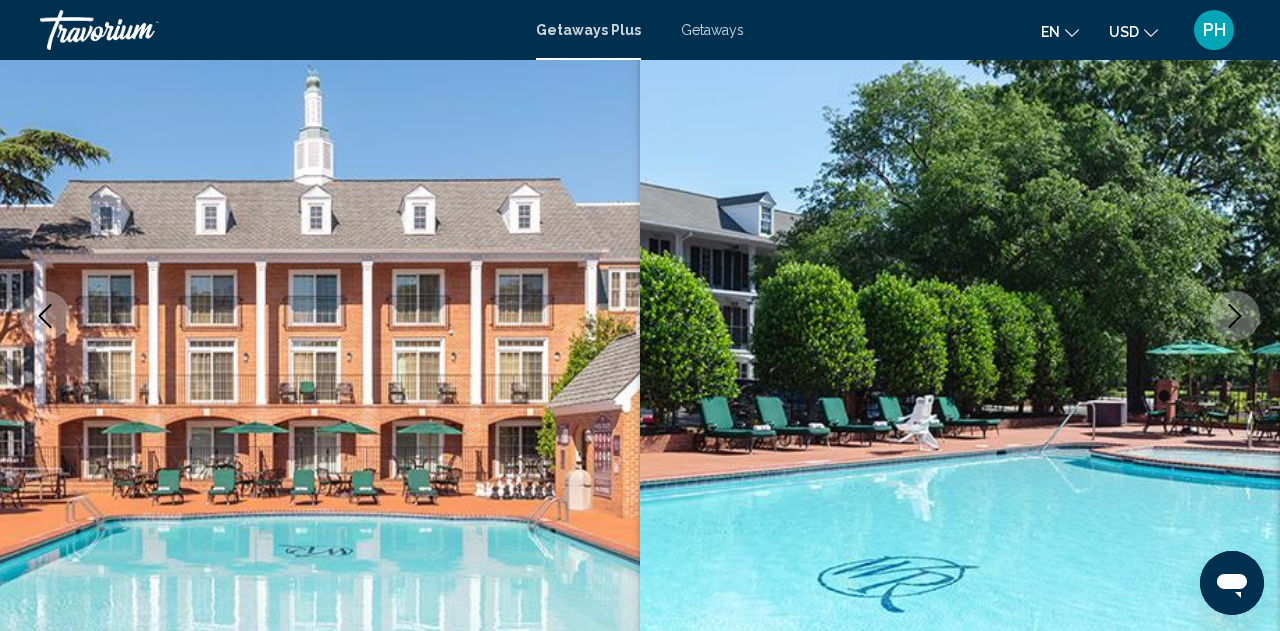 click at bounding box center [320, 316] 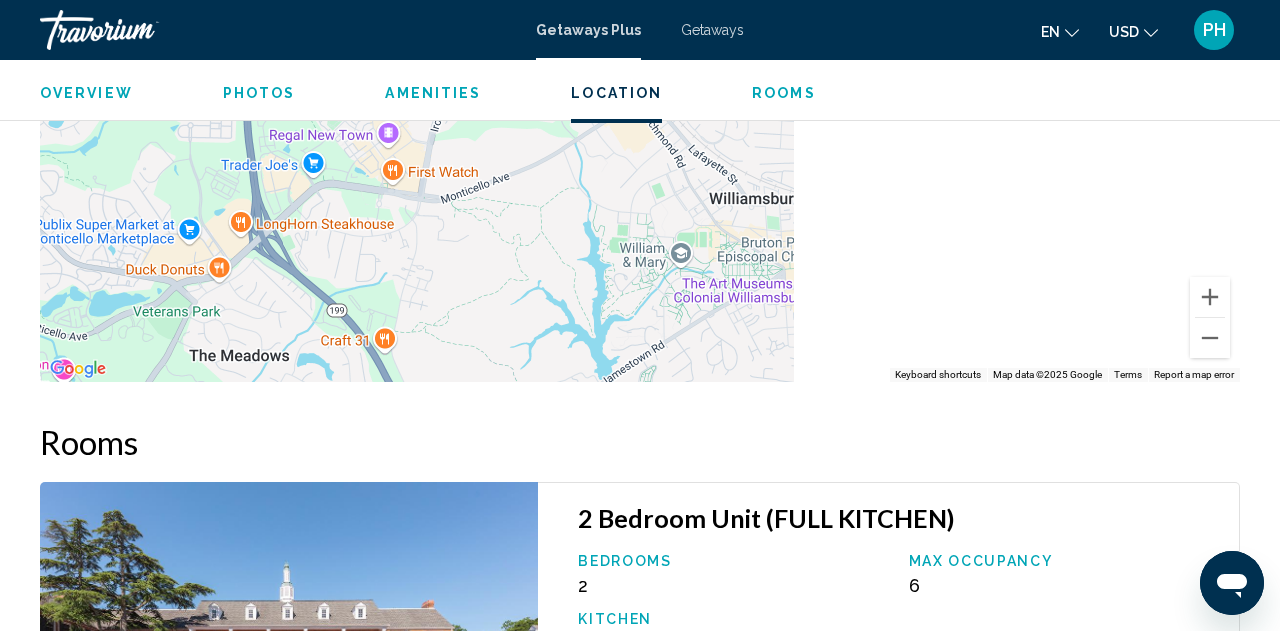 scroll, scrollTop: 2991, scrollLeft: 0, axis: vertical 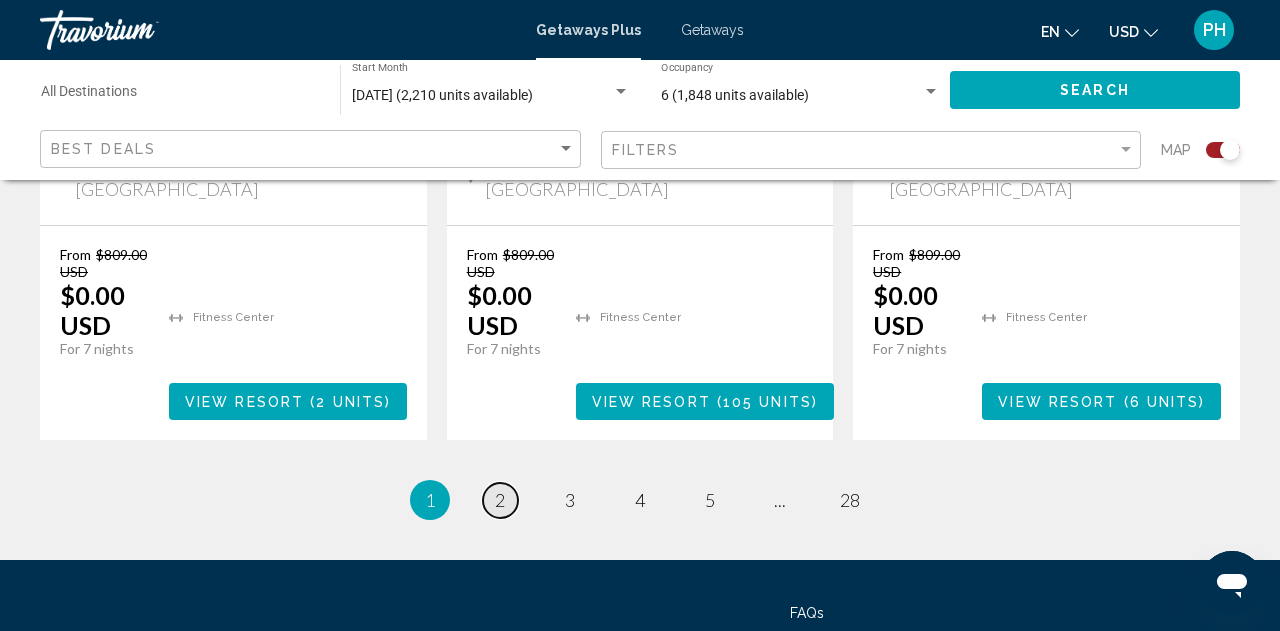 click on "2" at bounding box center (500, 500) 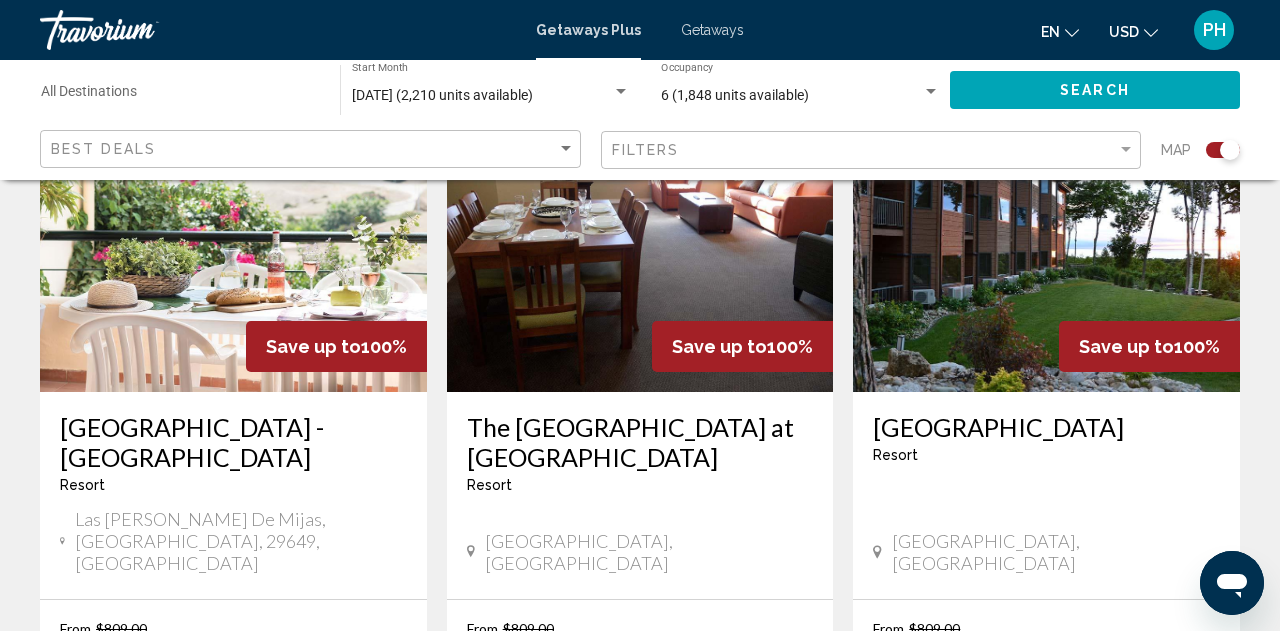 scroll, scrollTop: 3263, scrollLeft: 0, axis: vertical 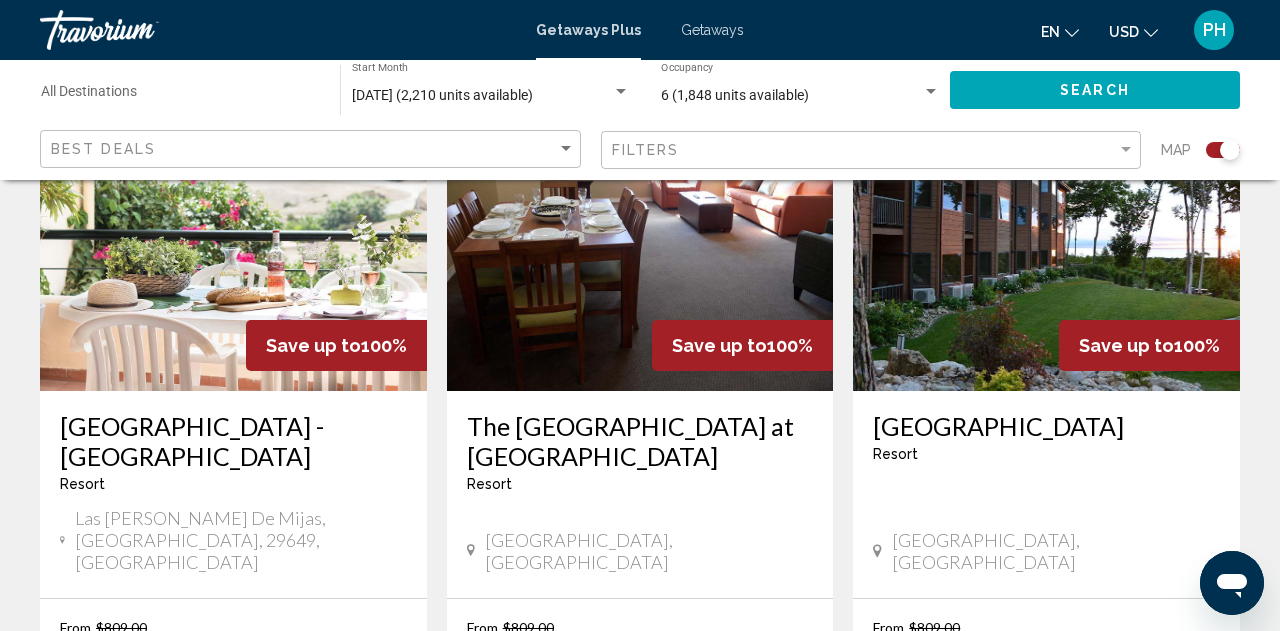 click on "3" at bounding box center [570, 873] 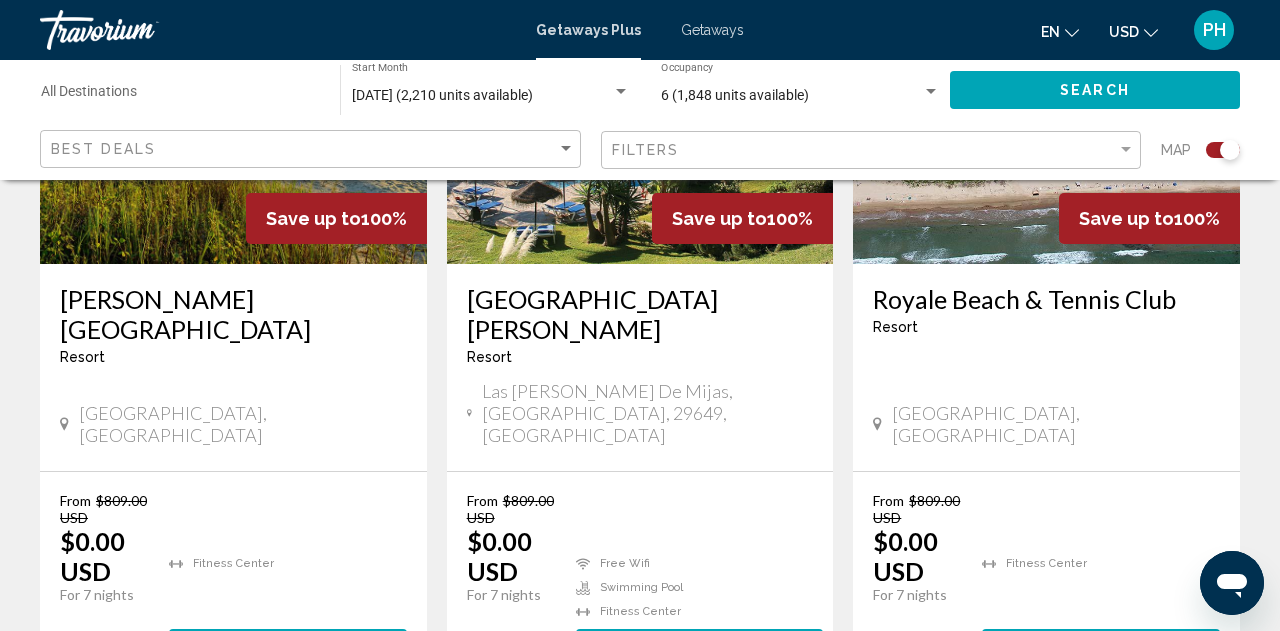 scroll, scrollTop: 3246, scrollLeft: 0, axis: vertical 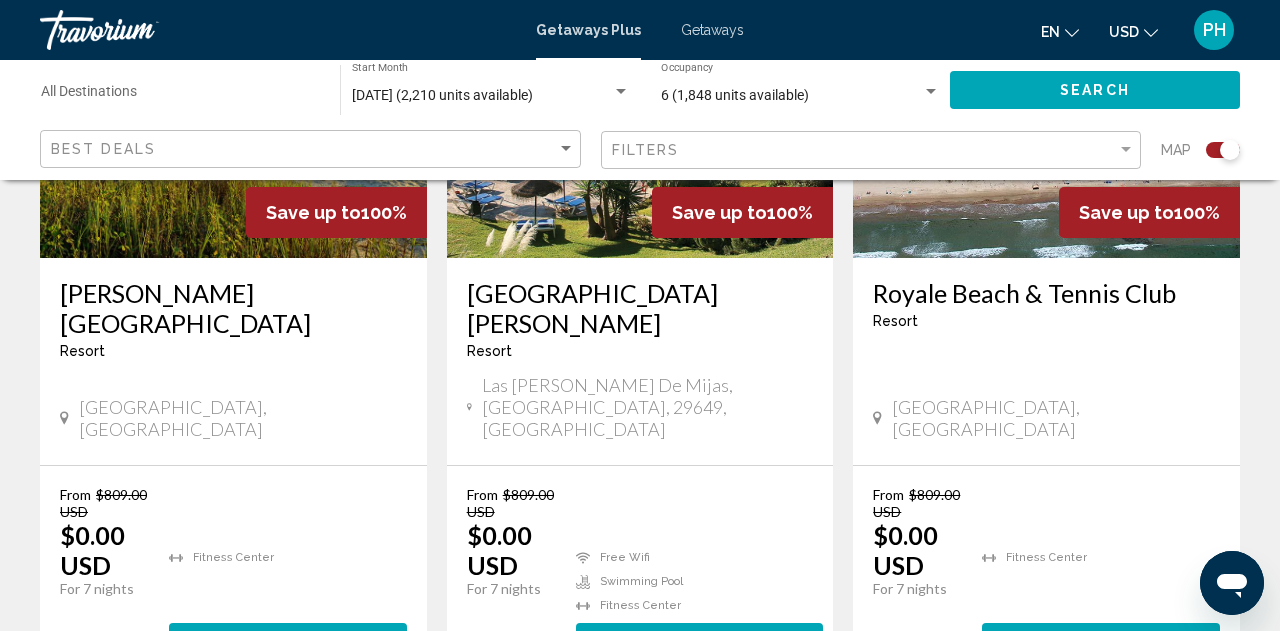 click on "4" at bounding box center [640, 740] 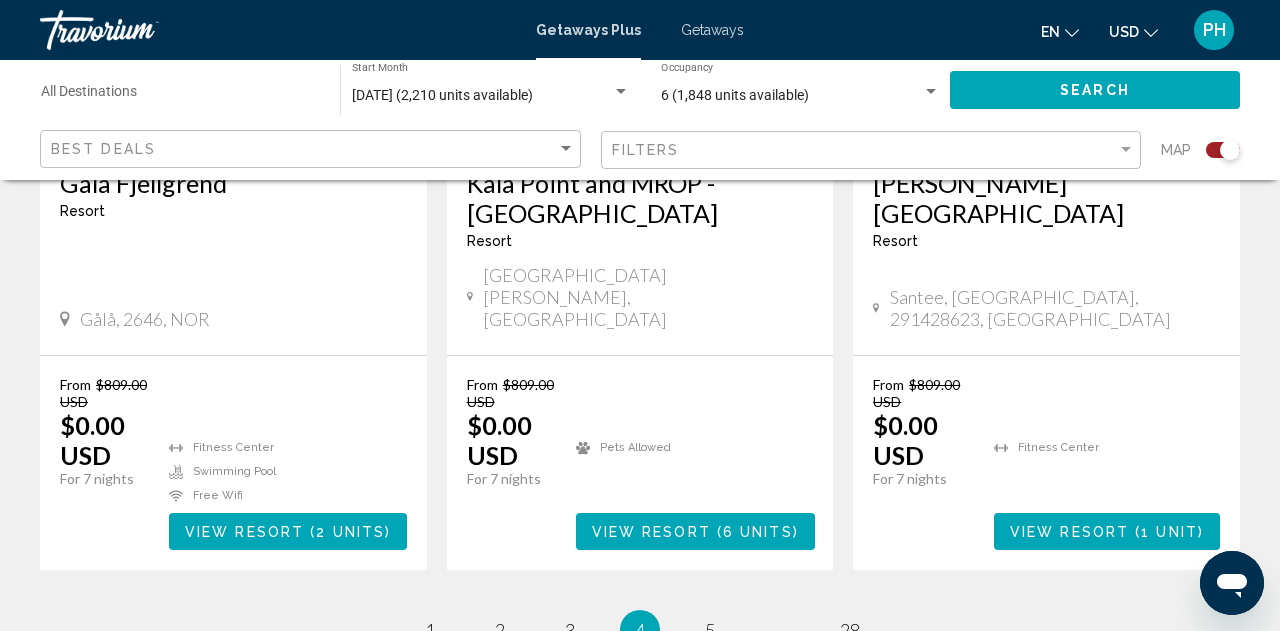 scroll, scrollTop: 3327, scrollLeft: 0, axis: vertical 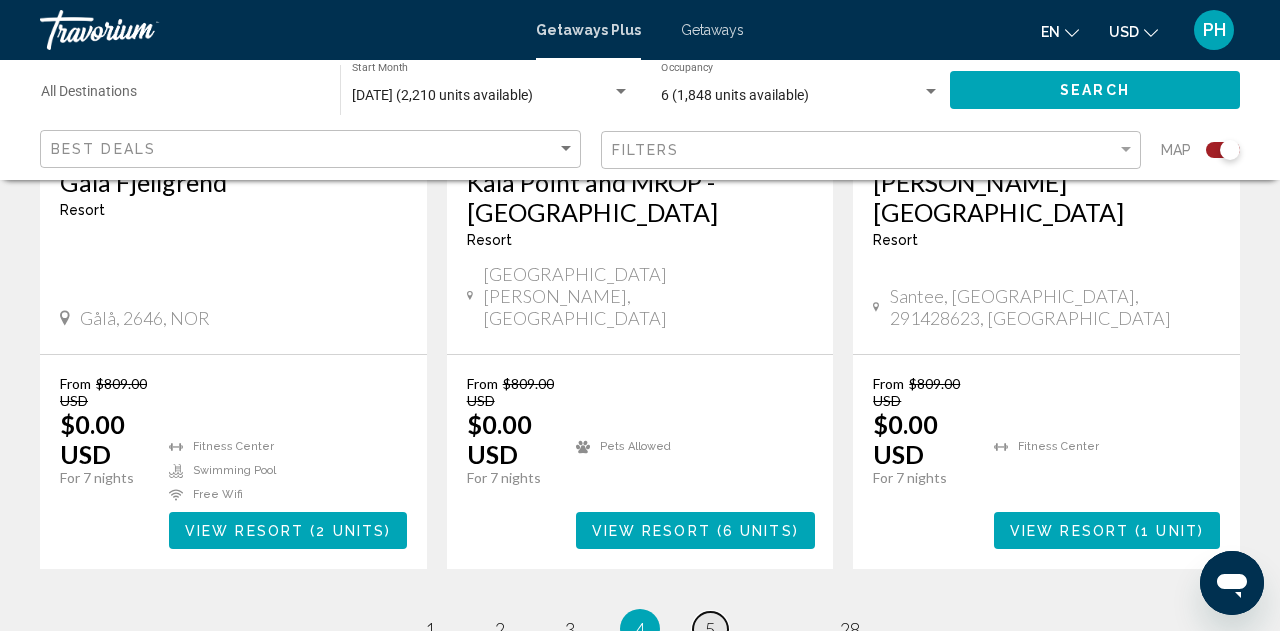 click on "page  5" at bounding box center [710, 629] 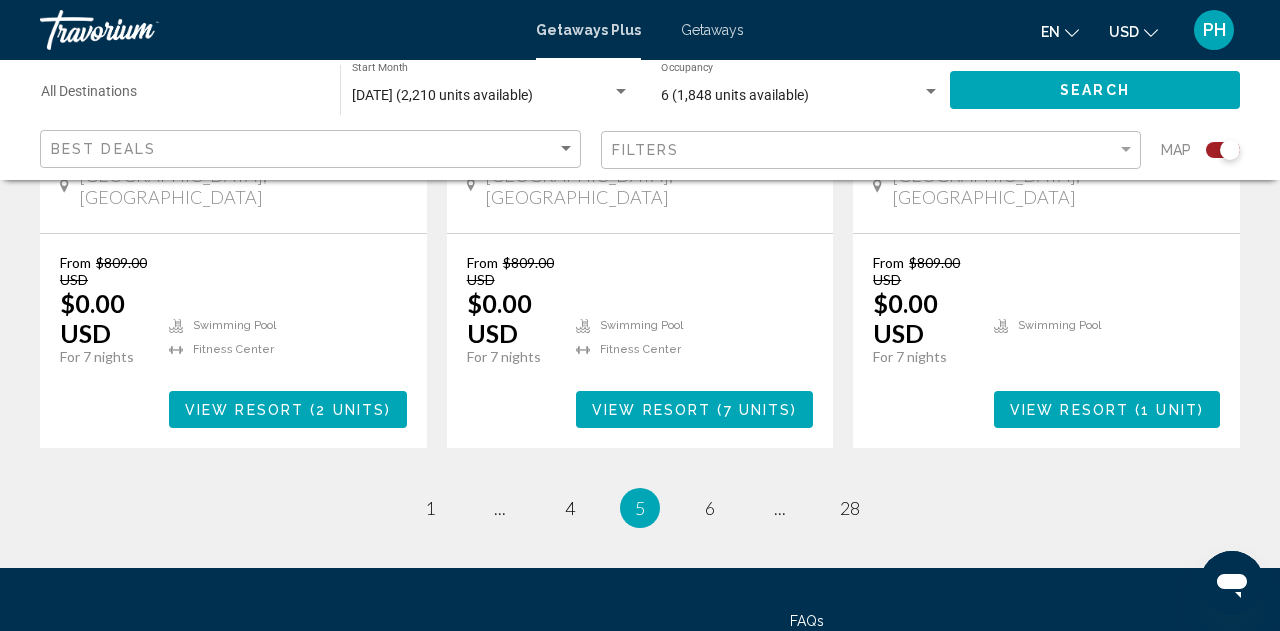 scroll, scrollTop: 3517, scrollLeft: 0, axis: vertical 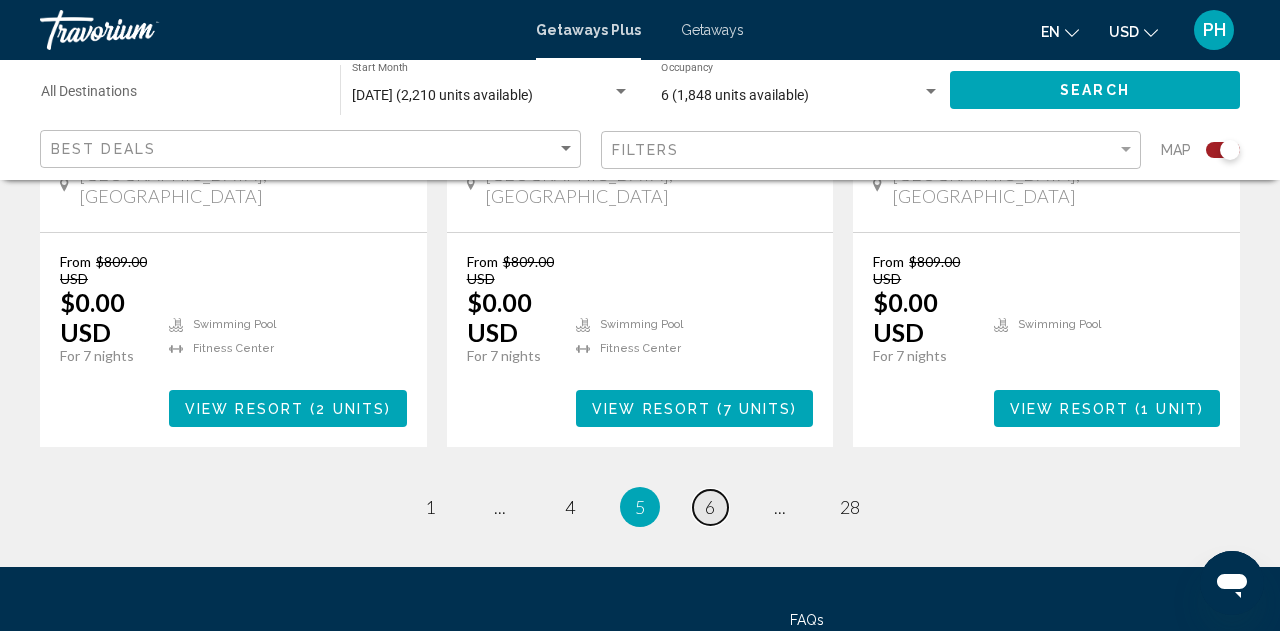 click on "6" at bounding box center (710, 507) 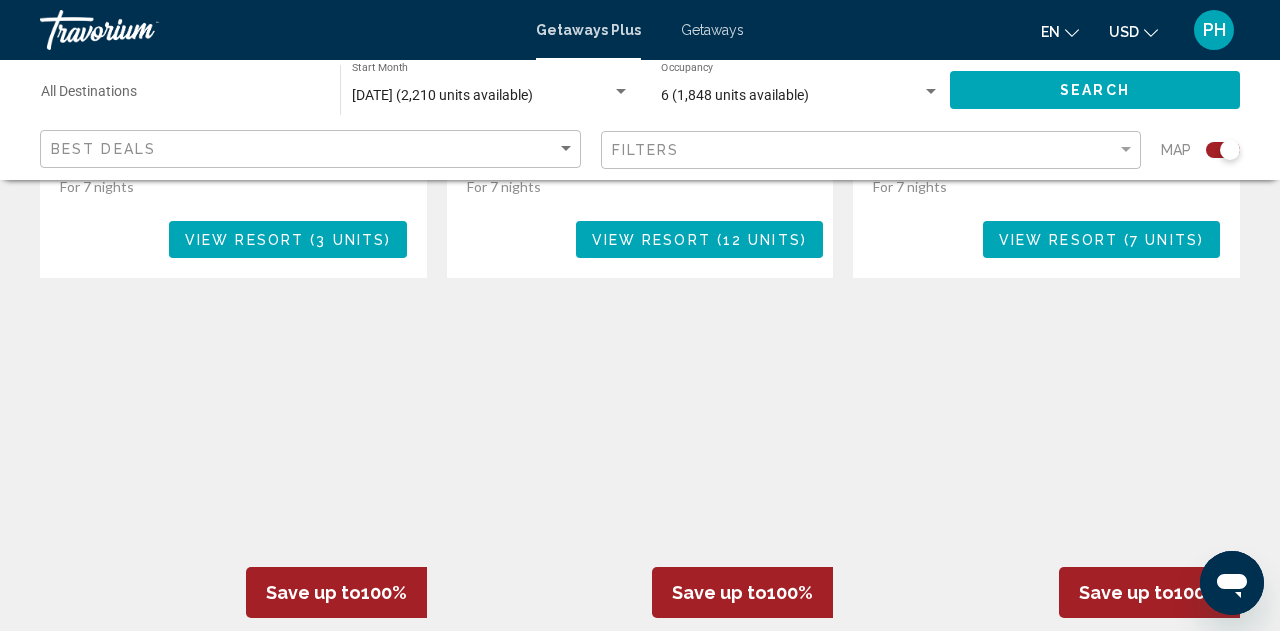 scroll, scrollTop: 2884, scrollLeft: 0, axis: vertical 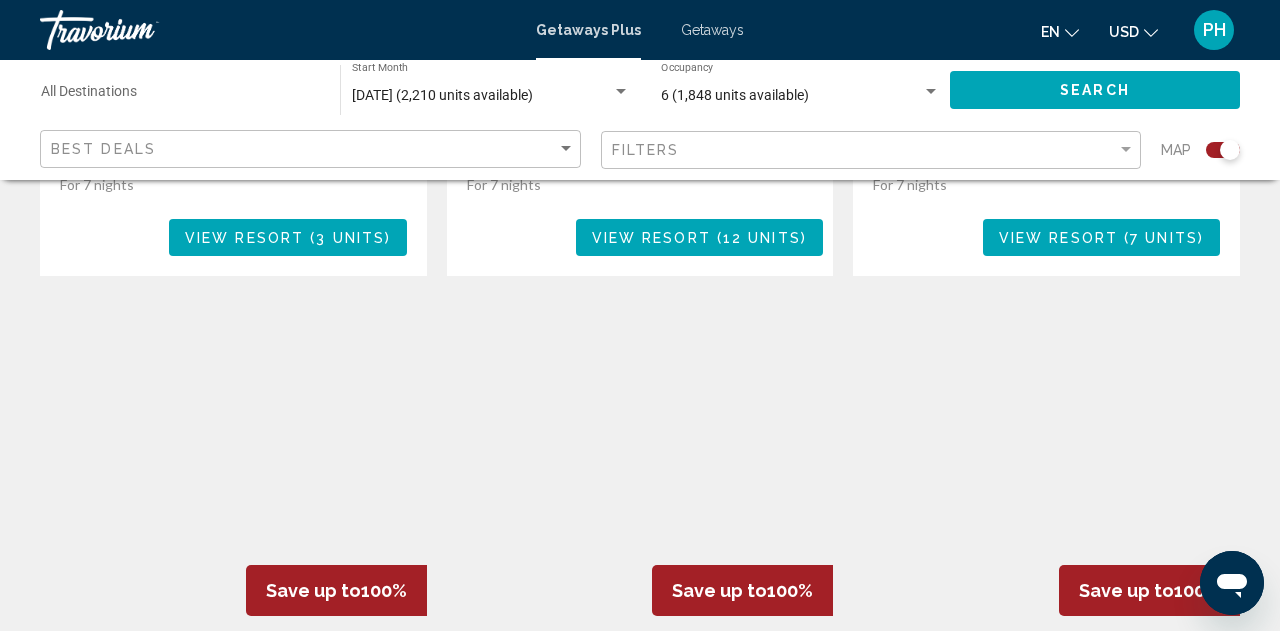click at bounding box center (233, 476) 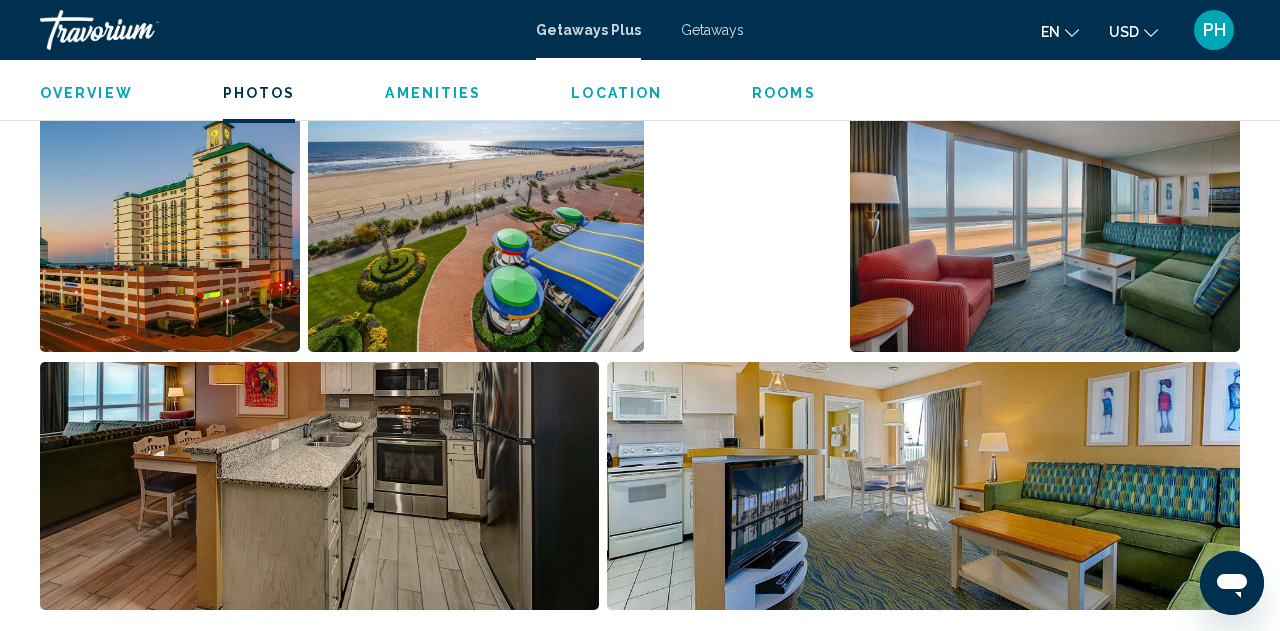 scroll, scrollTop: 1352, scrollLeft: 0, axis: vertical 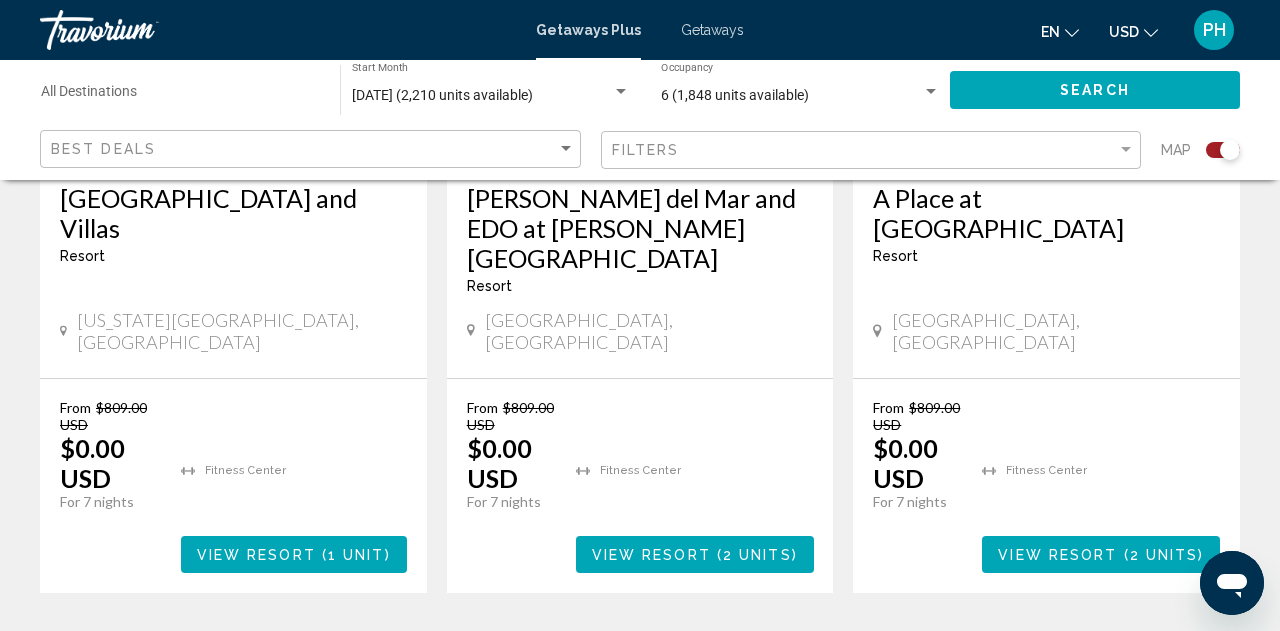 click on "7" at bounding box center (710, 653) 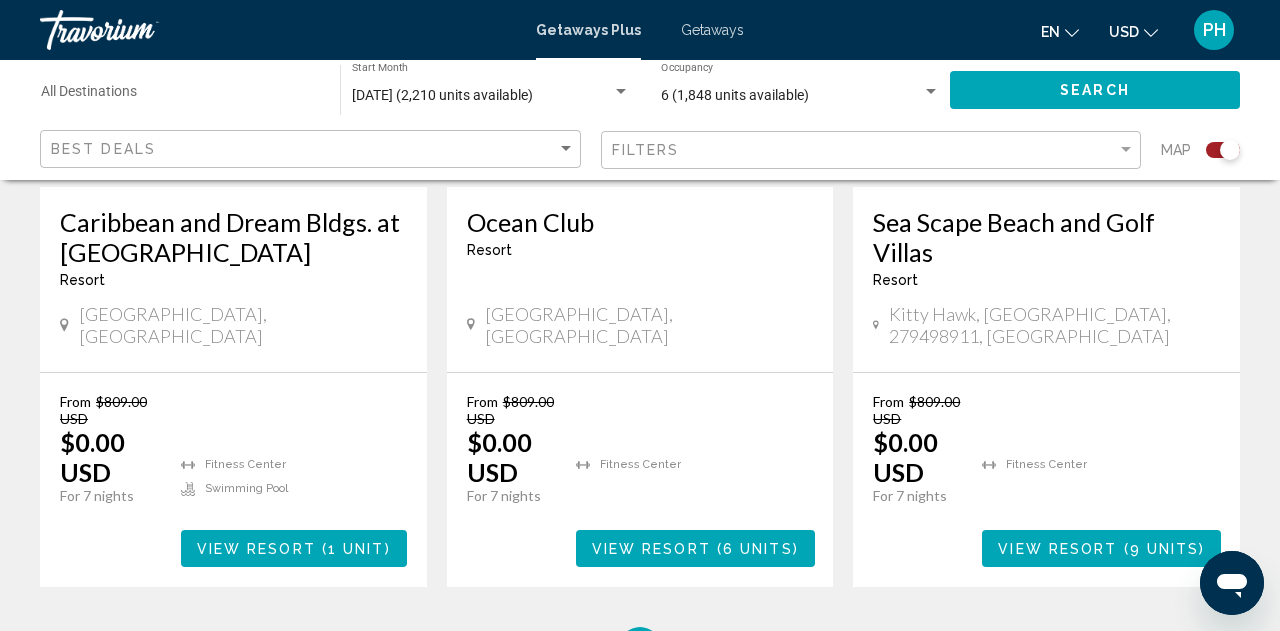 scroll, scrollTop: 3378, scrollLeft: 0, axis: vertical 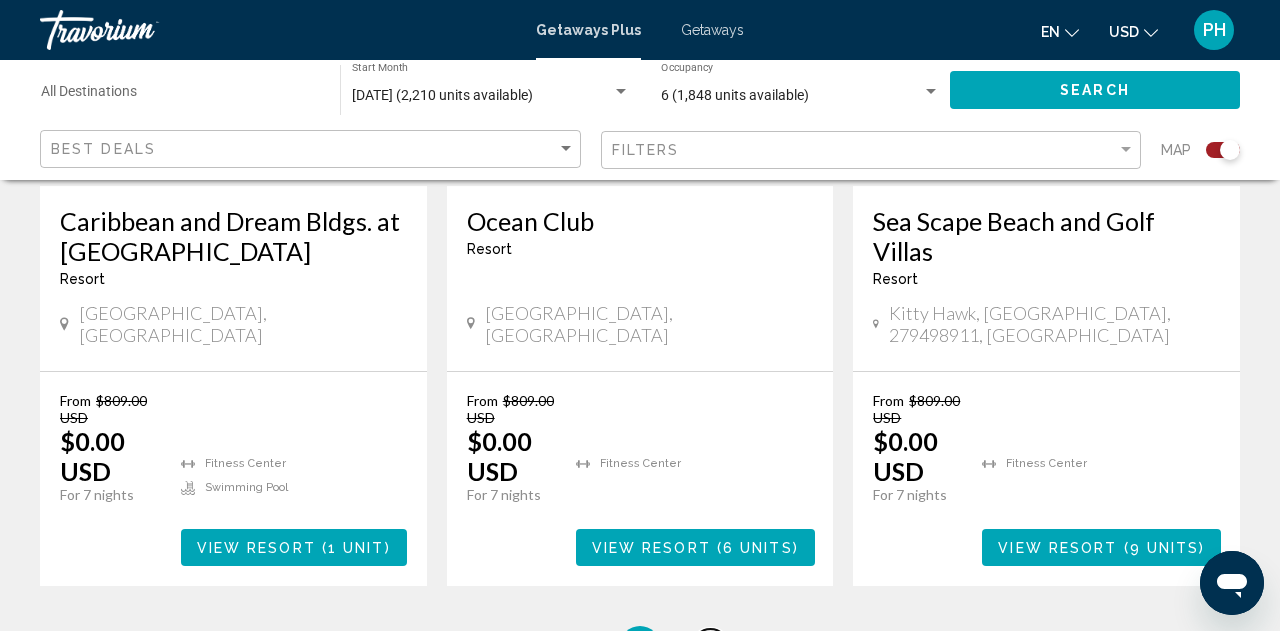 click on "8" at bounding box center [710, 646] 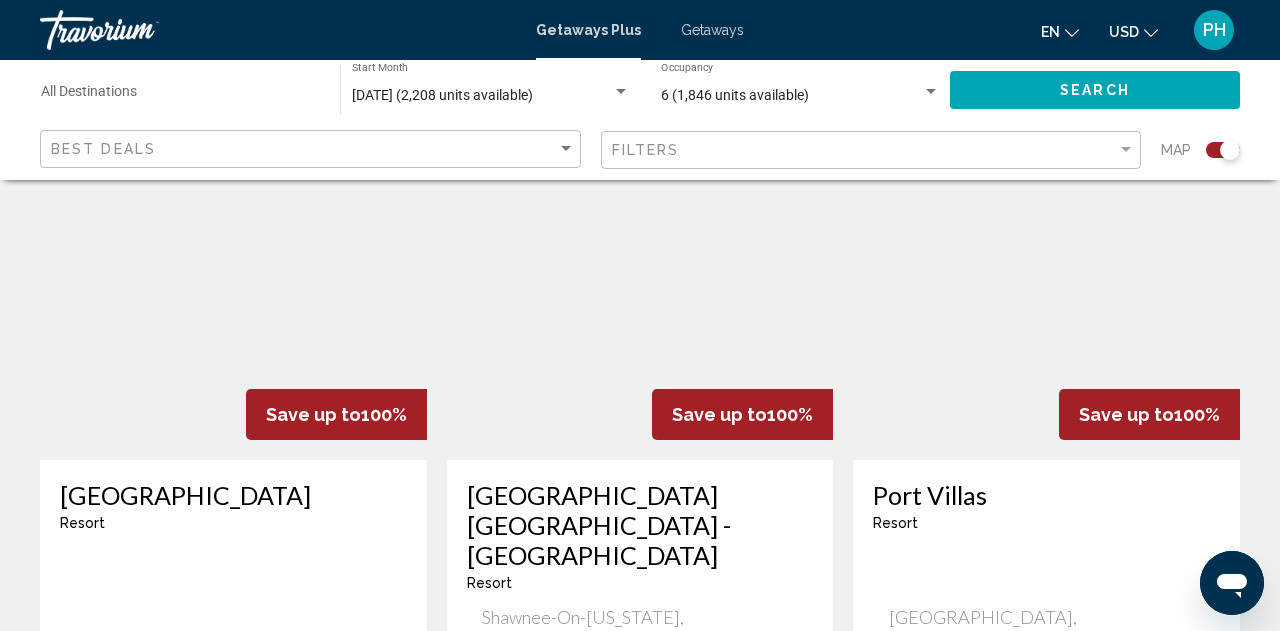 scroll, scrollTop: 1537, scrollLeft: 0, axis: vertical 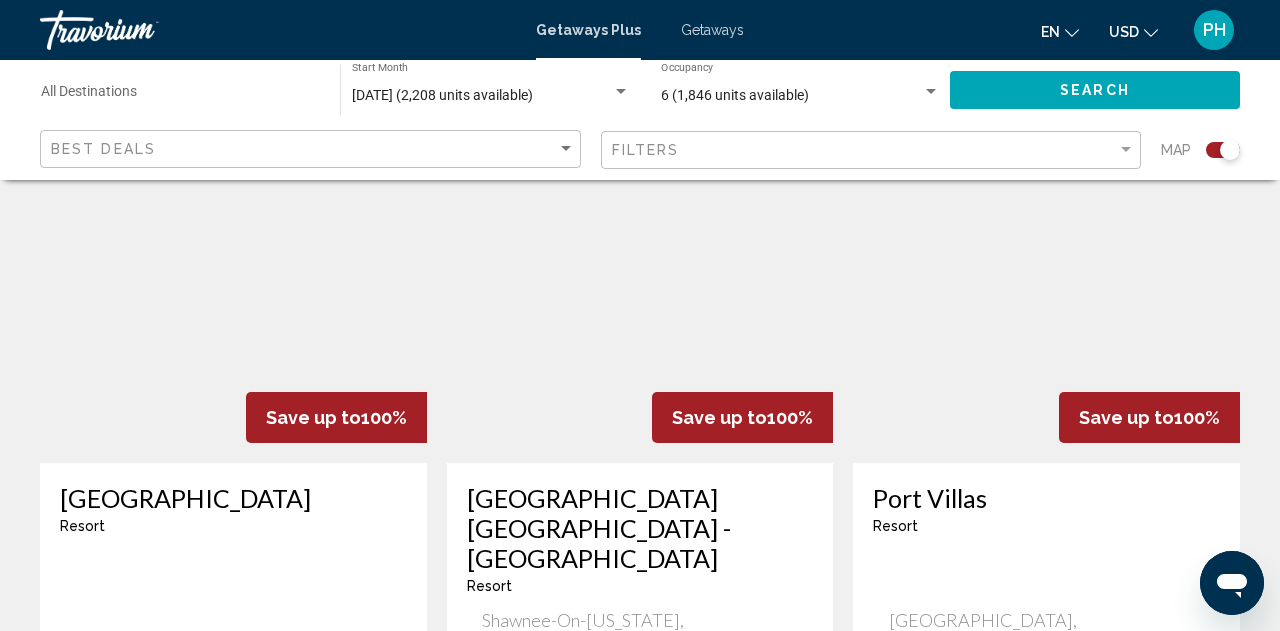 click at bounding box center (1046, 303) 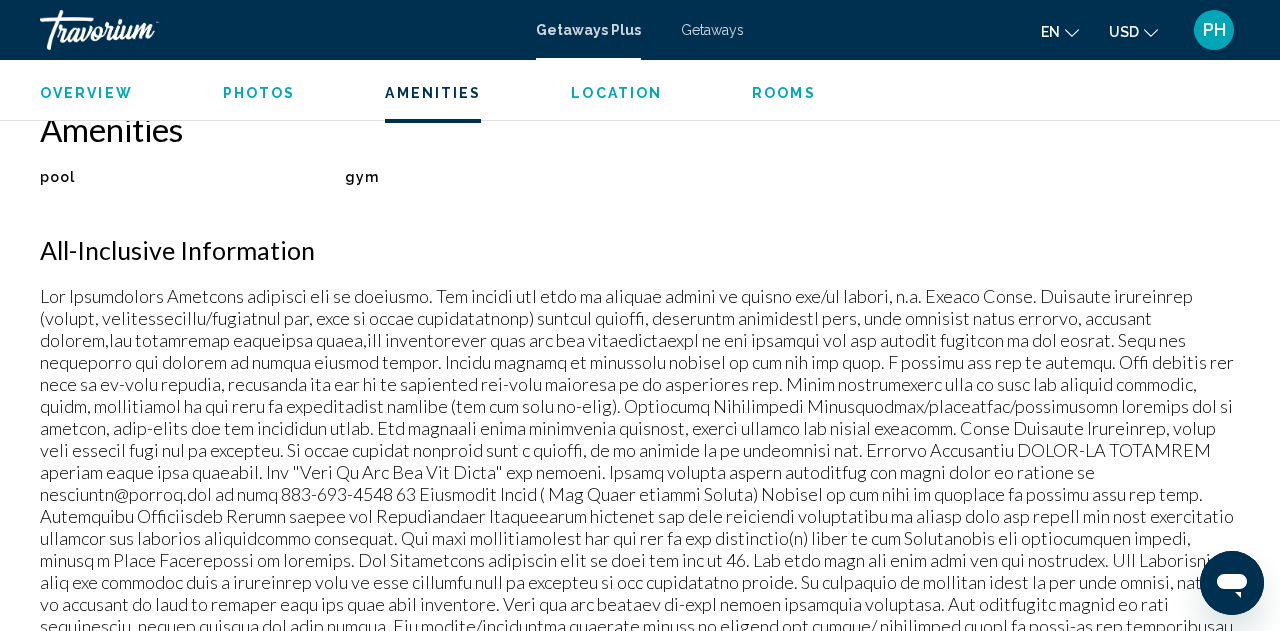 scroll, scrollTop: 1875, scrollLeft: 0, axis: vertical 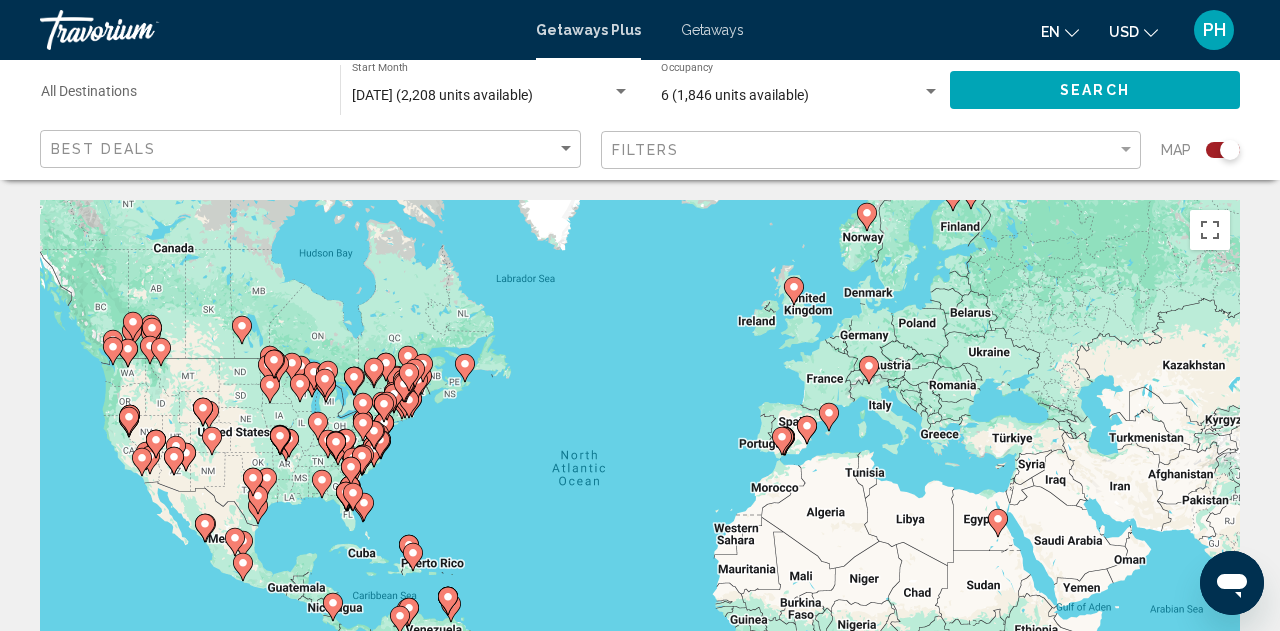 click on "Filters" 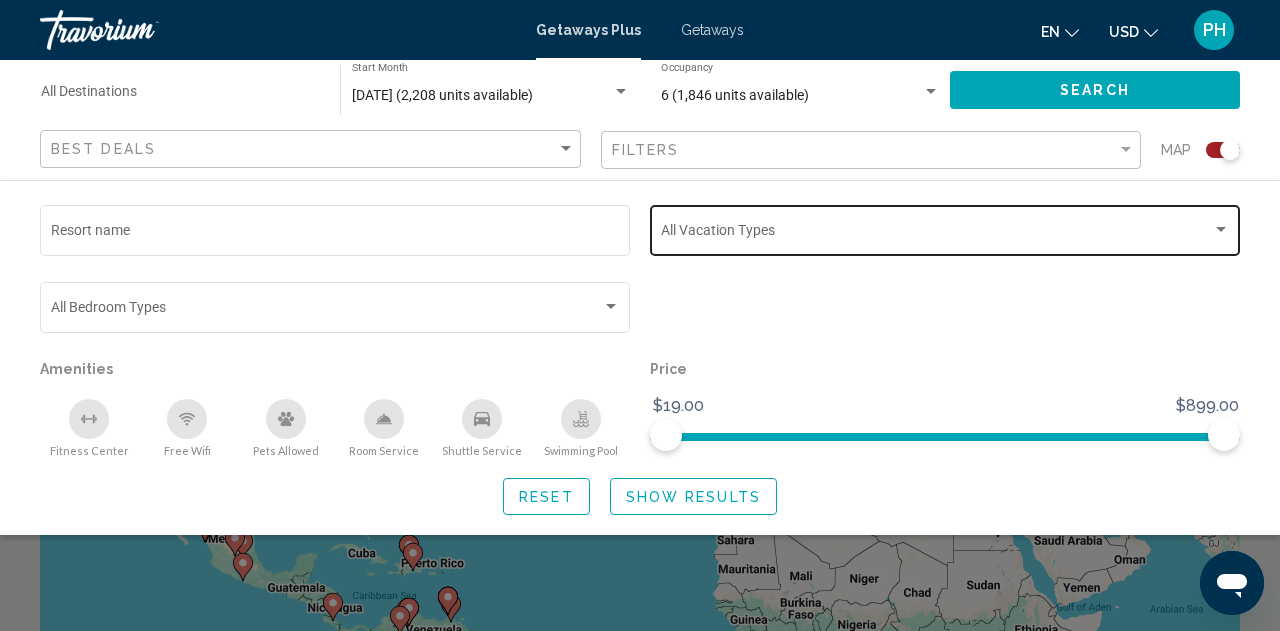click at bounding box center [936, 234] 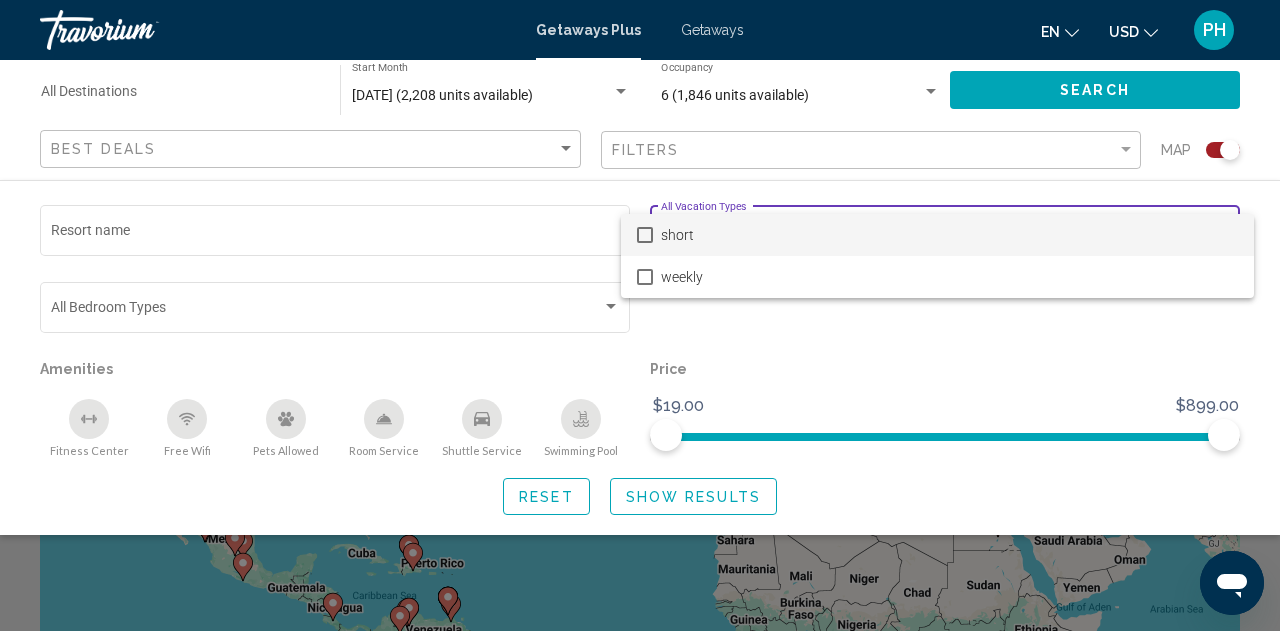 click at bounding box center [645, 235] 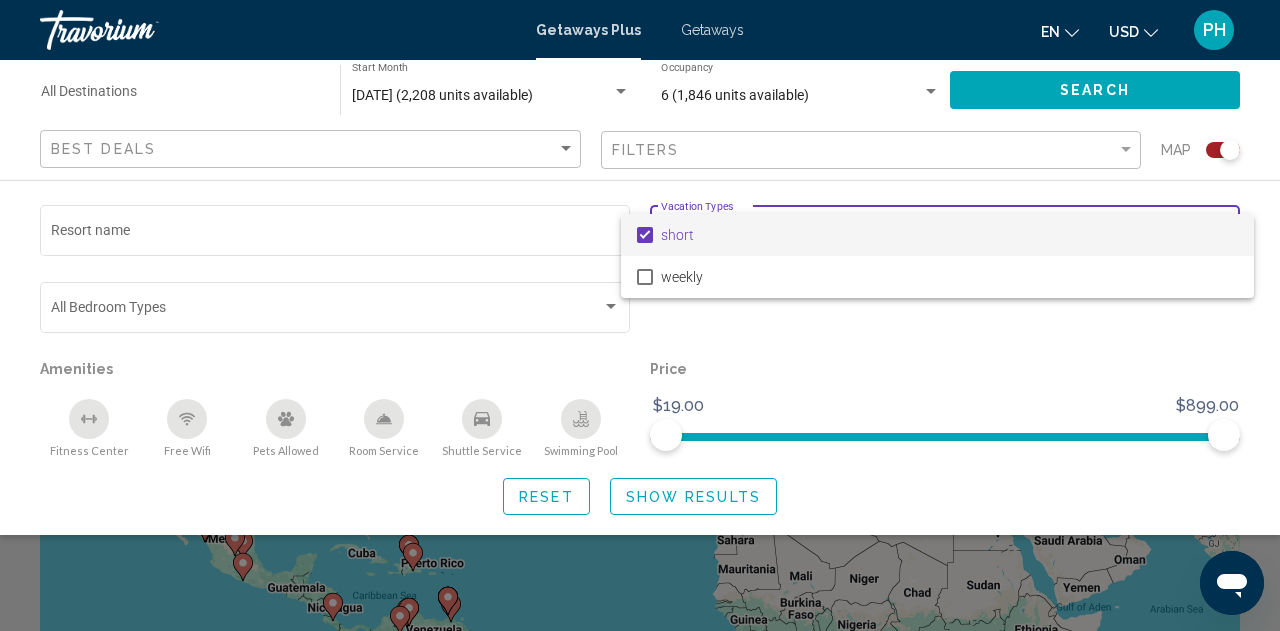 click at bounding box center [640, 315] 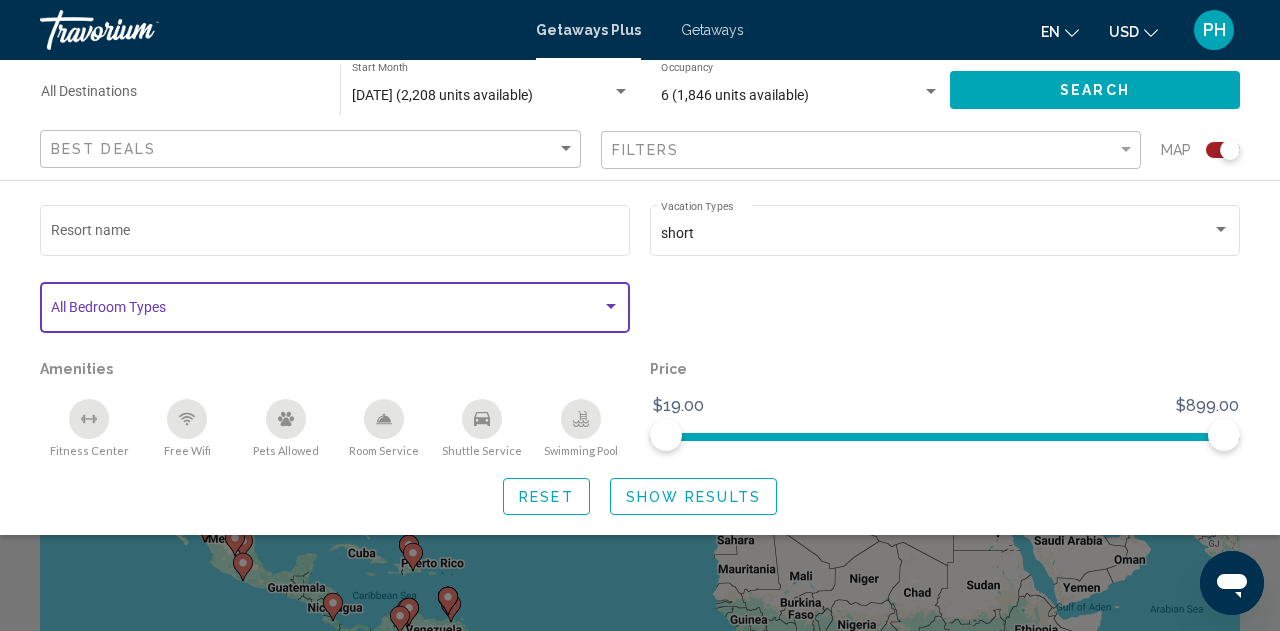 click at bounding box center [611, 306] 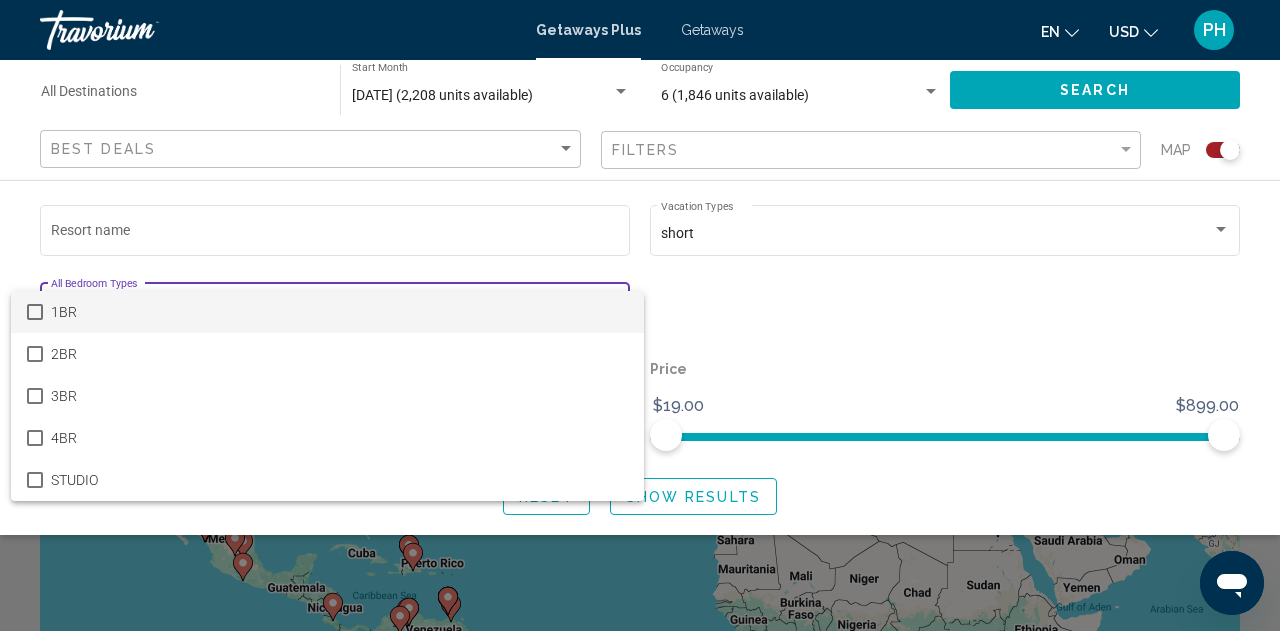 click at bounding box center (640, 315) 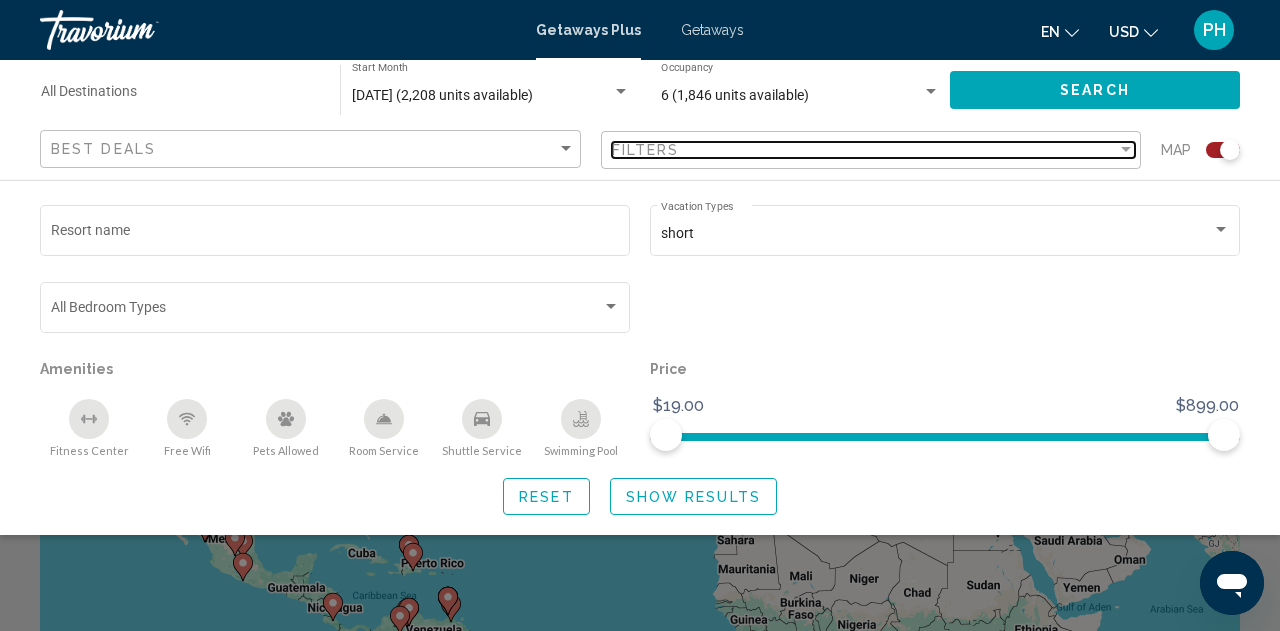 click at bounding box center [1126, 149] 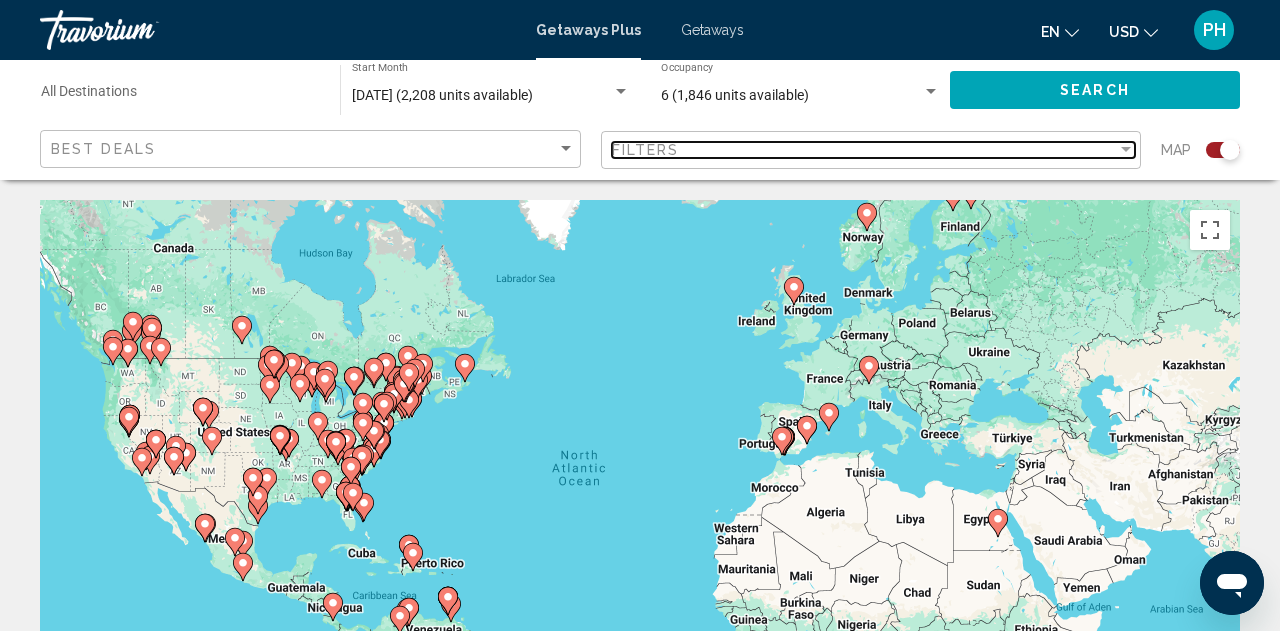 click at bounding box center (1126, 149) 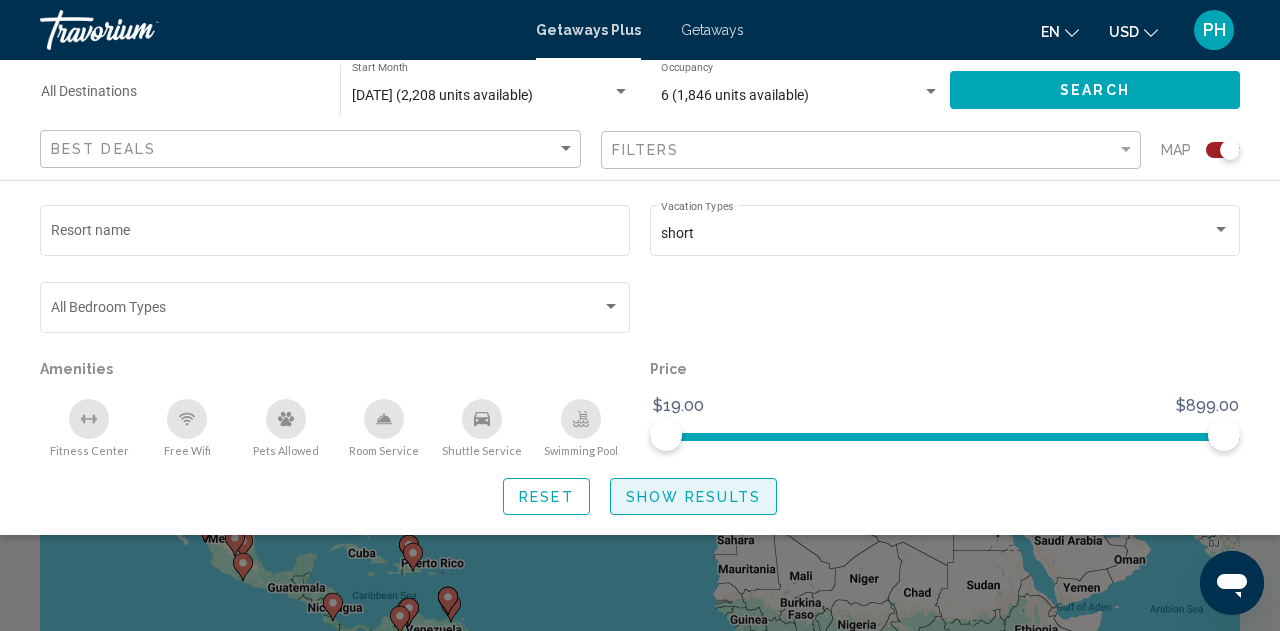 click on "Show Results" 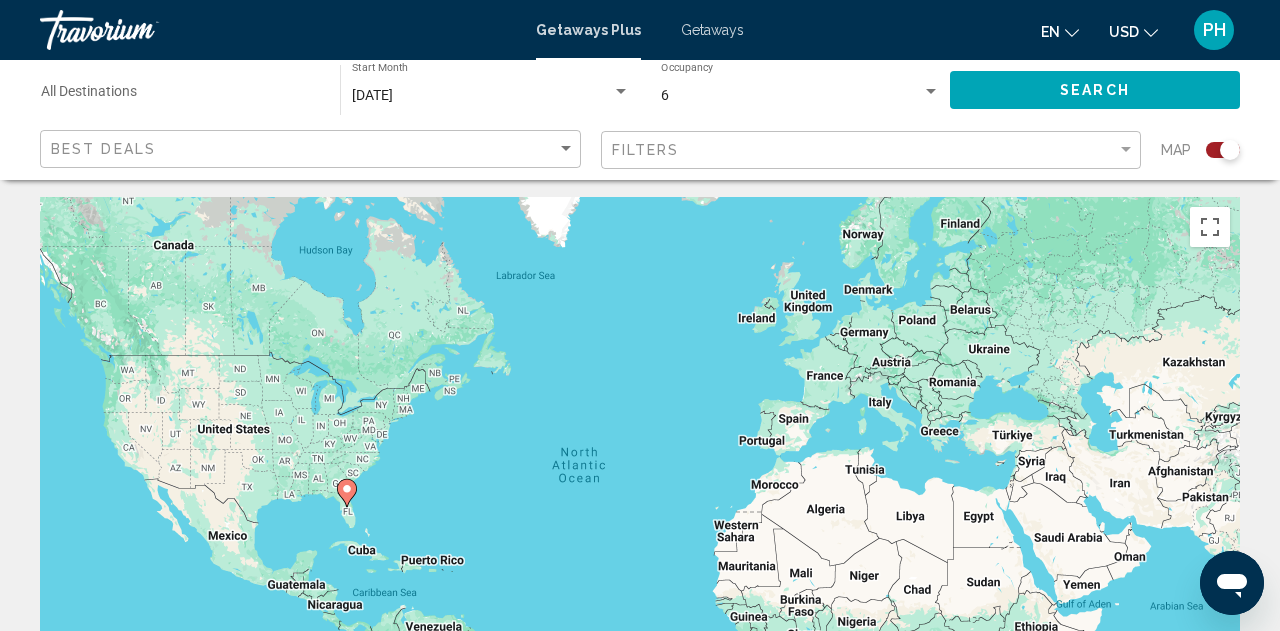 scroll, scrollTop: 0, scrollLeft: 0, axis: both 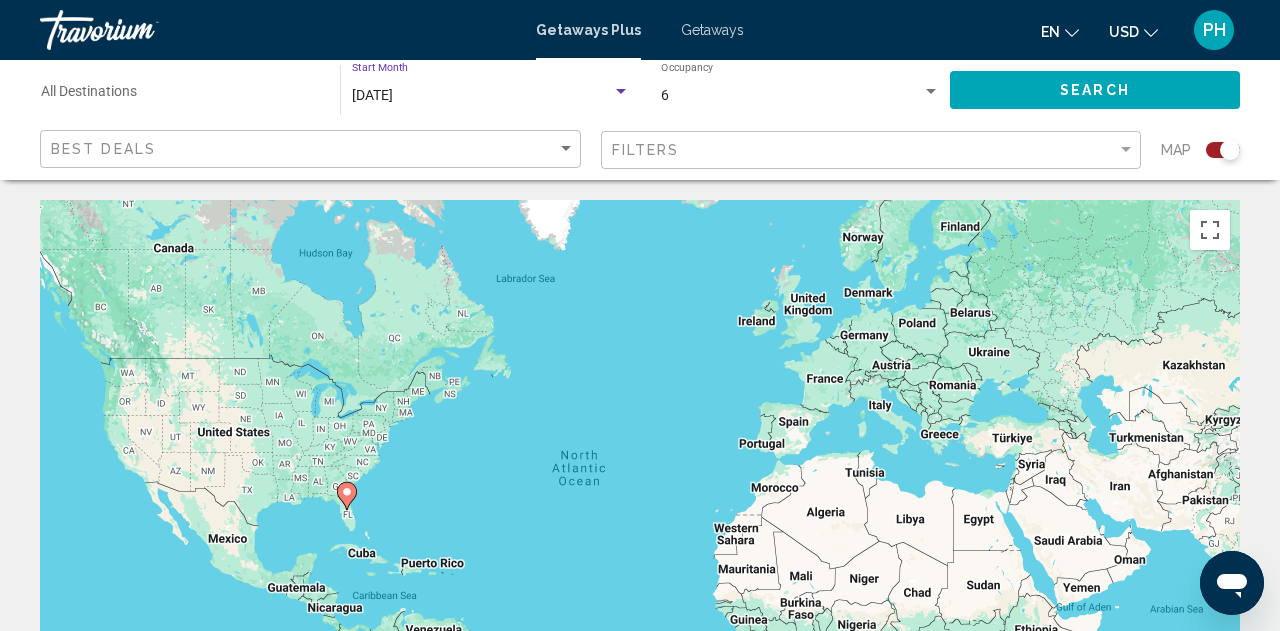 click on "[DATE]" at bounding box center [372, 95] 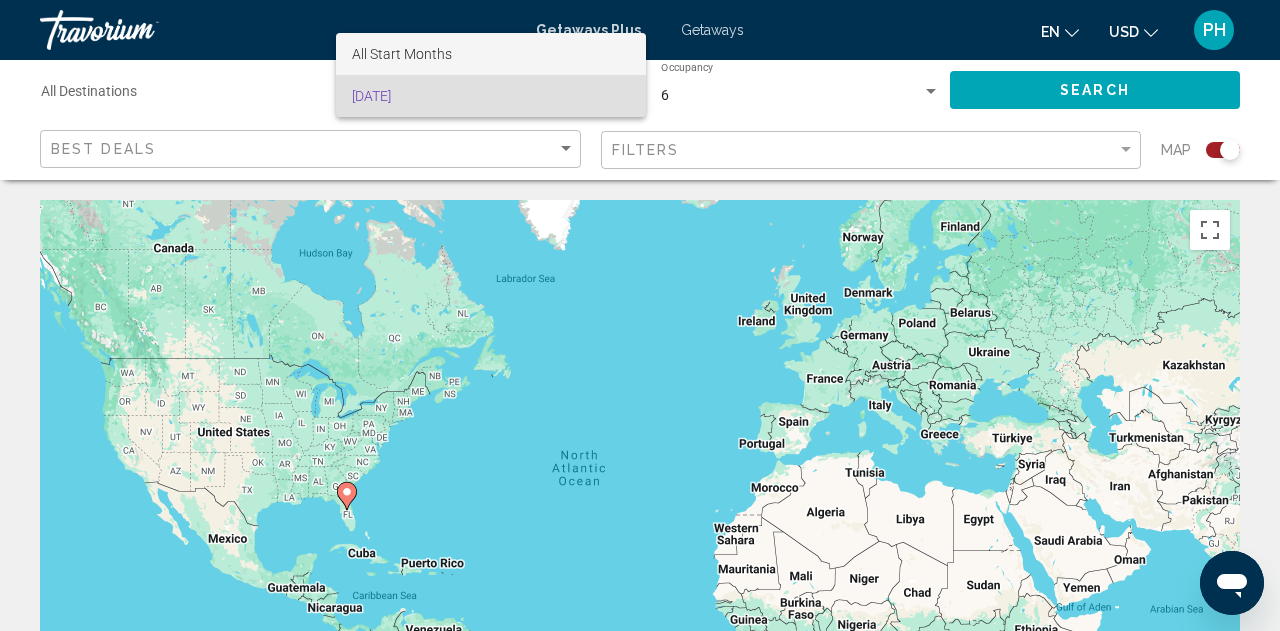 click on "All Start Months" at bounding box center [402, 54] 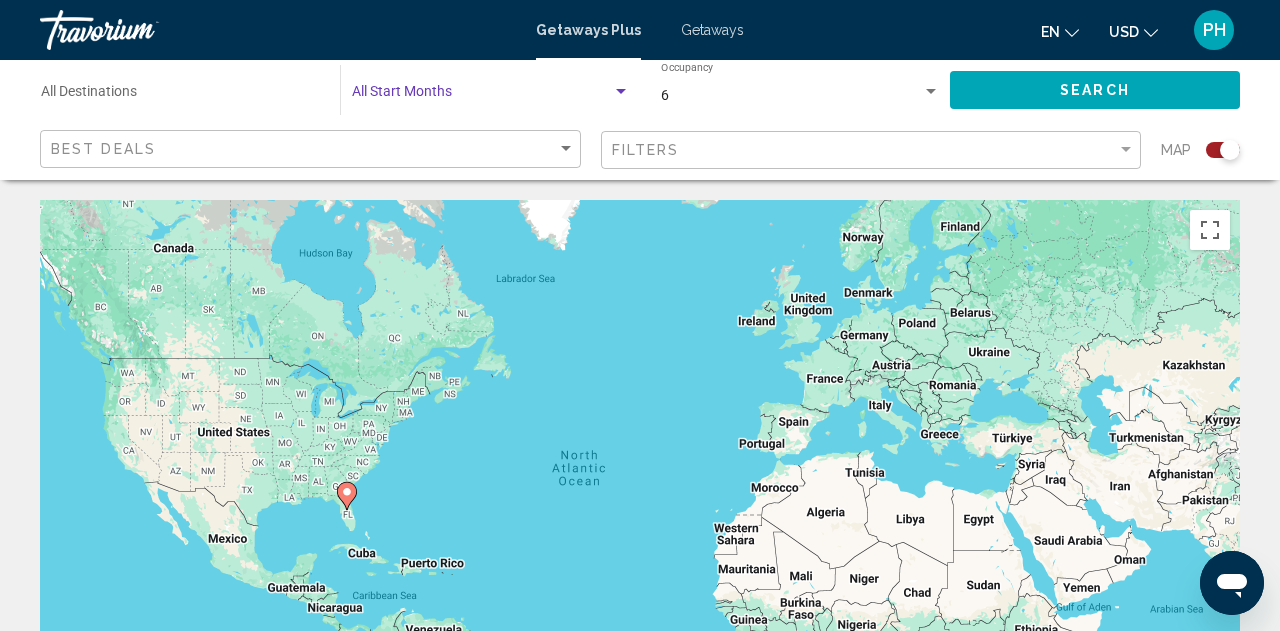 click on "Search" 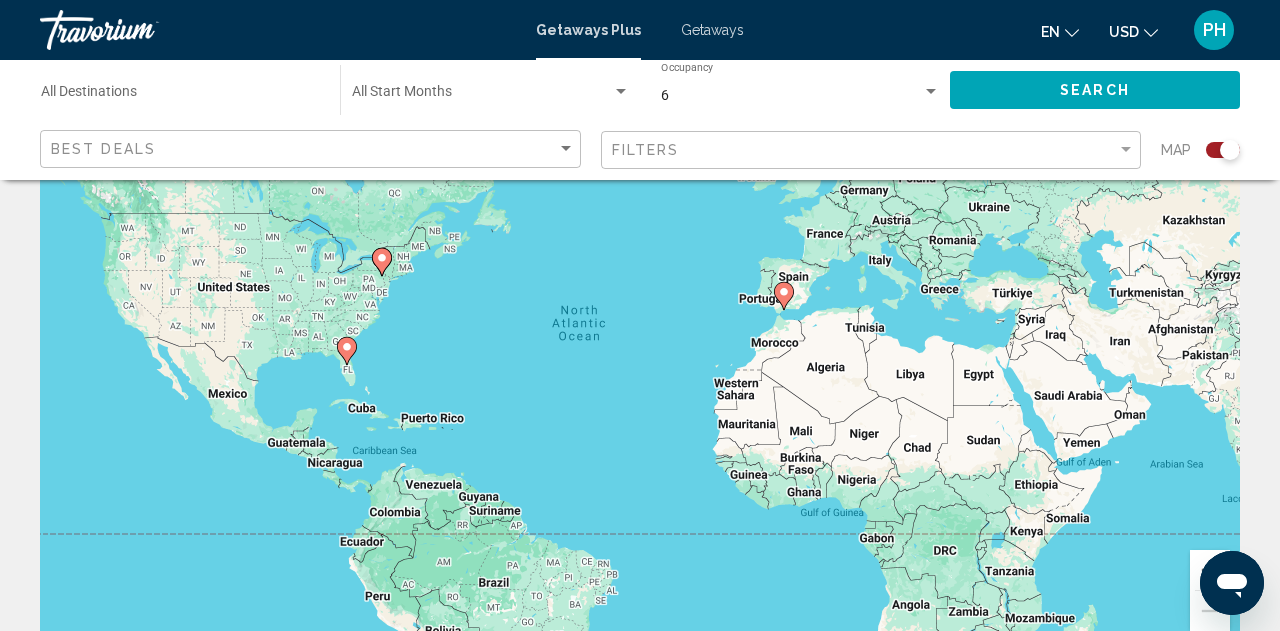 scroll, scrollTop: 0, scrollLeft: 0, axis: both 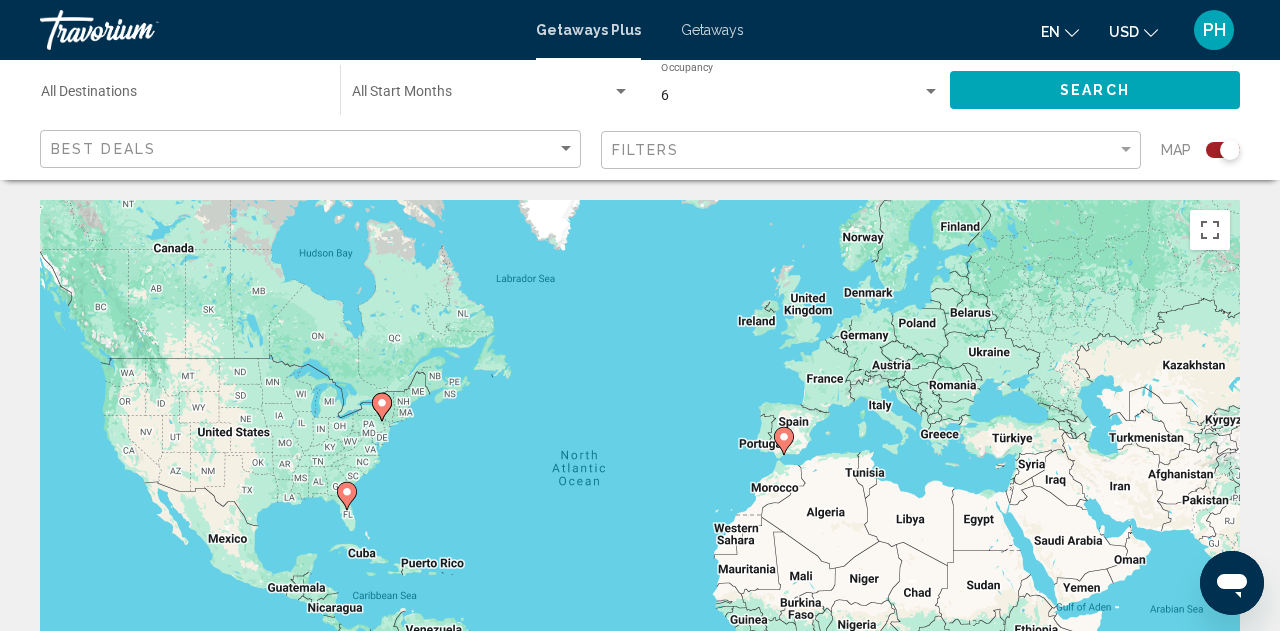 click on "Start Month All Start Months" 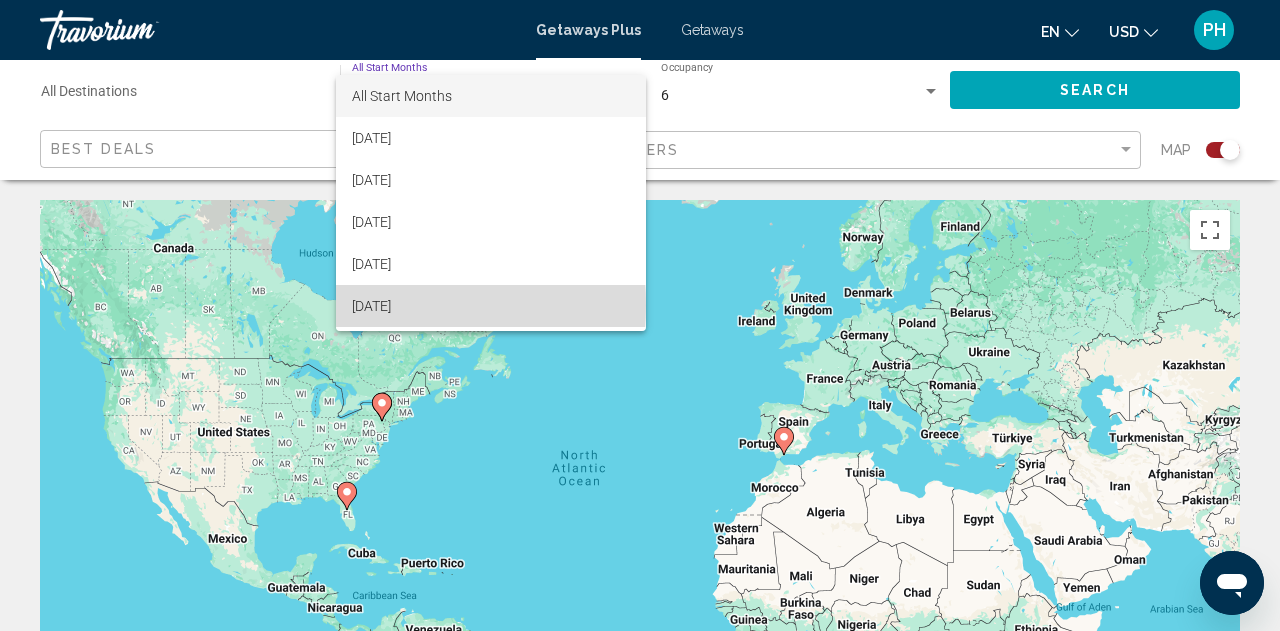 click on "[DATE]" at bounding box center (491, 306) 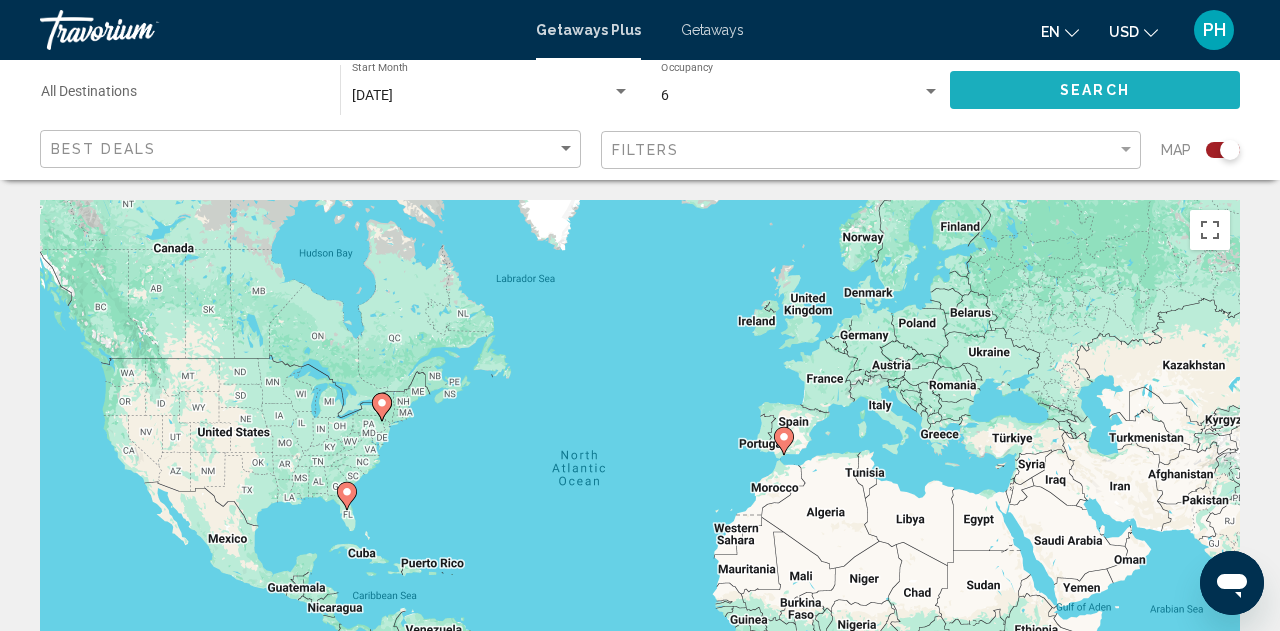 click on "Search" 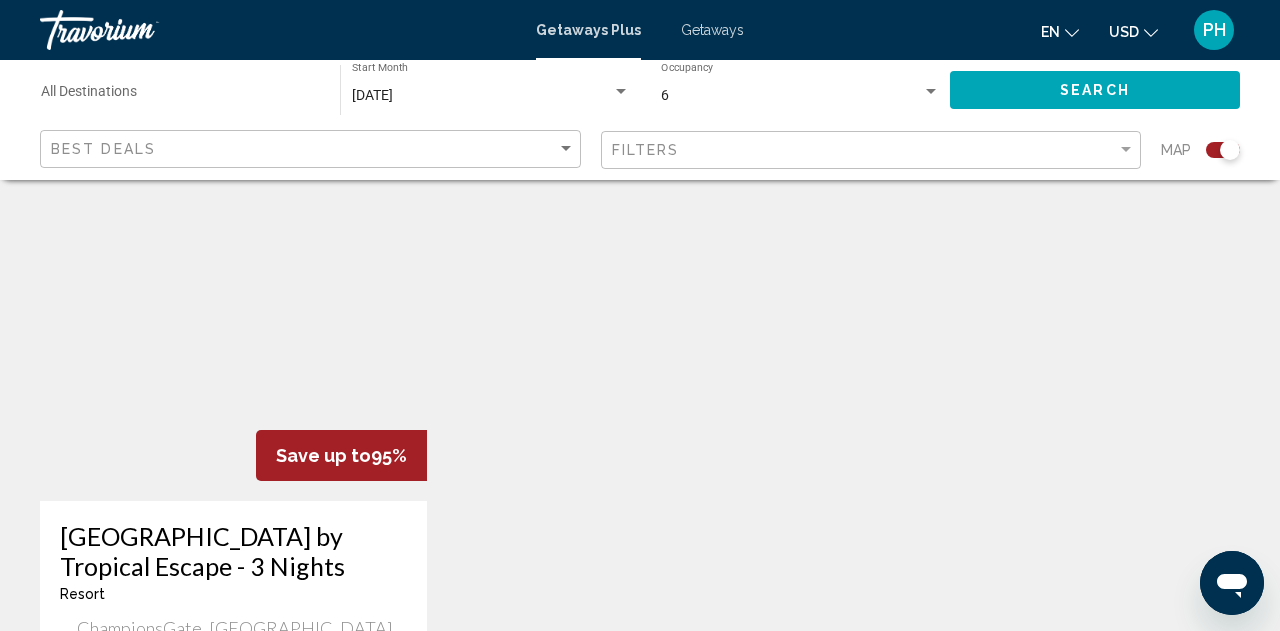 scroll, scrollTop: 707, scrollLeft: 0, axis: vertical 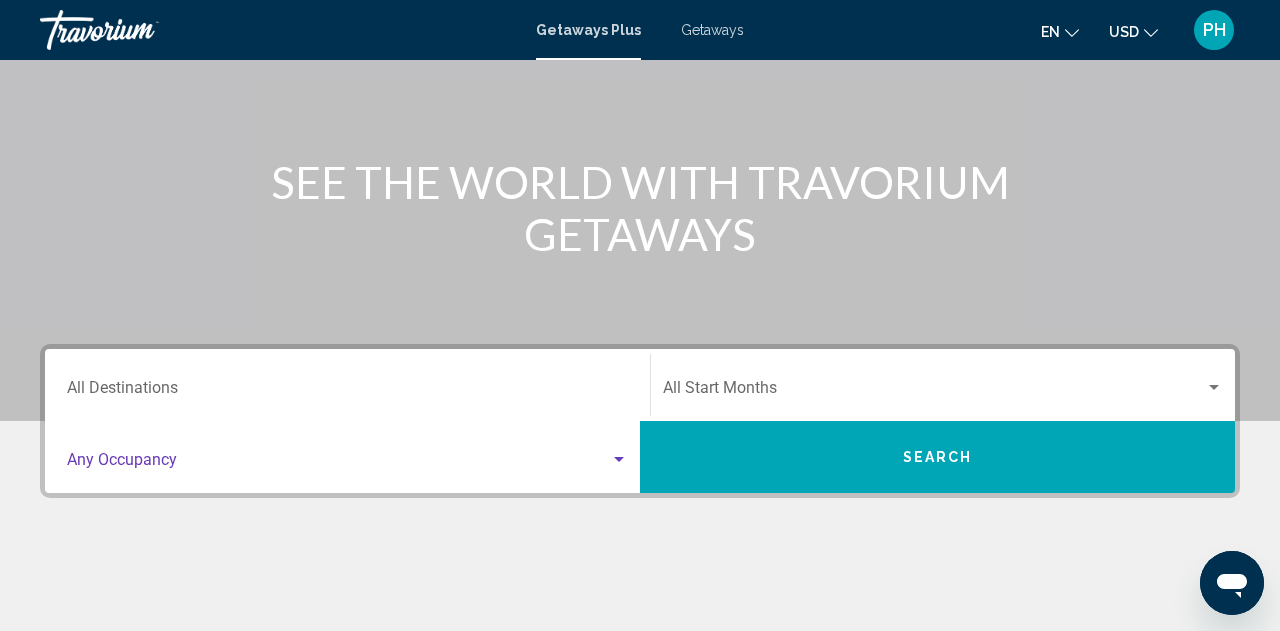 click at bounding box center (338, 464) 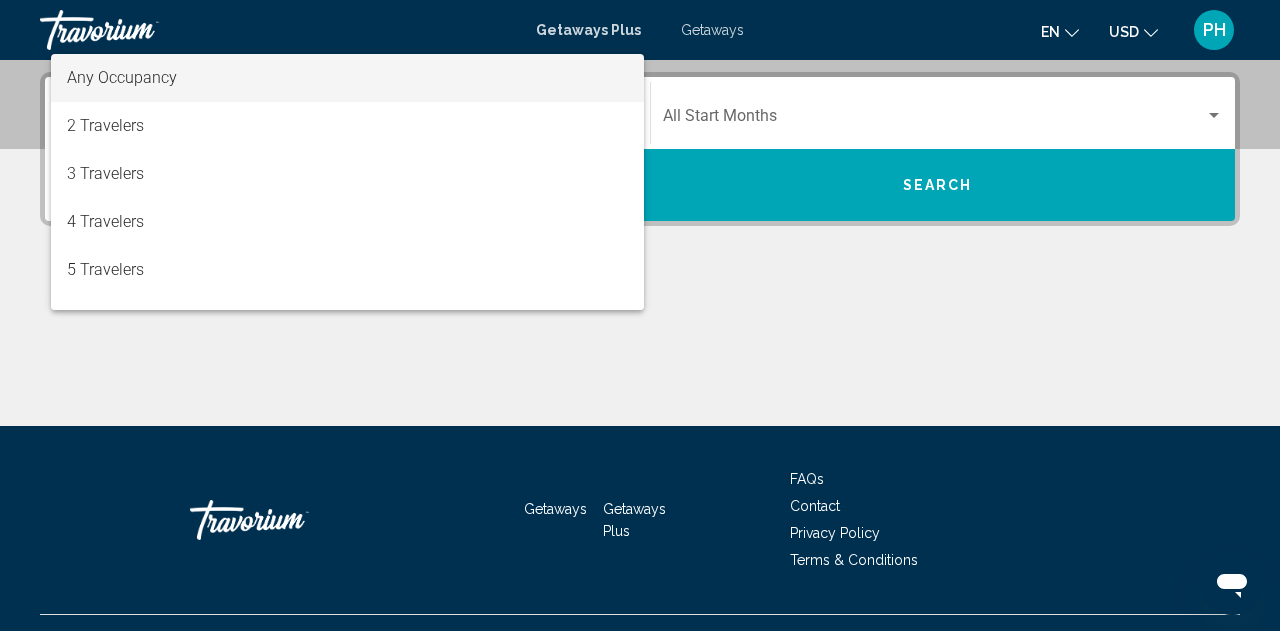 scroll, scrollTop: 458, scrollLeft: 0, axis: vertical 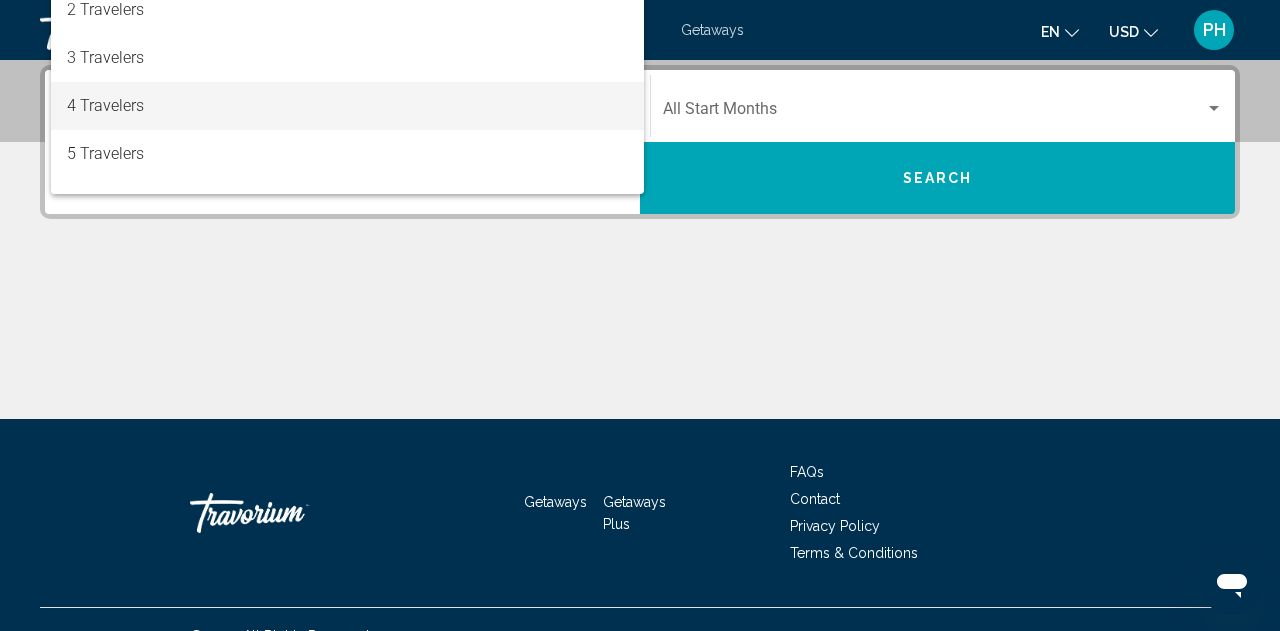 click on "4 Travelers" at bounding box center [347, 106] 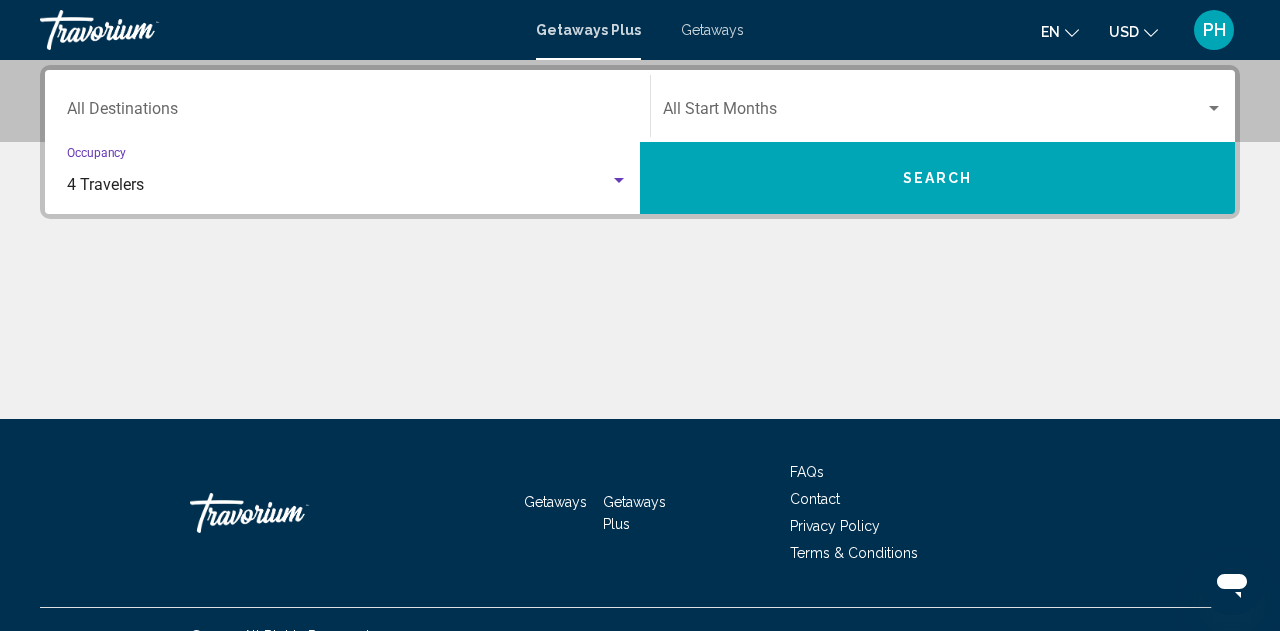 click at bounding box center [934, 113] 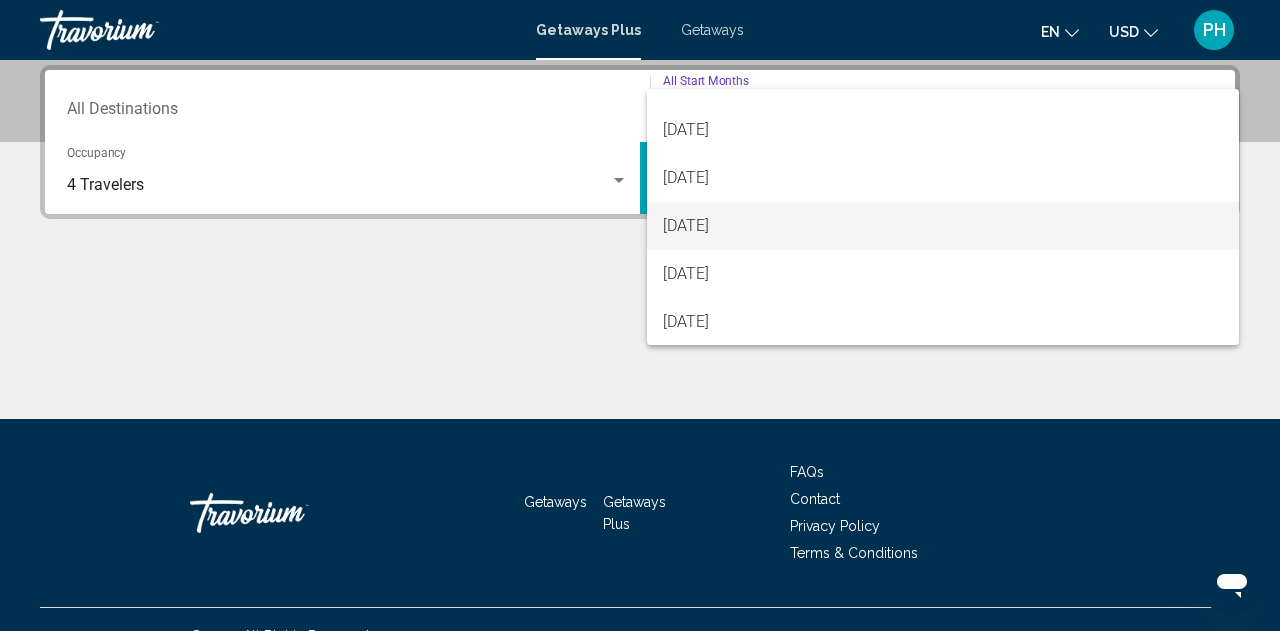 scroll, scrollTop: 82, scrollLeft: 0, axis: vertical 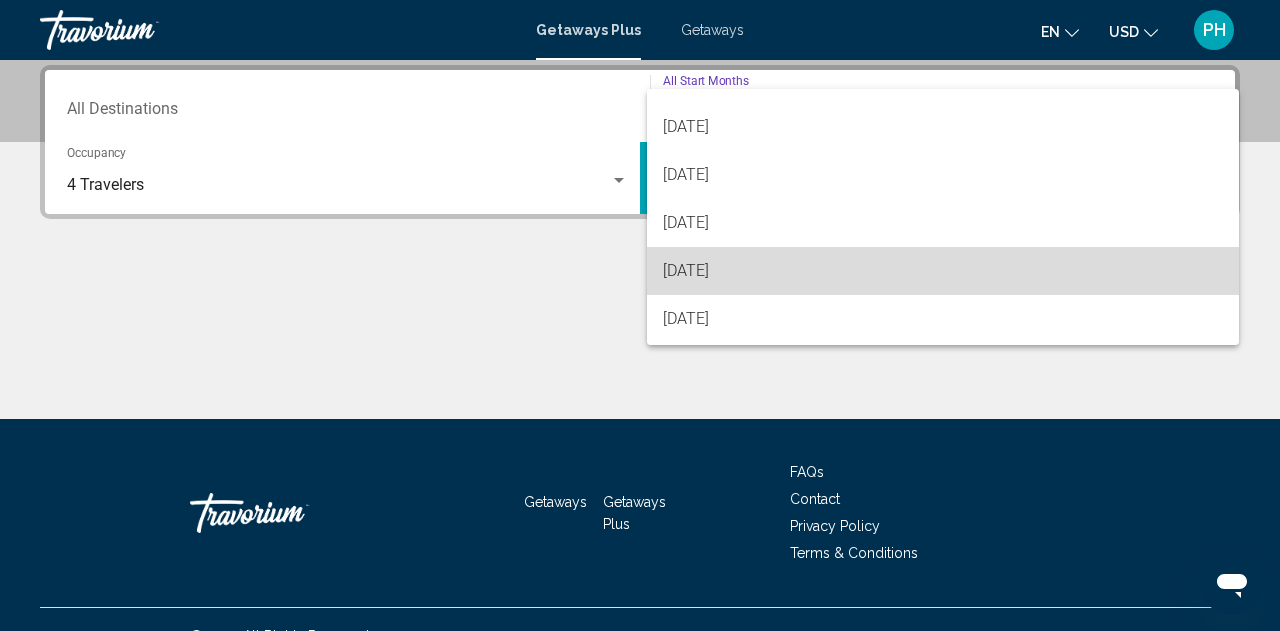 click on "[DATE]" at bounding box center [943, 271] 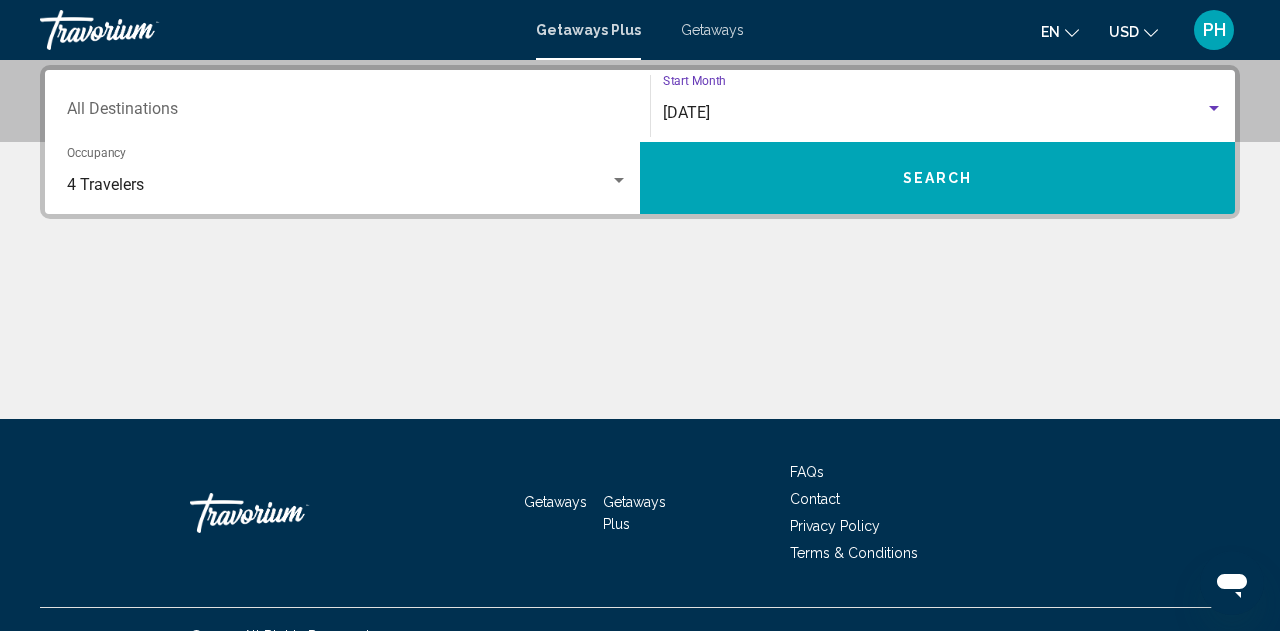 click on "Search" at bounding box center (937, 178) 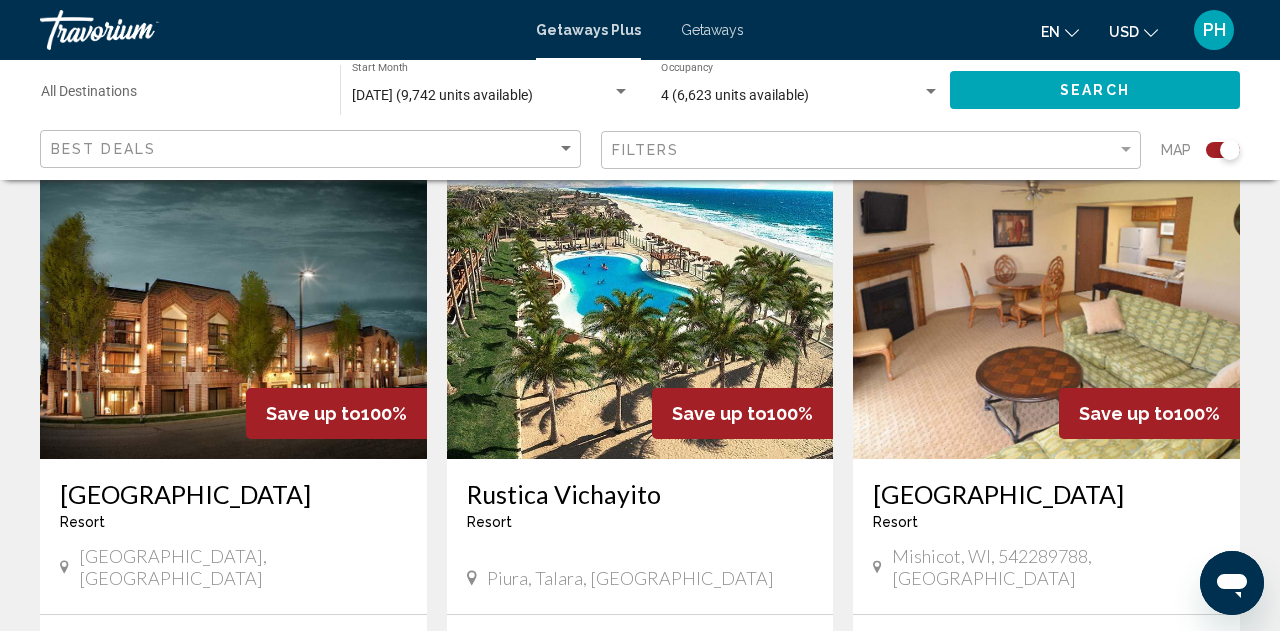 scroll, scrollTop: 1470, scrollLeft: 0, axis: vertical 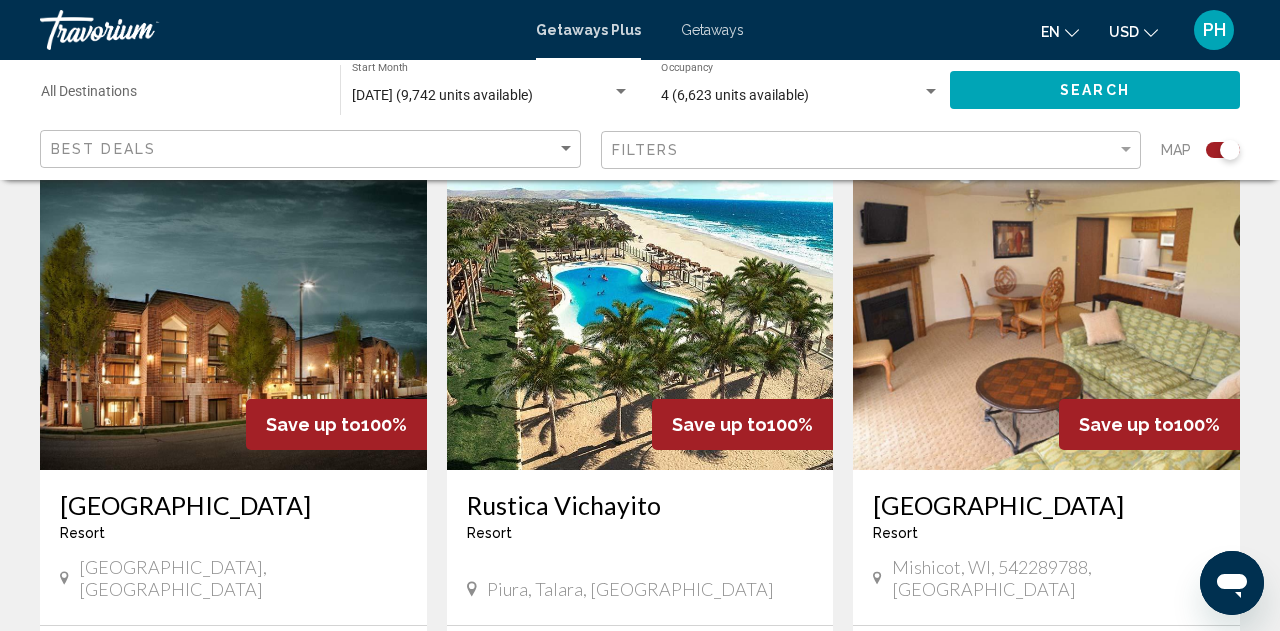 click at bounding box center (640, 310) 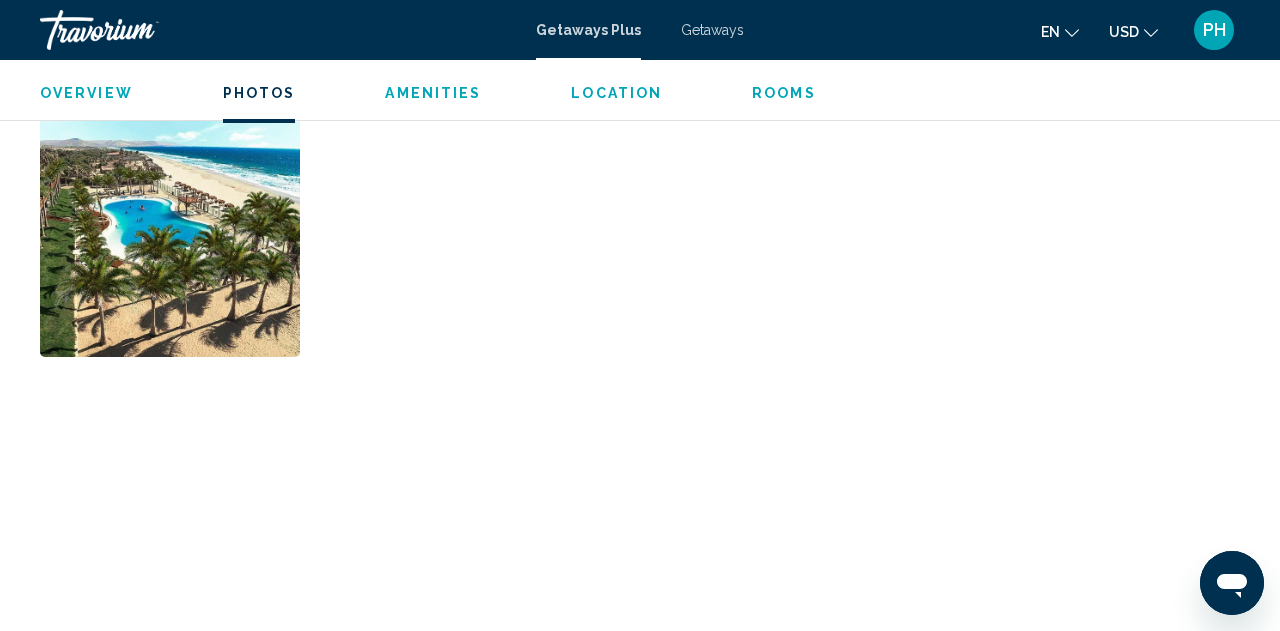 scroll, scrollTop: 1325, scrollLeft: 0, axis: vertical 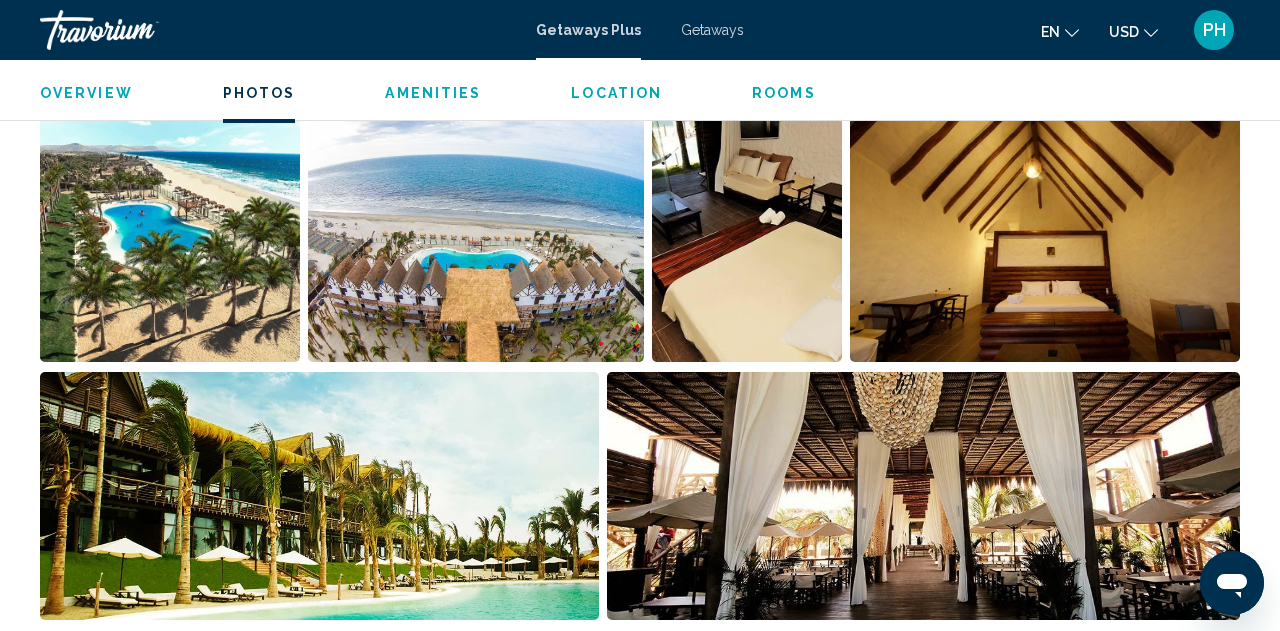 click at bounding box center (170, 238) 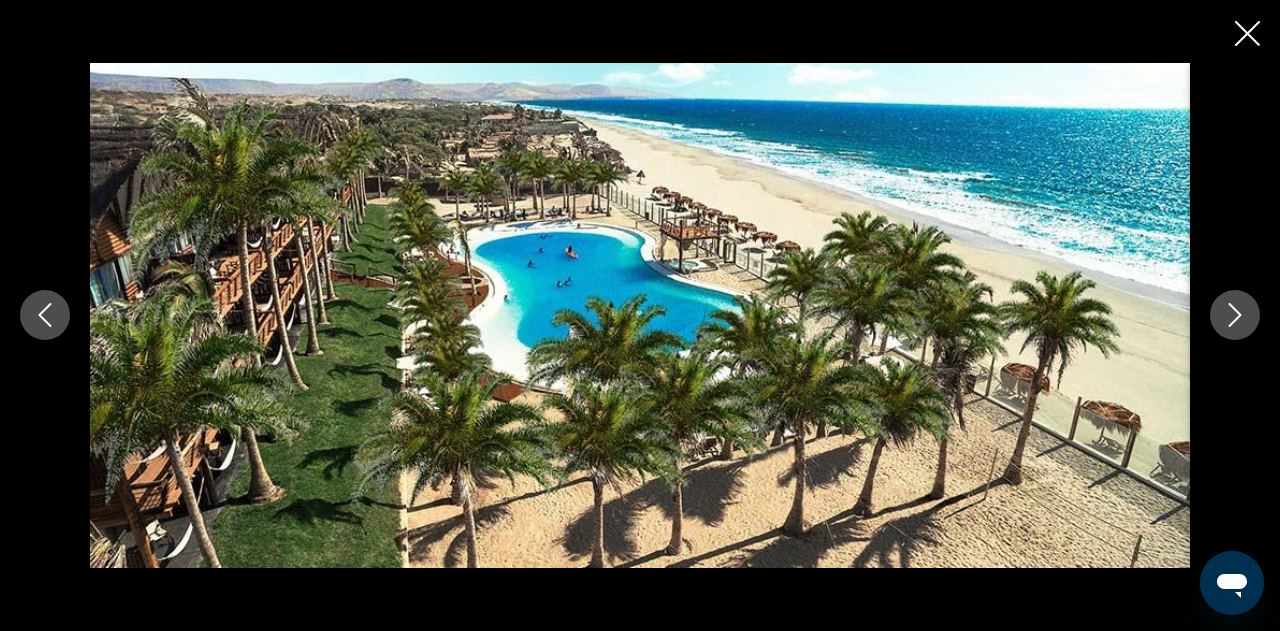 click 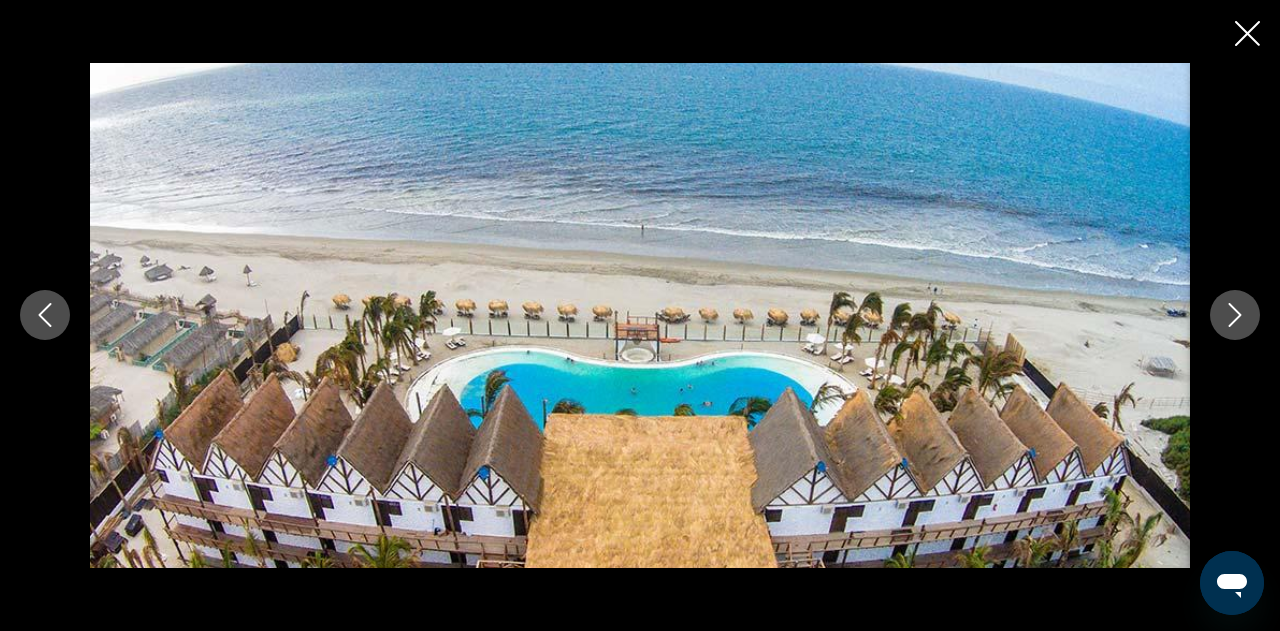 click 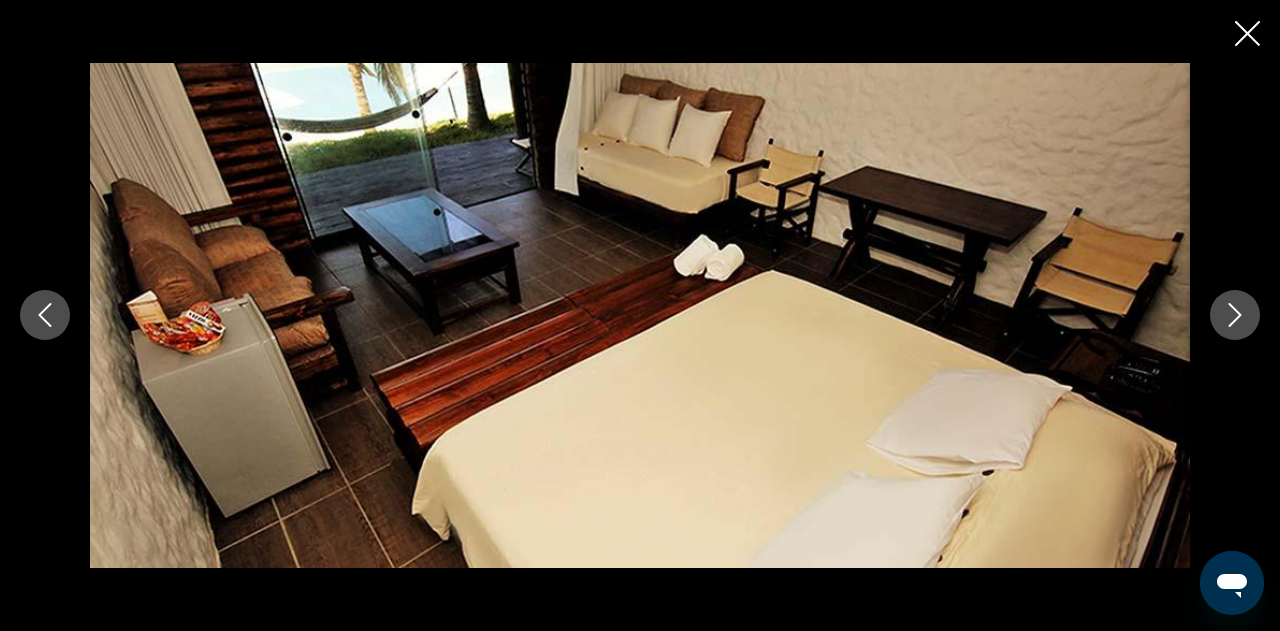 click 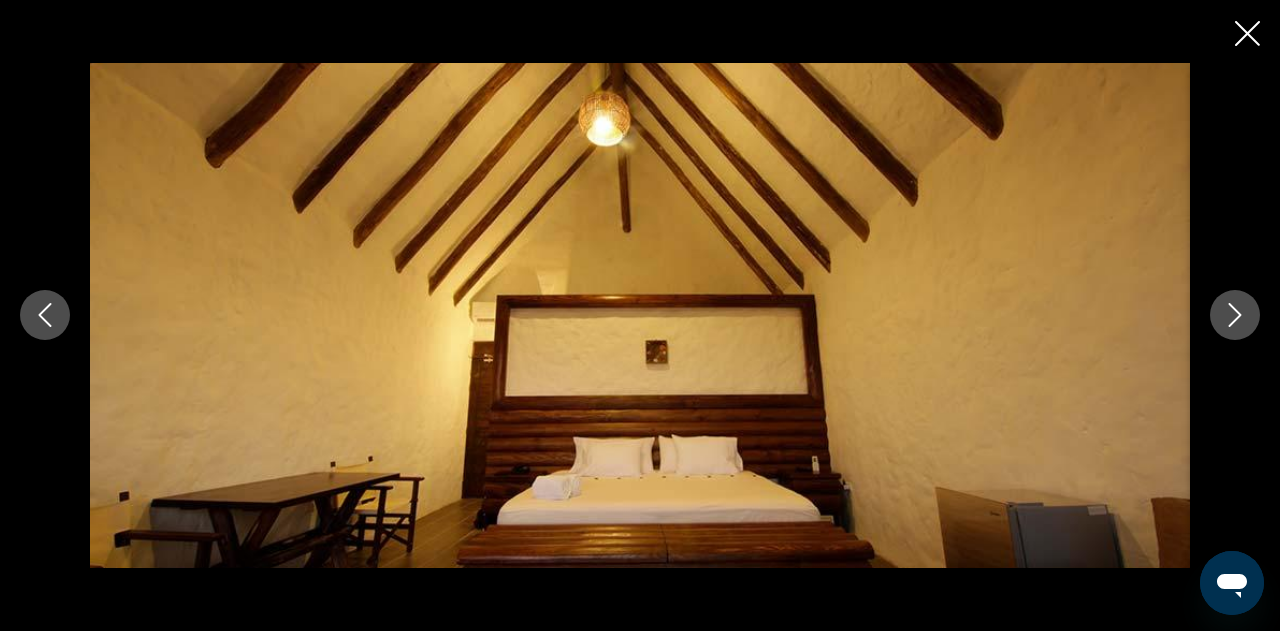 click 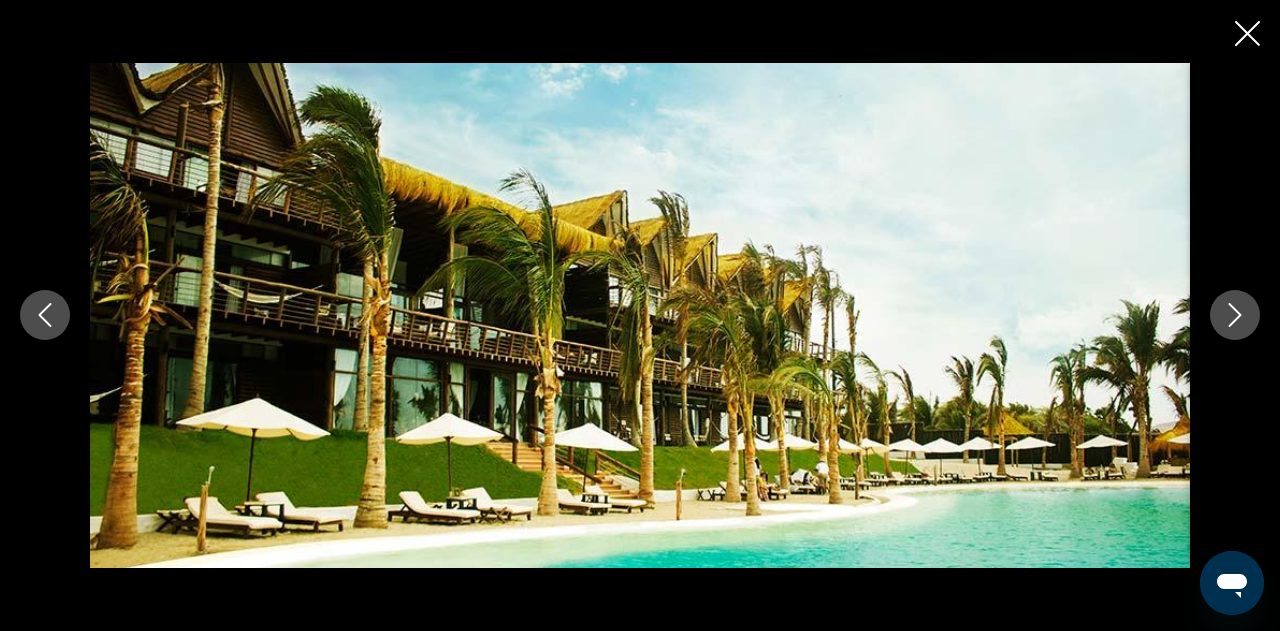 click 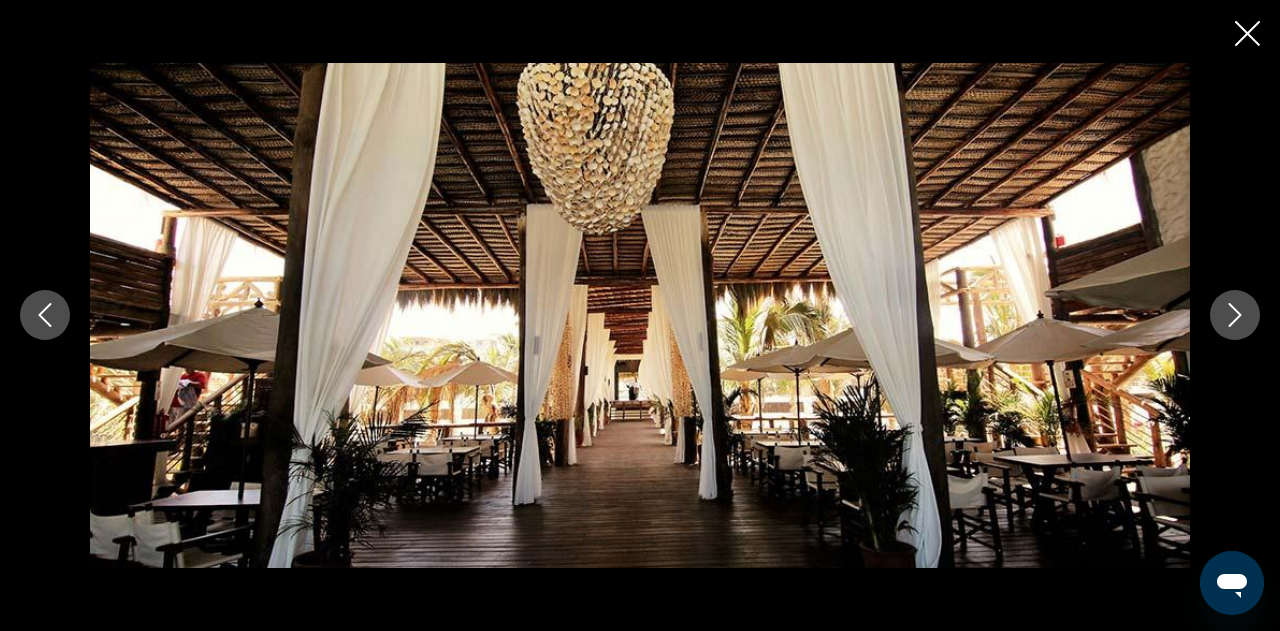 click 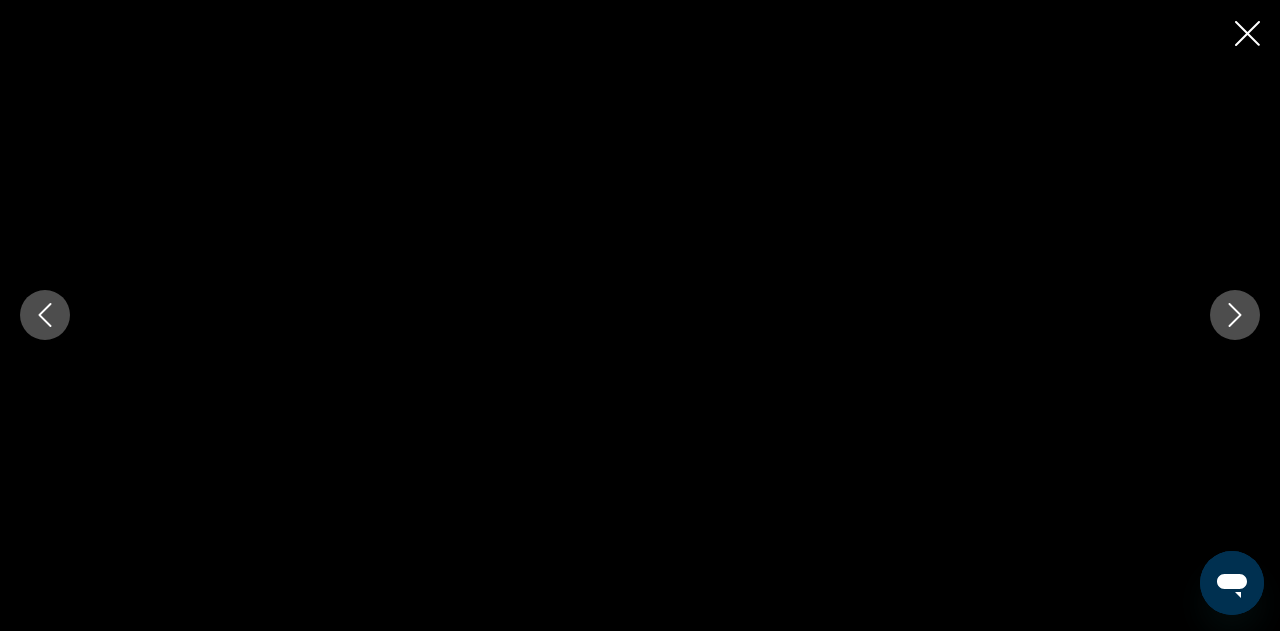 click 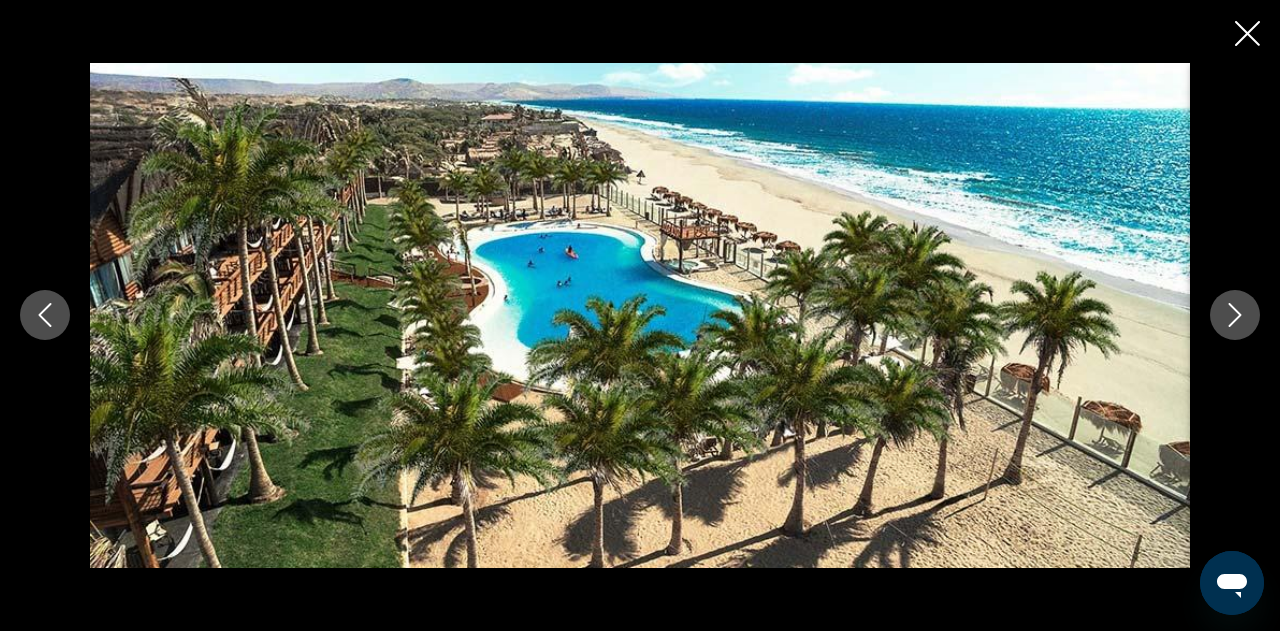 click 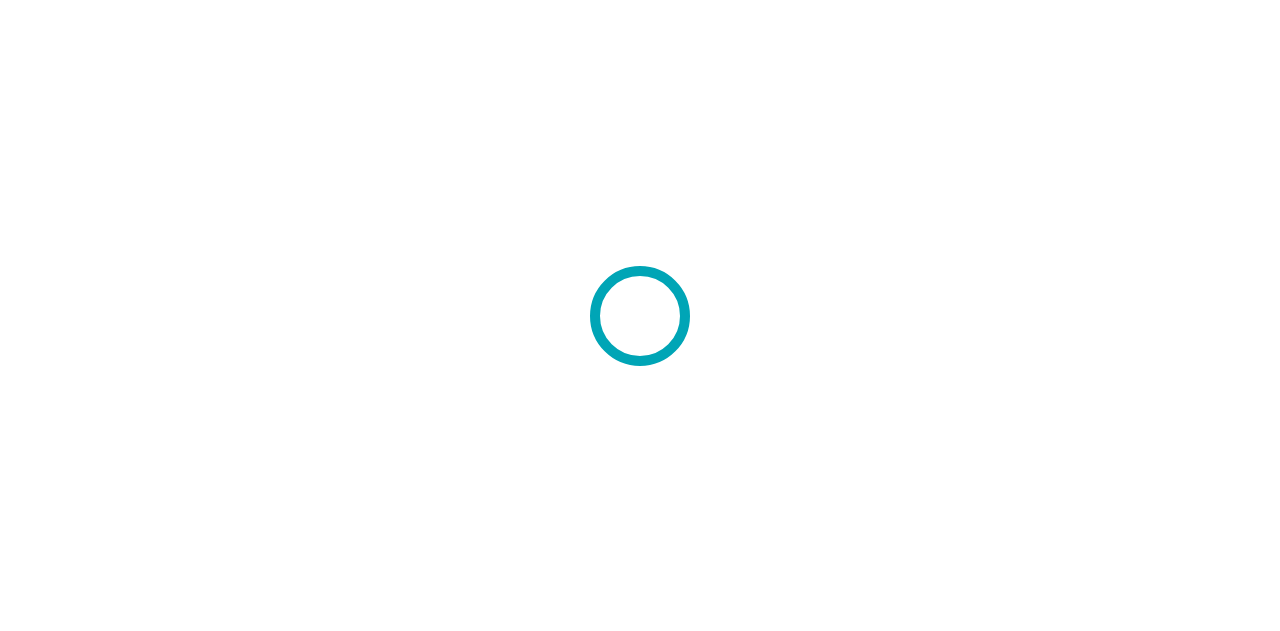 scroll, scrollTop: 0, scrollLeft: 0, axis: both 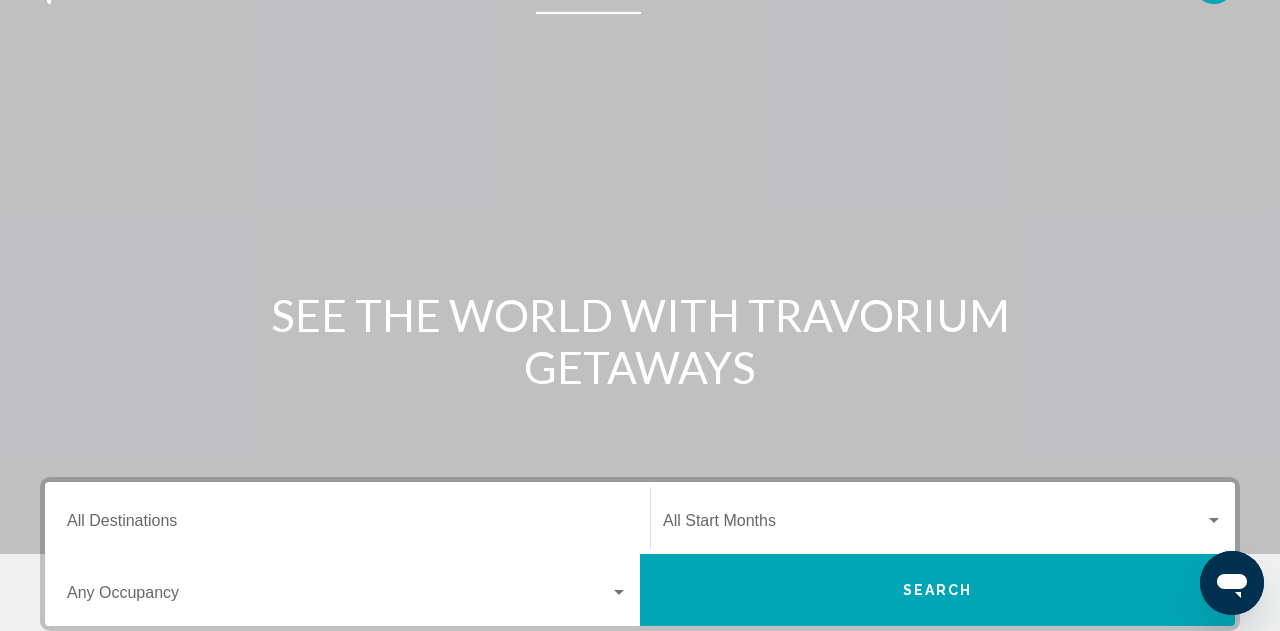 click at bounding box center [338, 597] 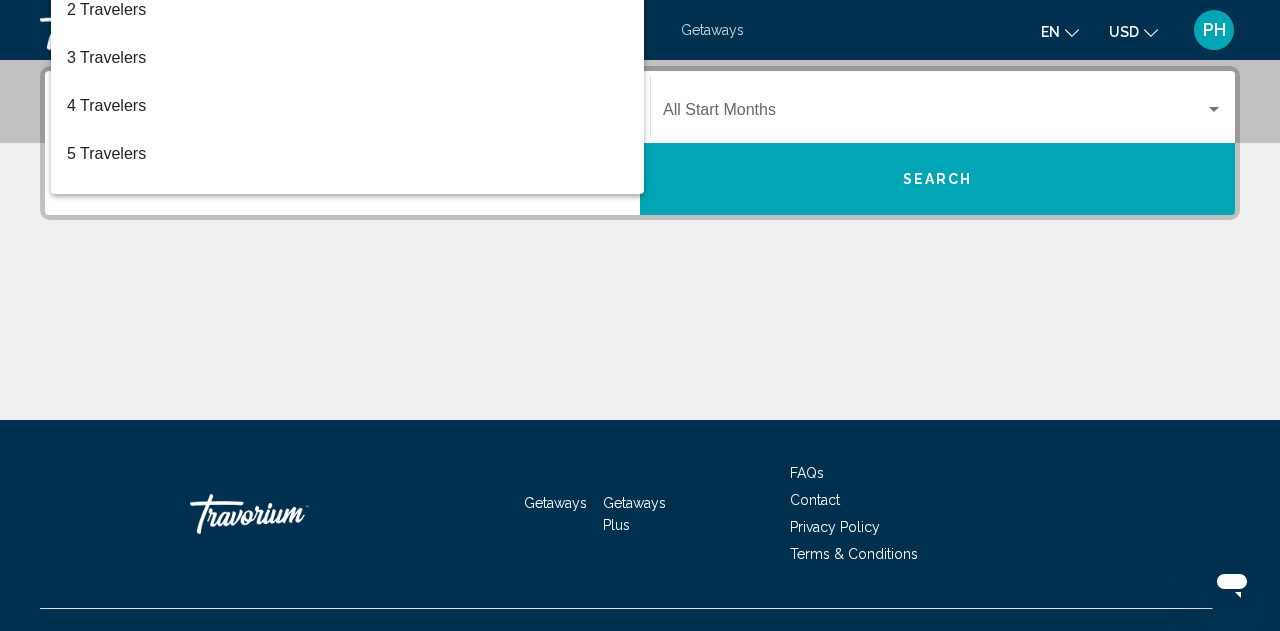 scroll, scrollTop: 458, scrollLeft: 0, axis: vertical 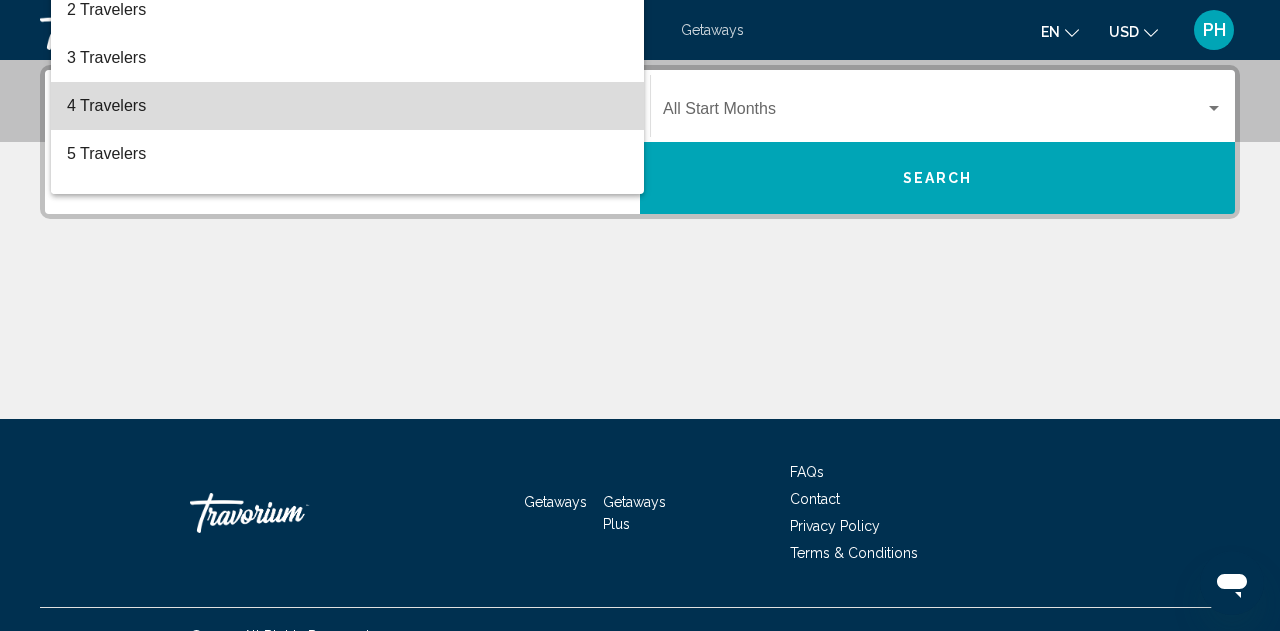 click on "4 Travelers" at bounding box center (347, 106) 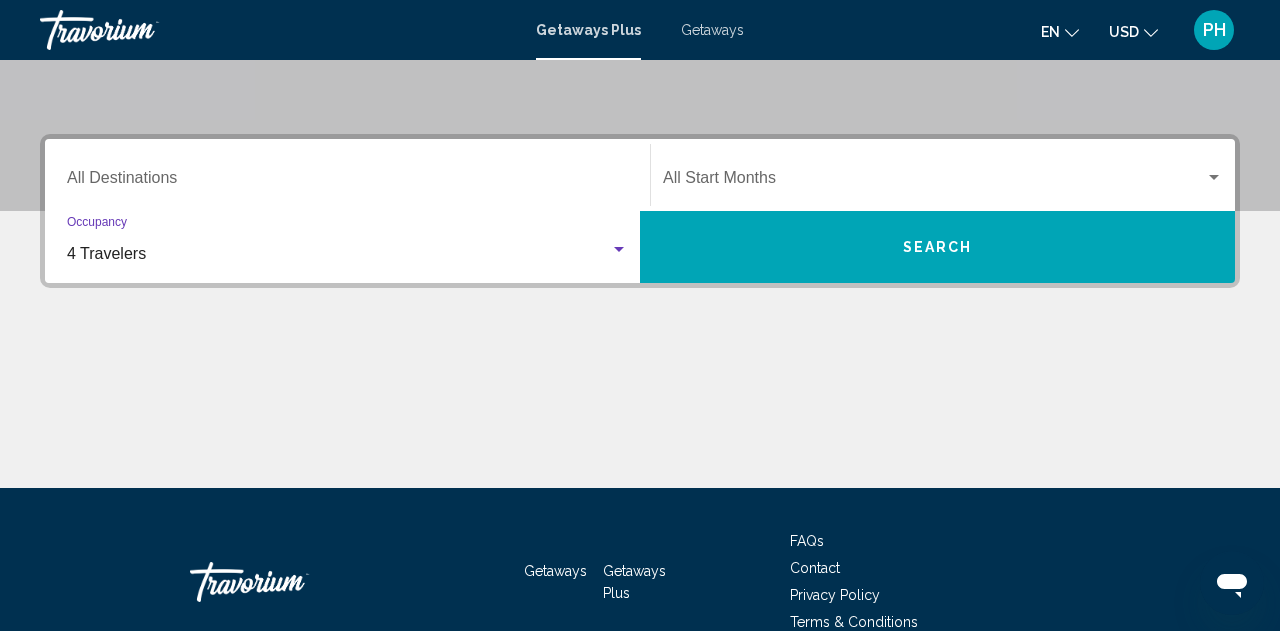 scroll, scrollTop: 371, scrollLeft: 0, axis: vertical 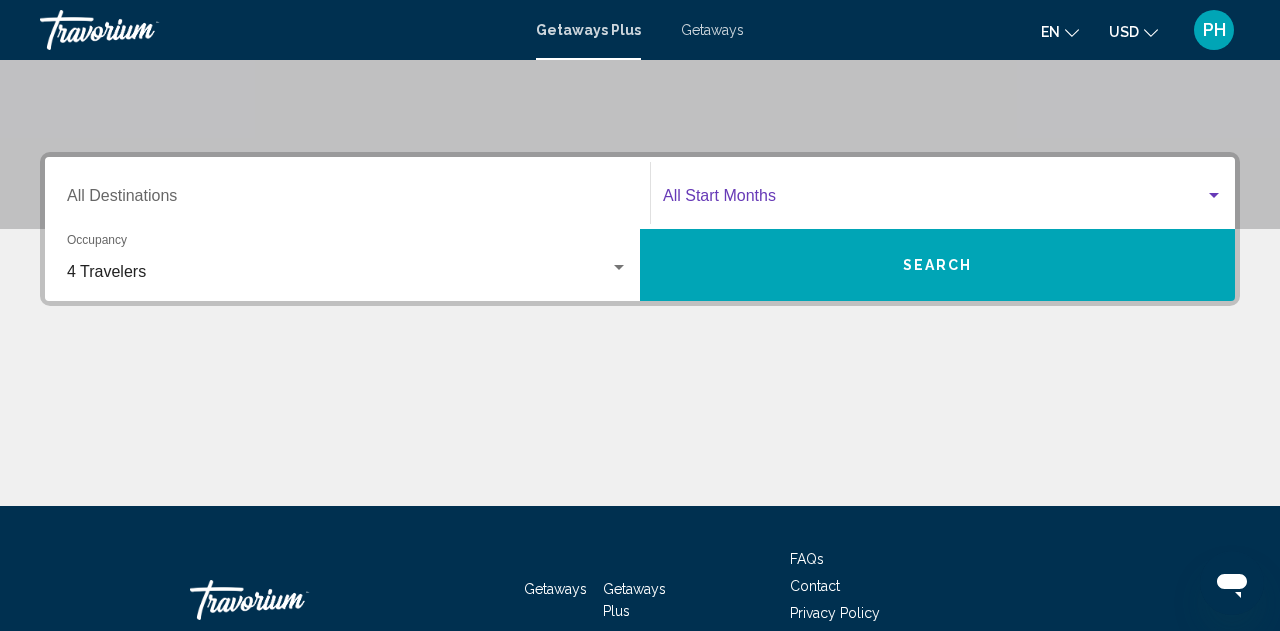 click at bounding box center [1214, 195] 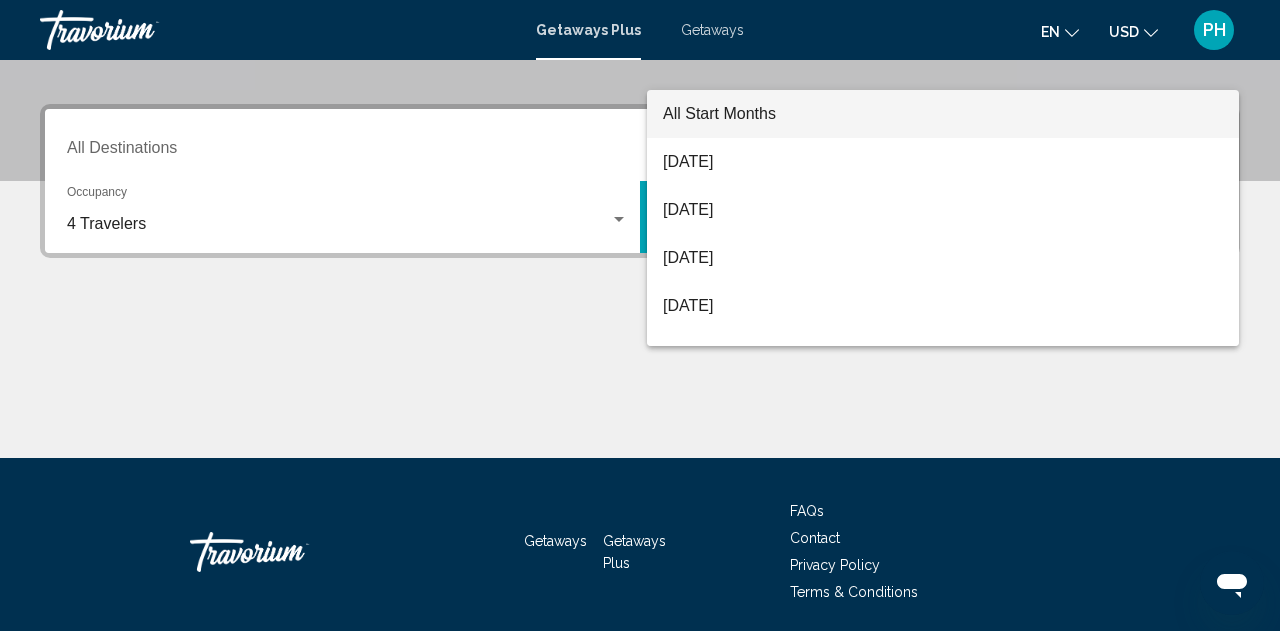 scroll, scrollTop: 458, scrollLeft: 0, axis: vertical 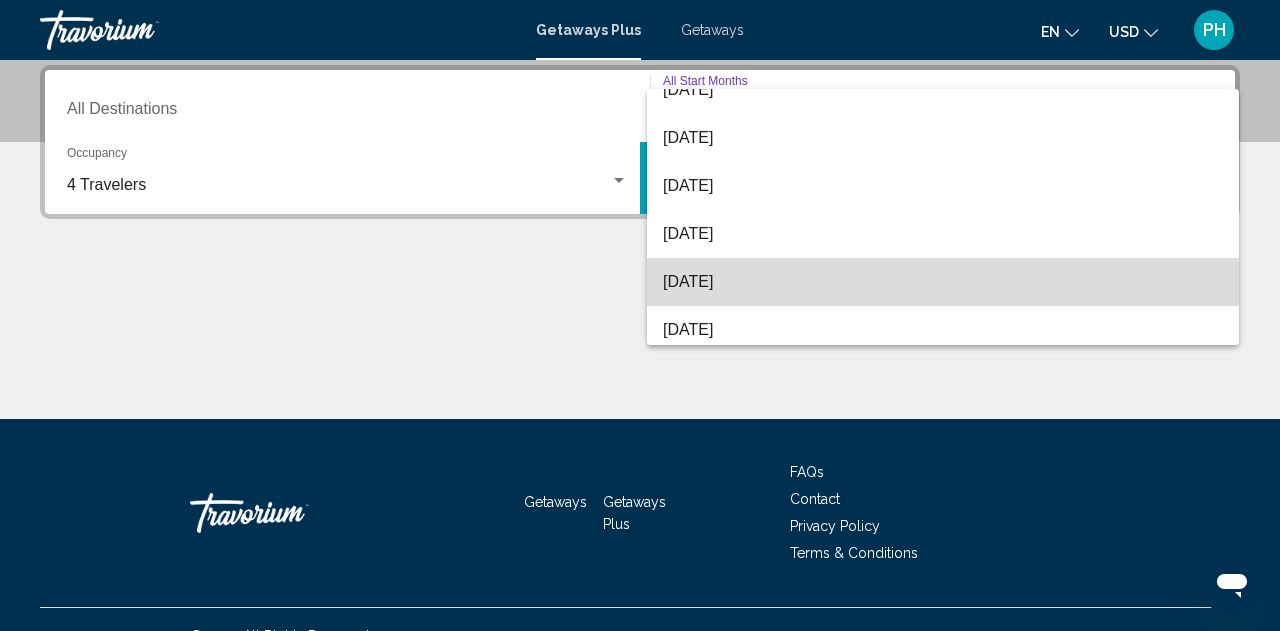 click on "[DATE]" at bounding box center (943, 282) 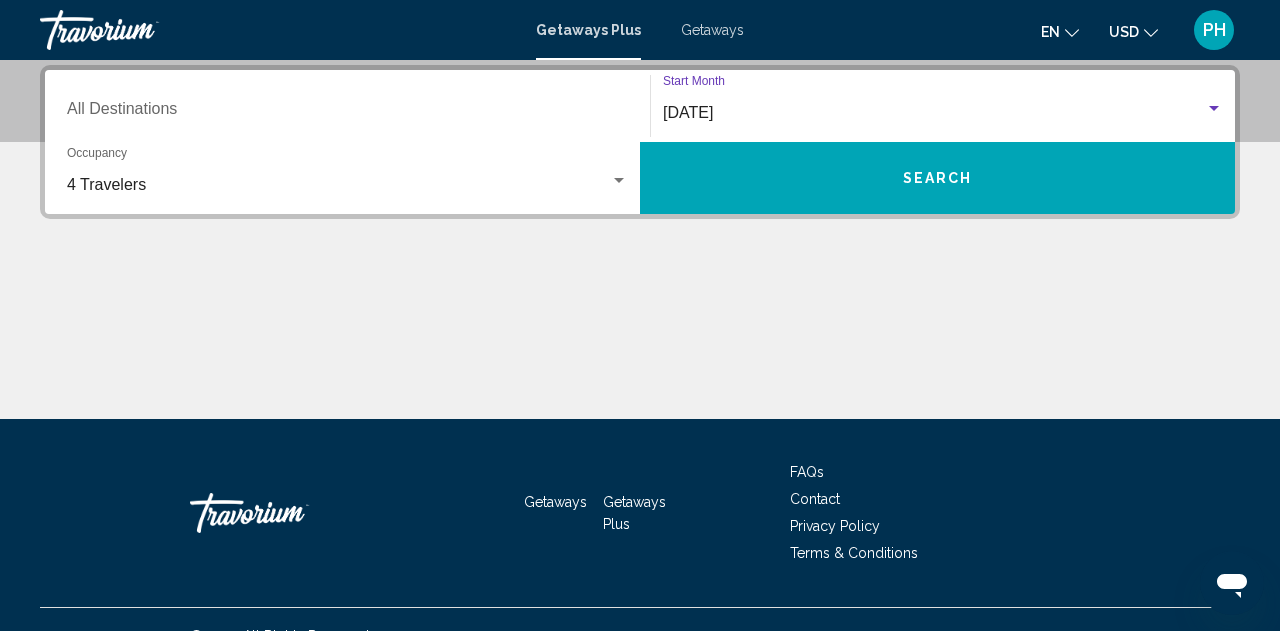 click on "Search" at bounding box center (937, 178) 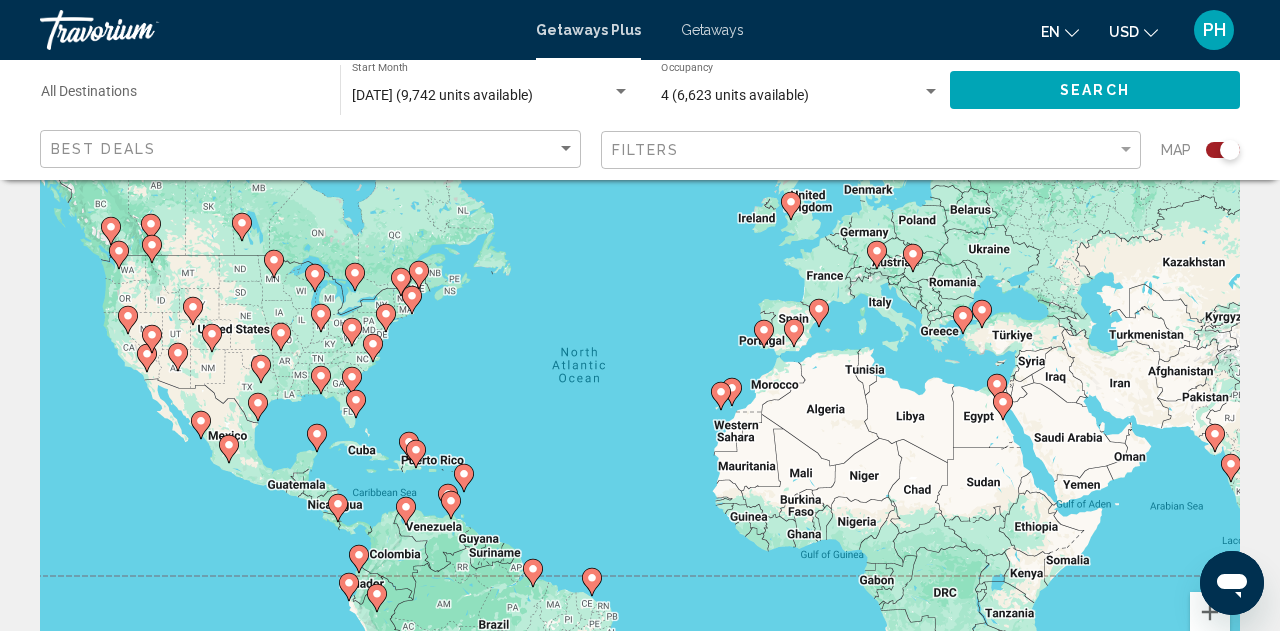 scroll, scrollTop: 0, scrollLeft: 0, axis: both 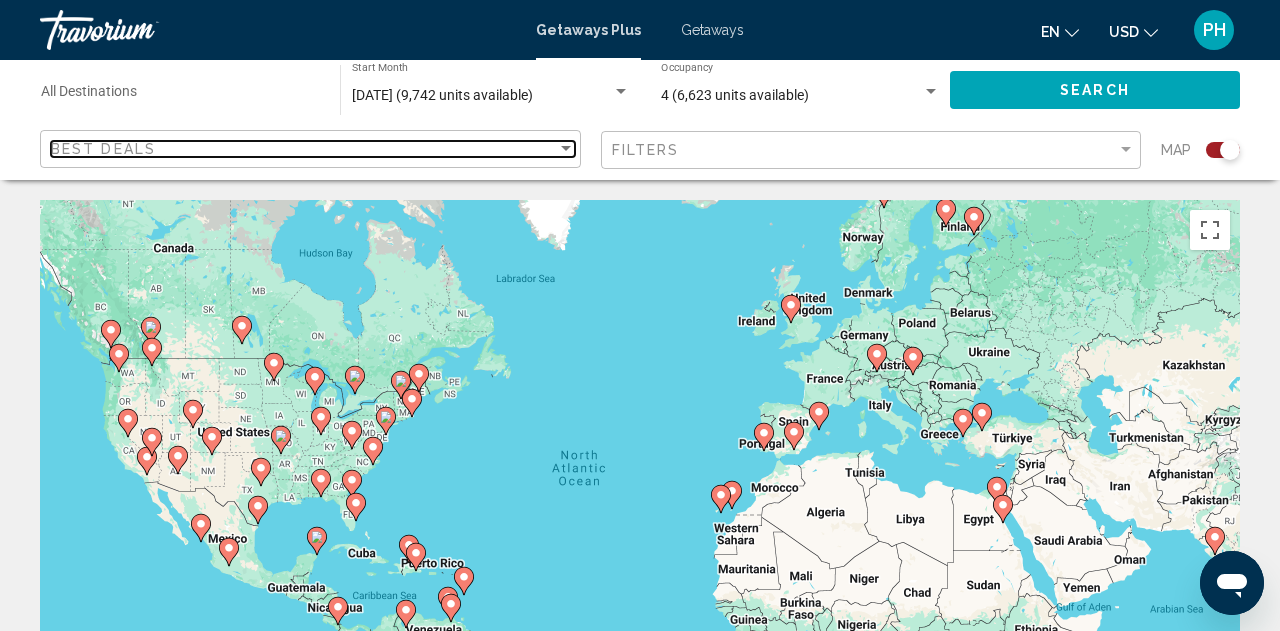 click at bounding box center (566, 148) 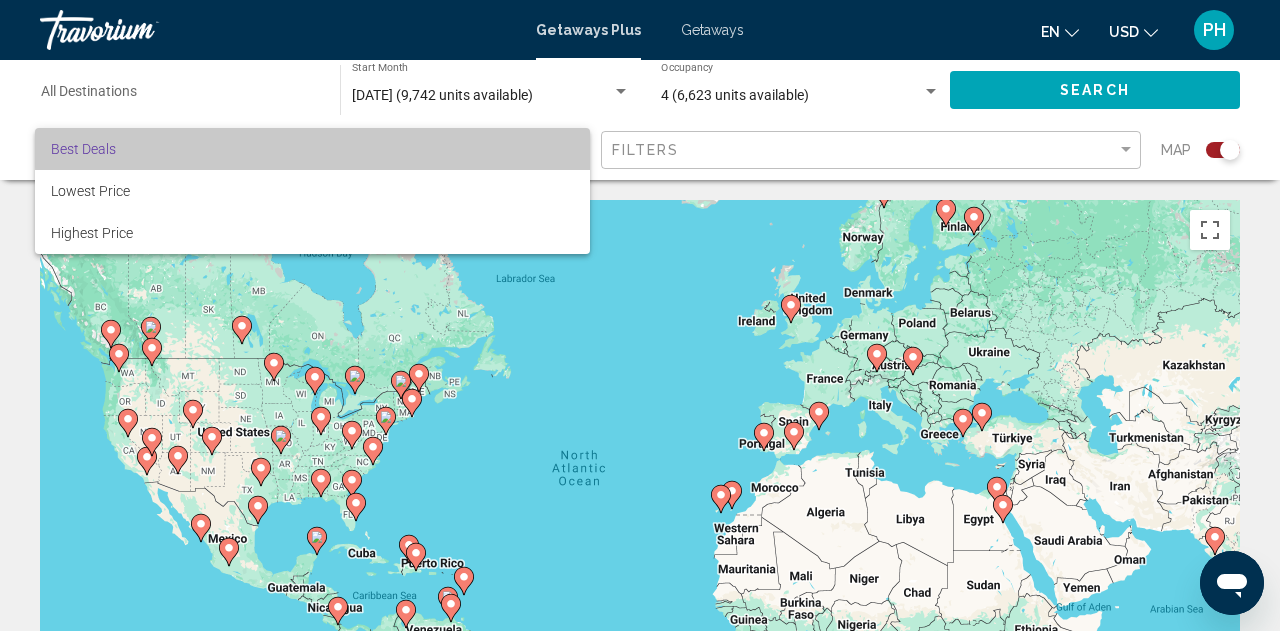 click on "Best Deals" at bounding box center (312, 149) 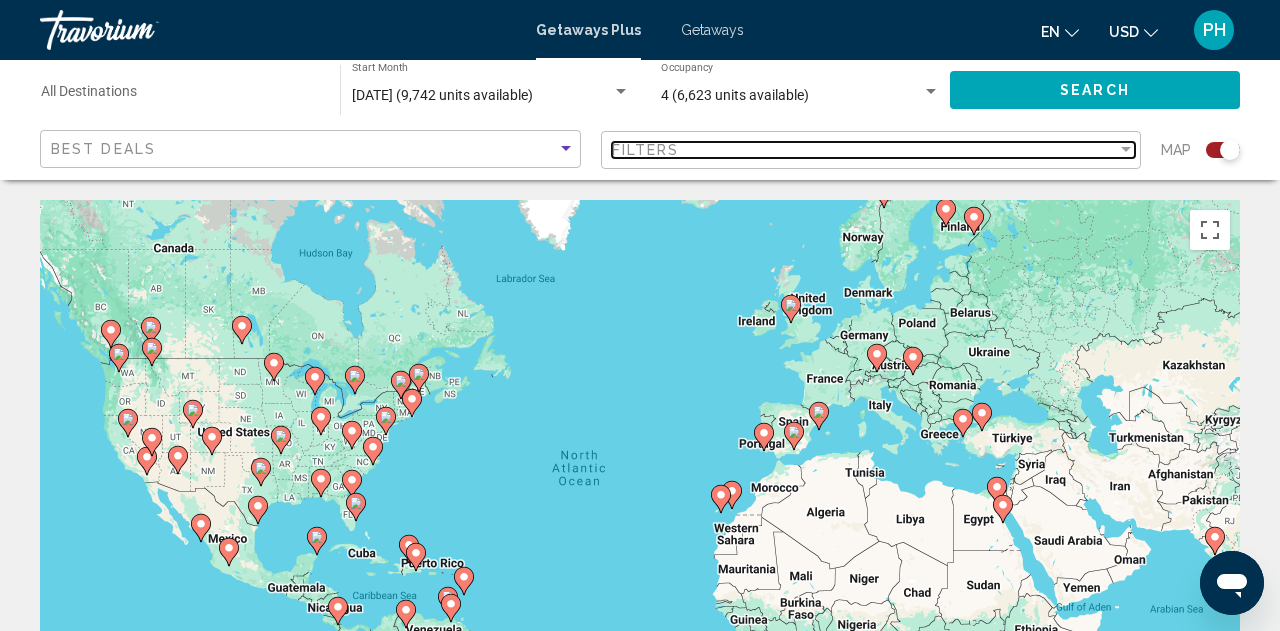 click at bounding box center (1126, 150) 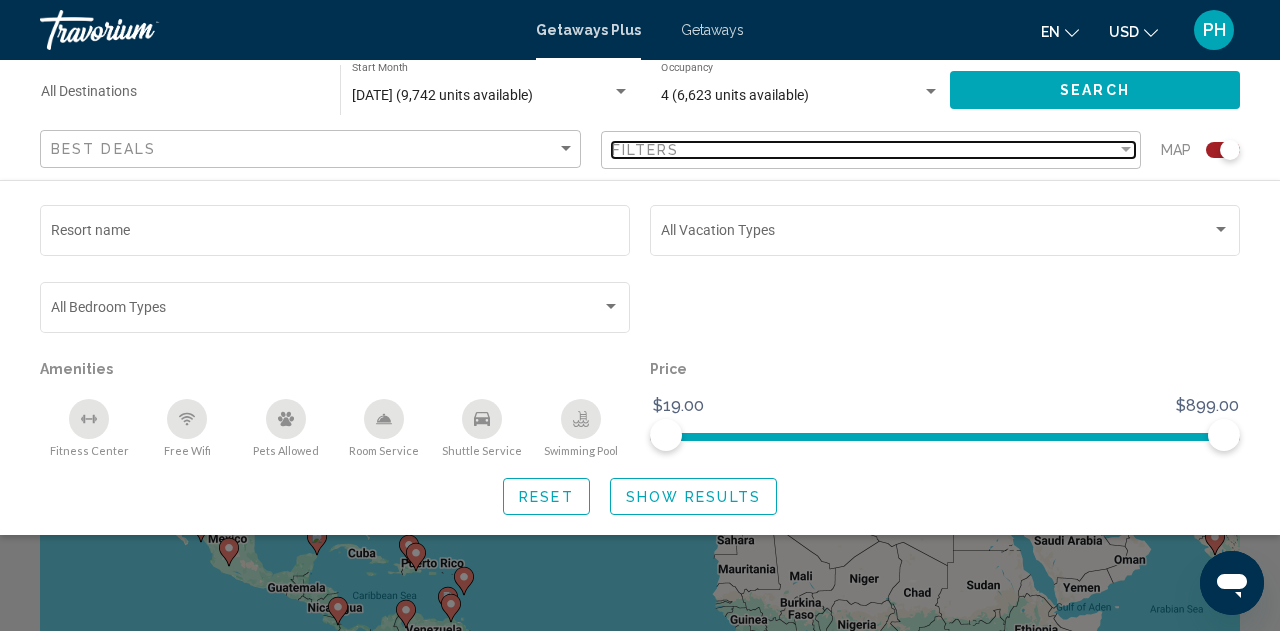 click at bounding box center [1126, 150] 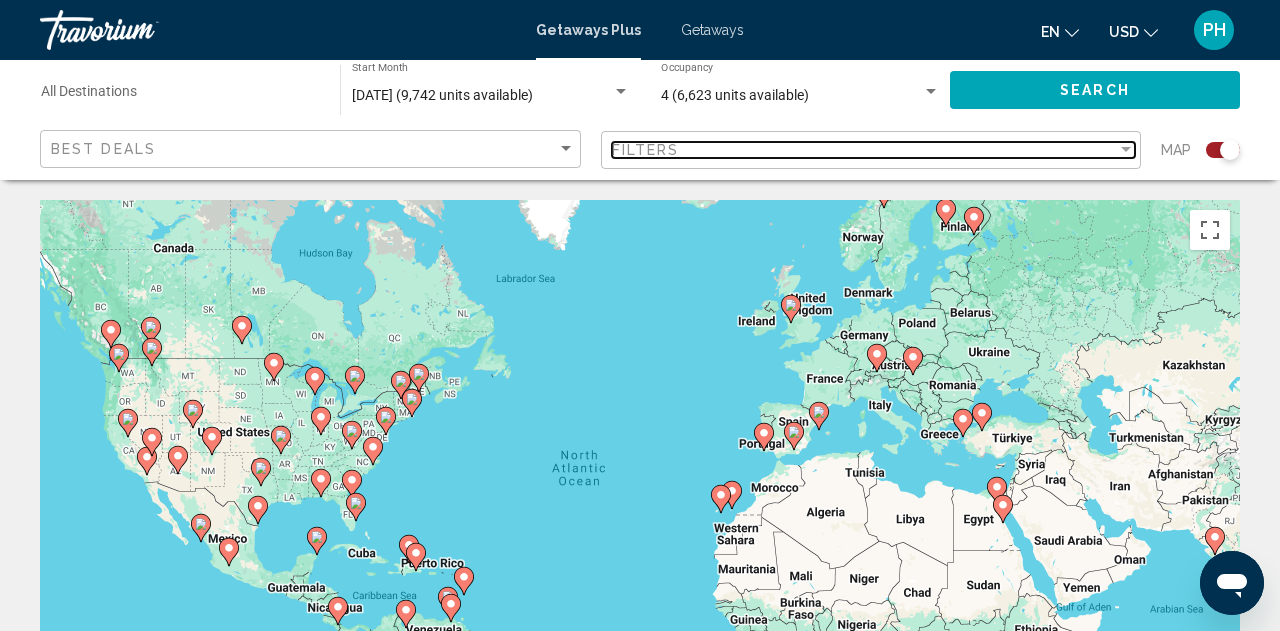 click at bounding box center (1126, 150) 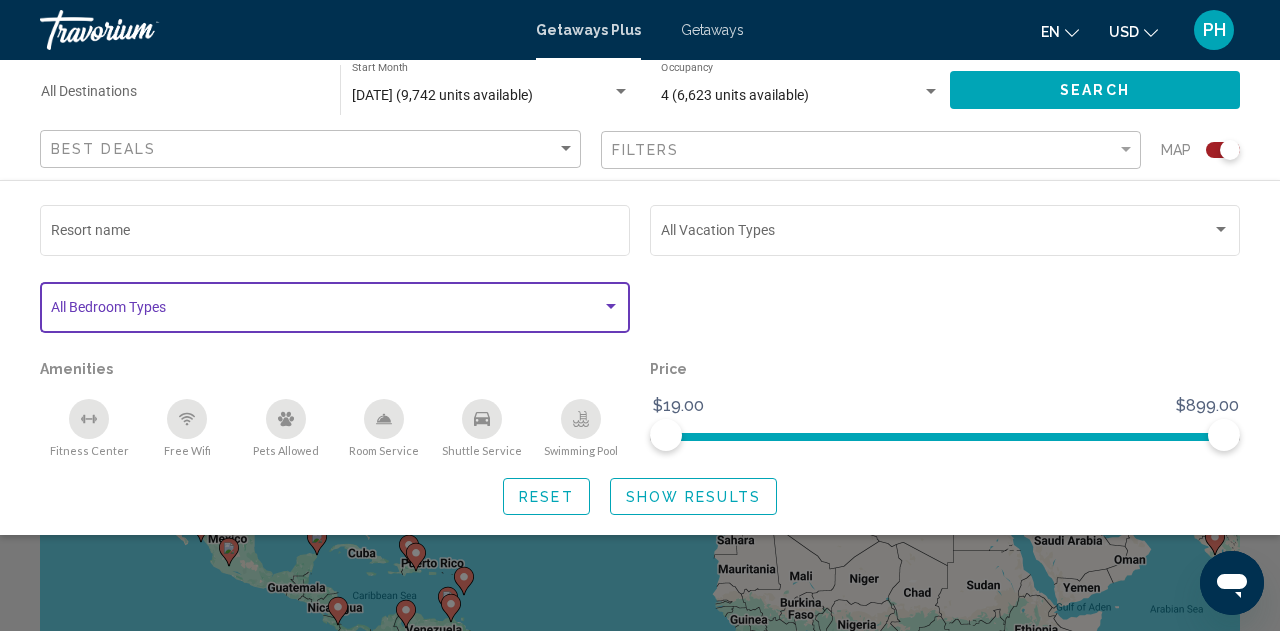 click at bounding box center (611, 307) 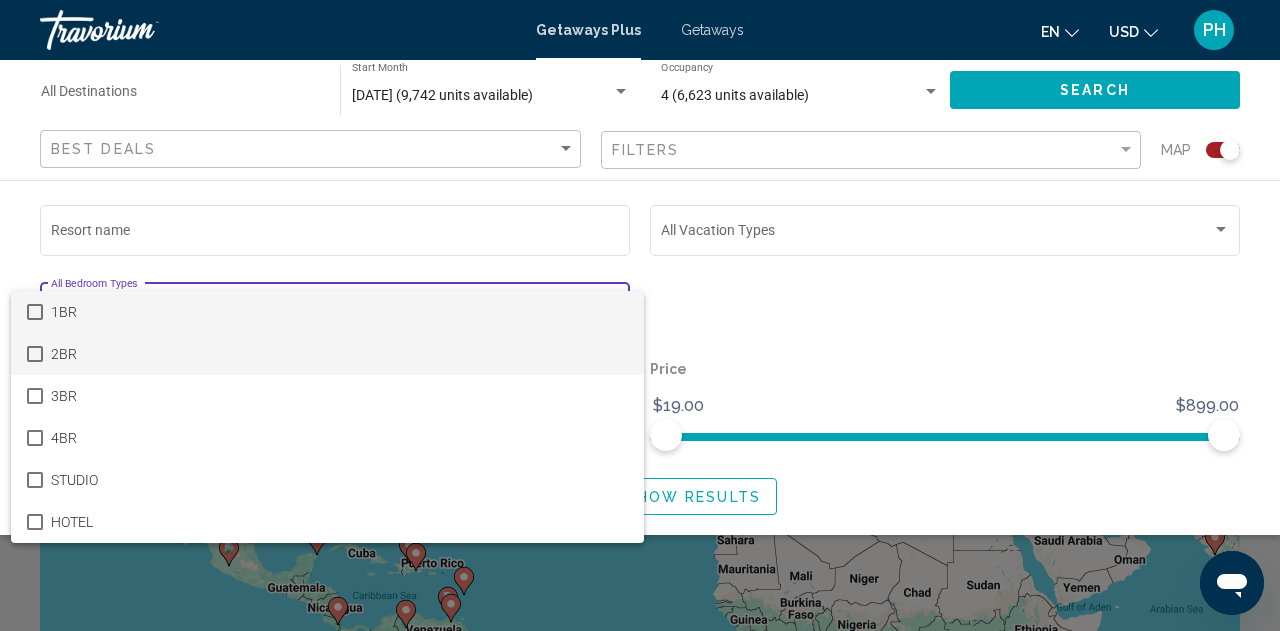 click at bounding box center [35, 354] 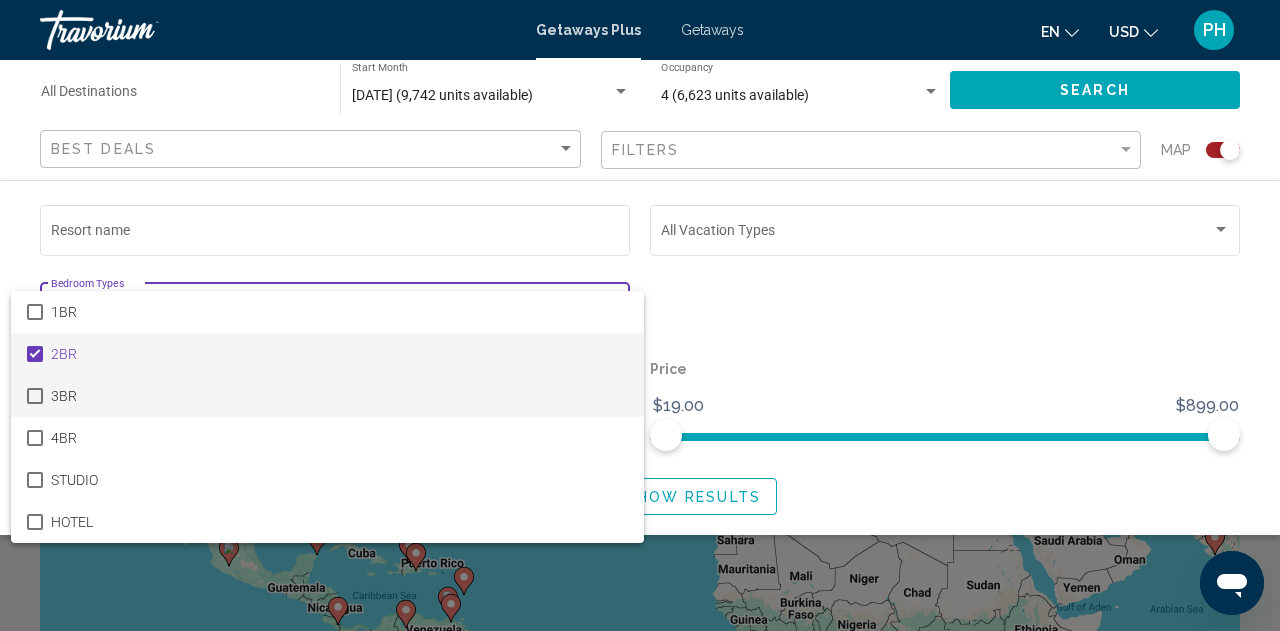 click at bounding box center [35, 396] 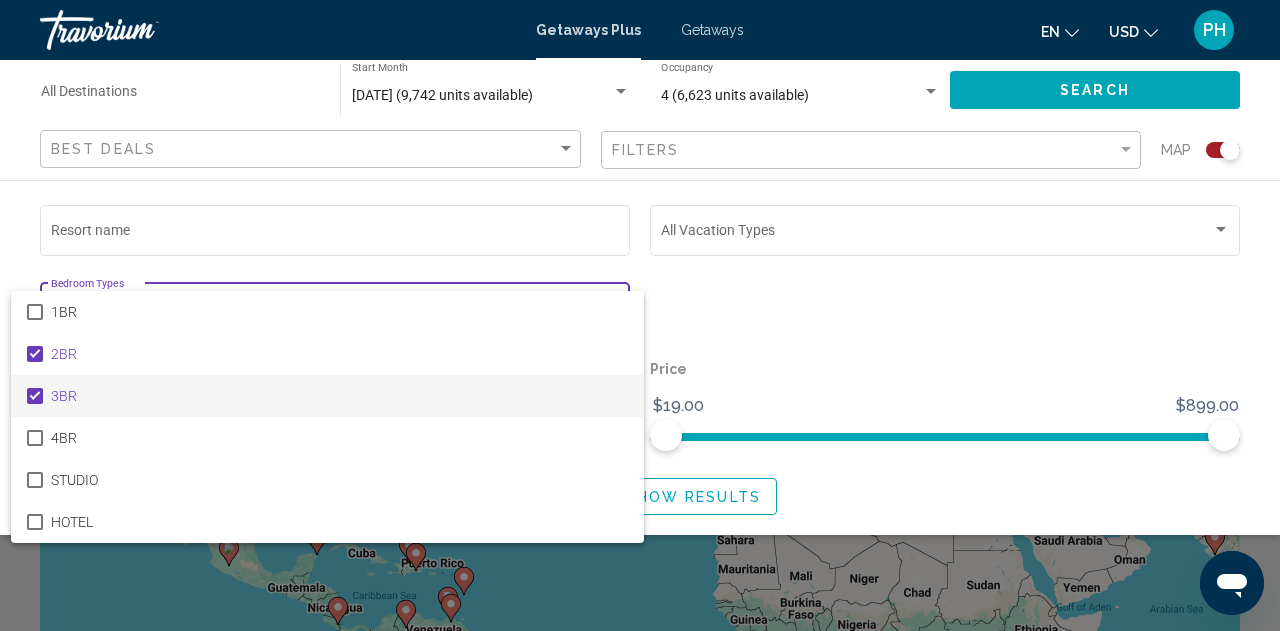 click at bounding box center [640, 315] 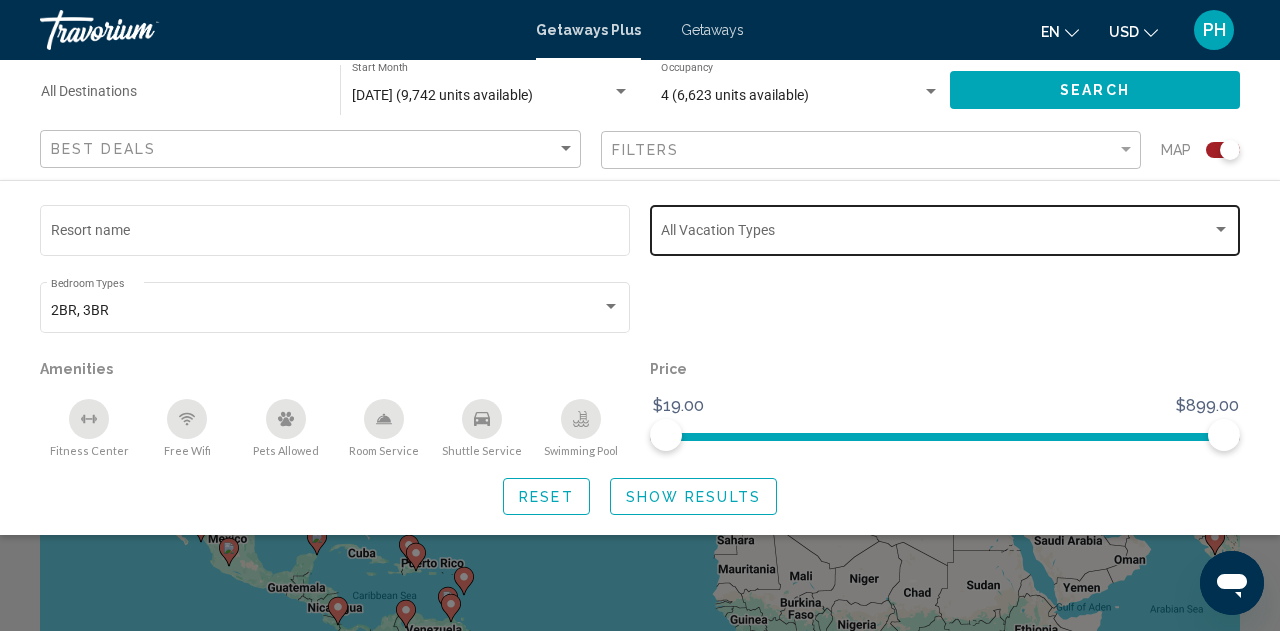 click at bounding box center [1221, 229] 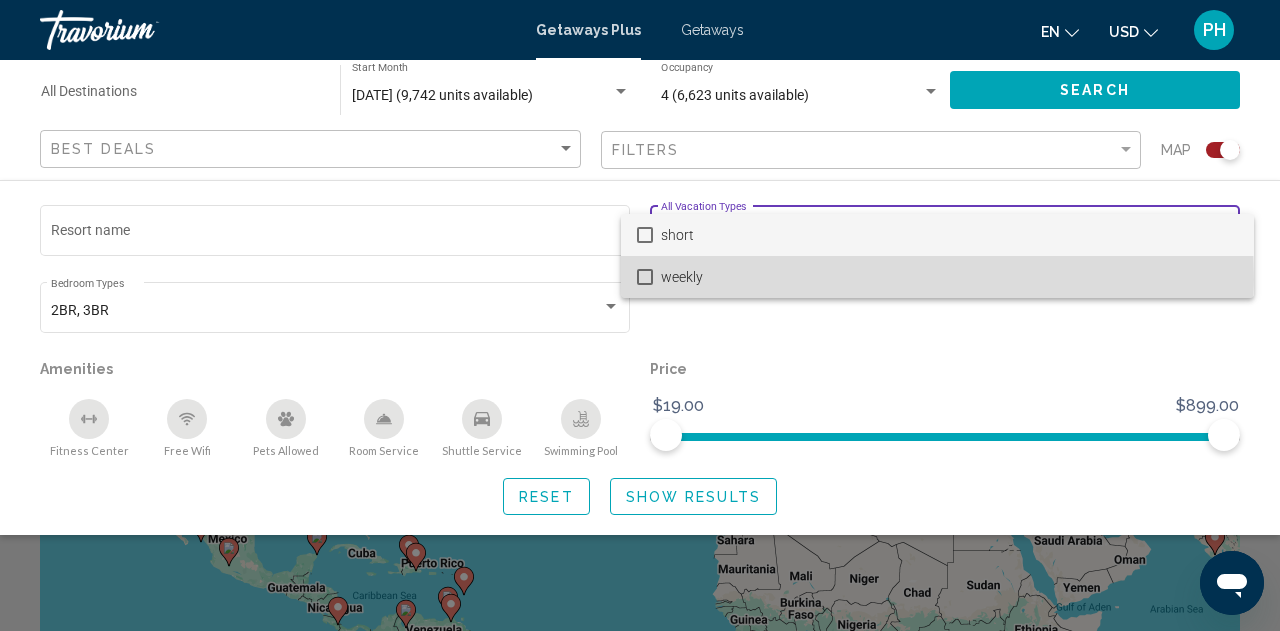 click at bounding box center (645, 277) 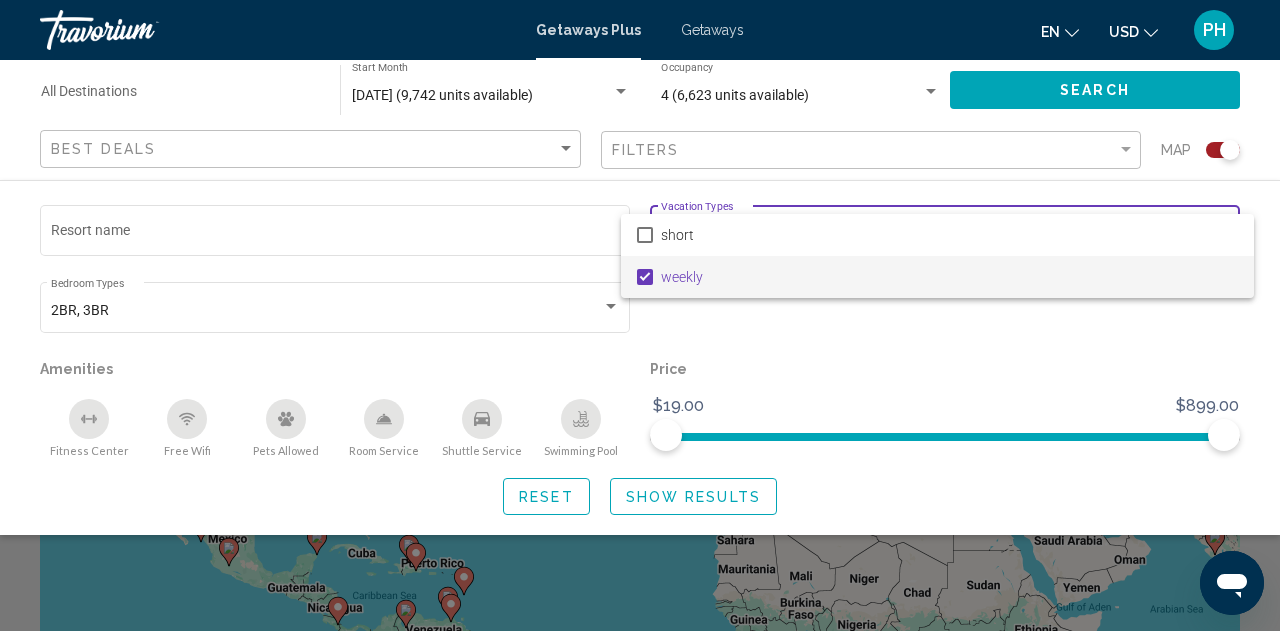 click at bounding box center (640, 315) 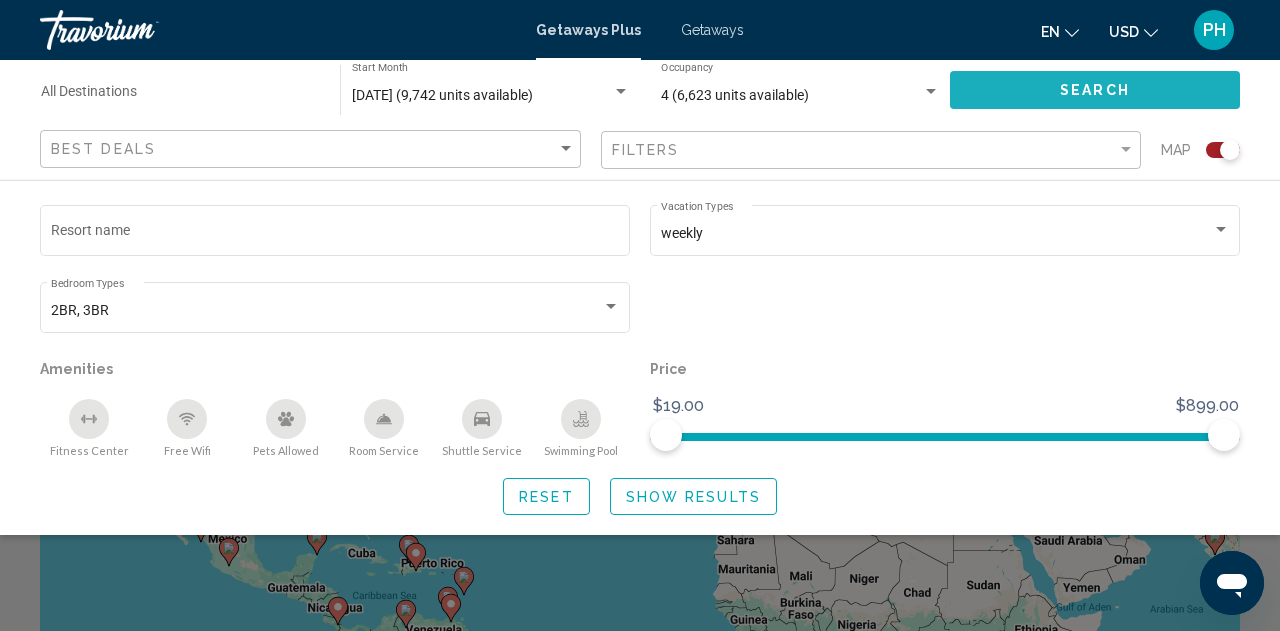click on "Search" 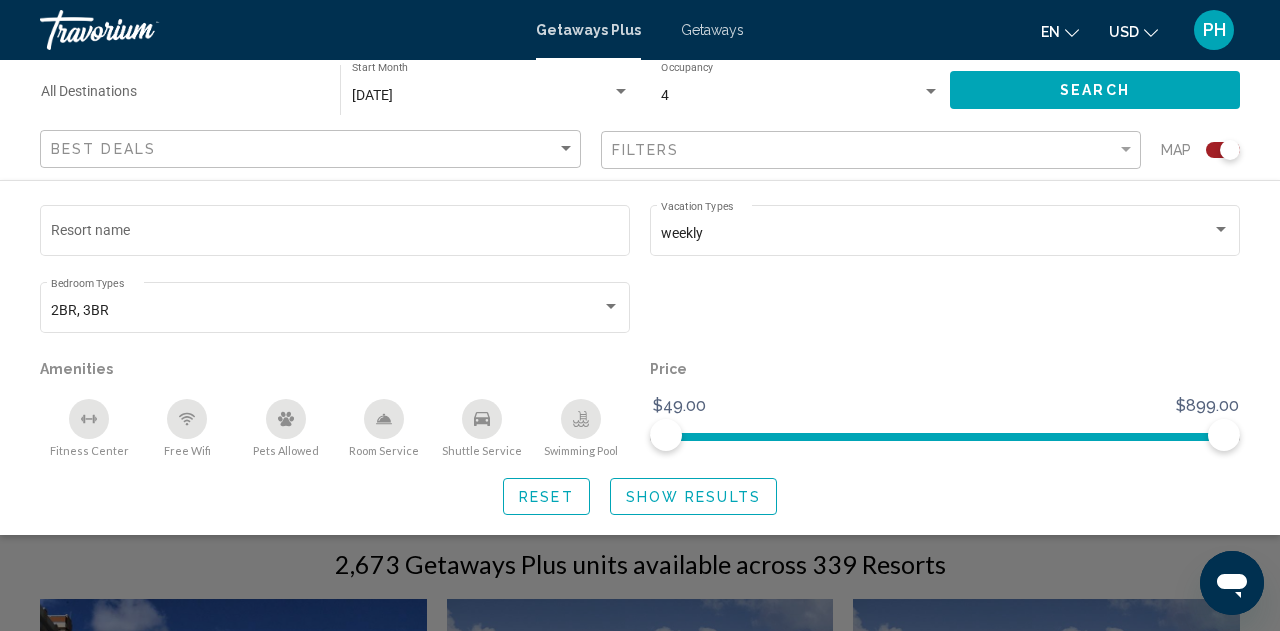 scroll, scrollTop: 353, scrollLeft: 0, axis: vertical 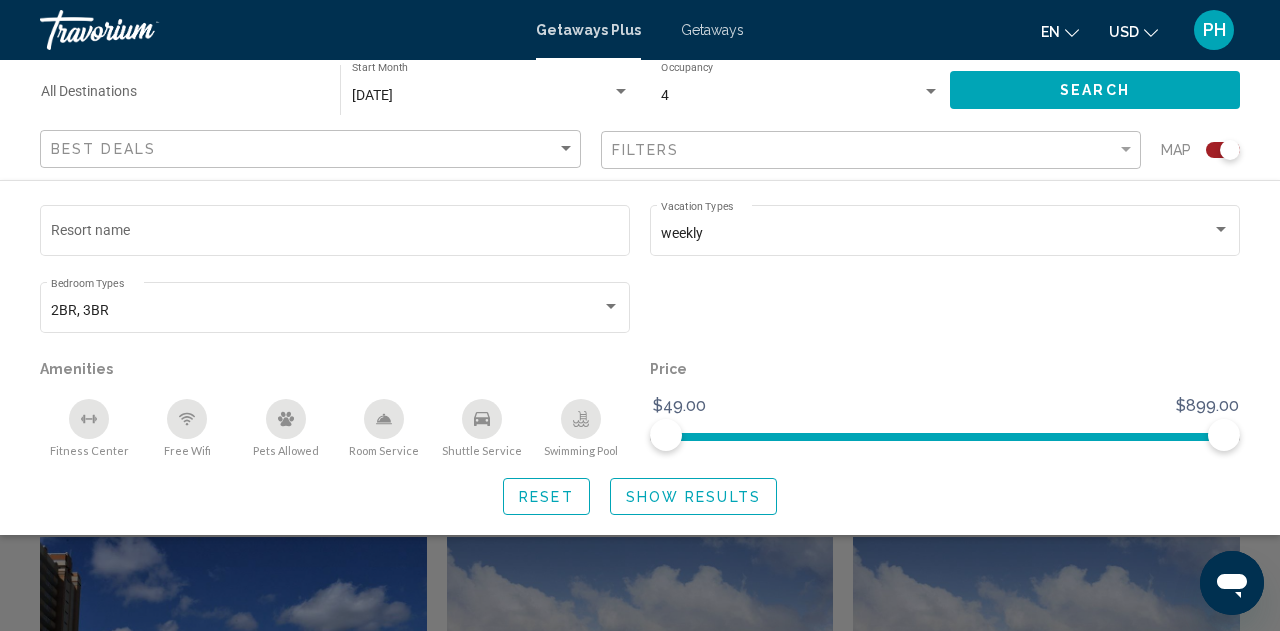 click 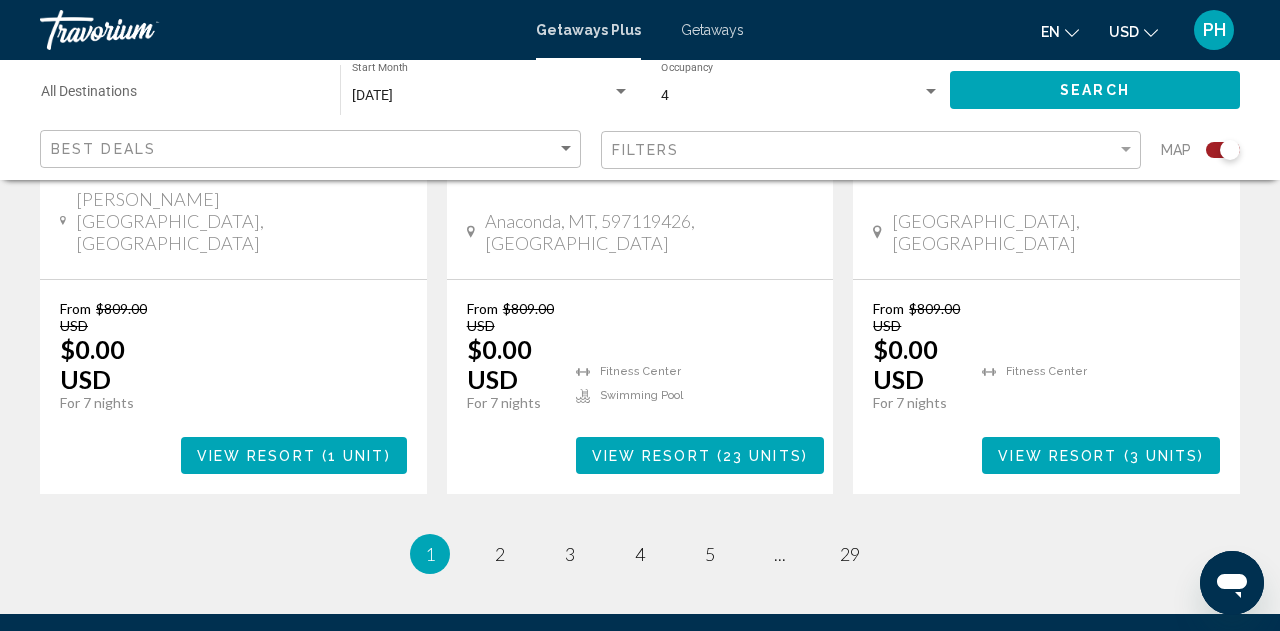 scroll, scrollTop: 3442, scrollLeft: 0, axis: vertical 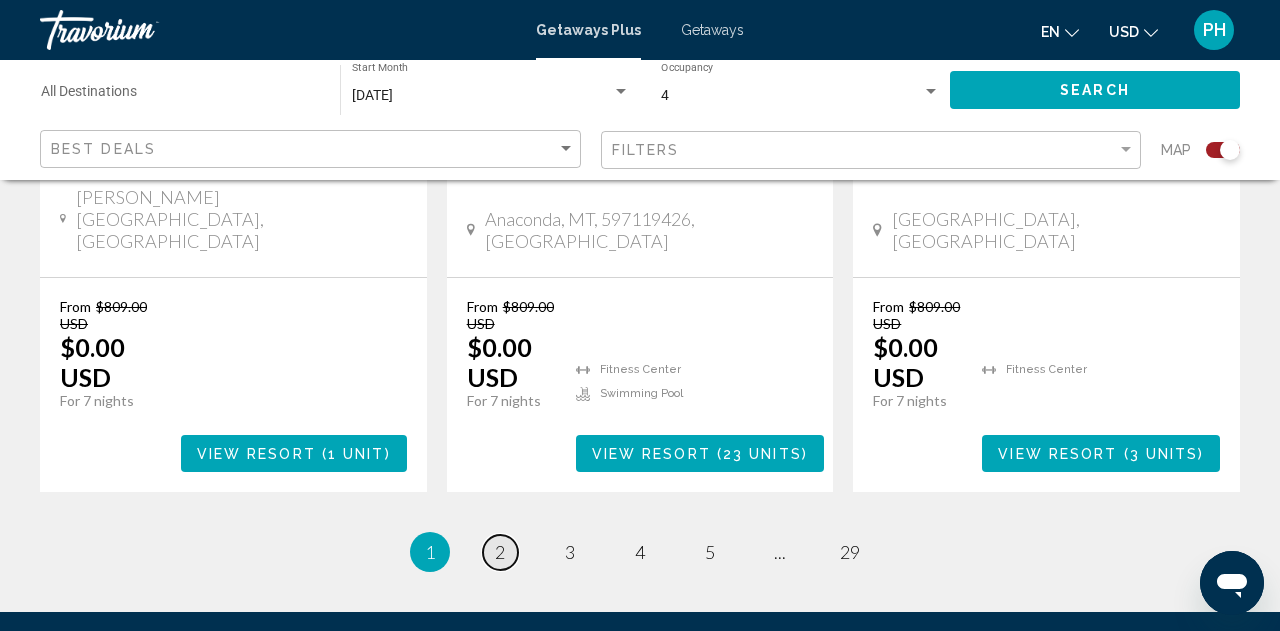 click on "2" at bounding box center (500, 552) 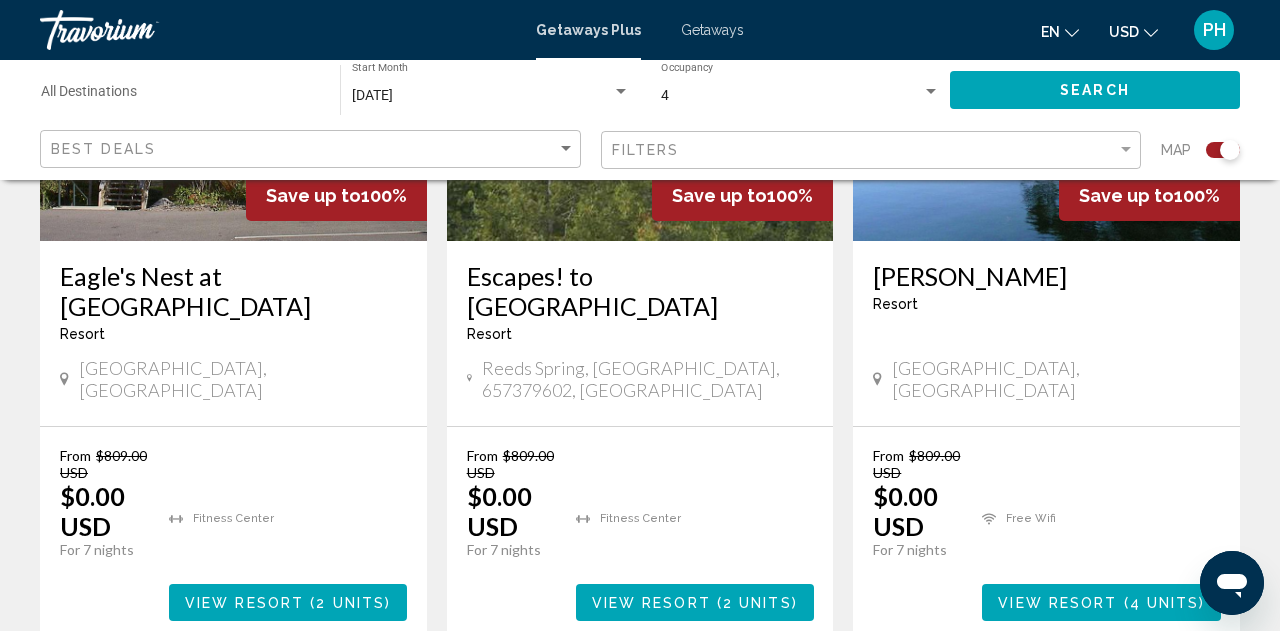 scroll, scrollTop: 3365, scrollLeft: 0, axis: vertical 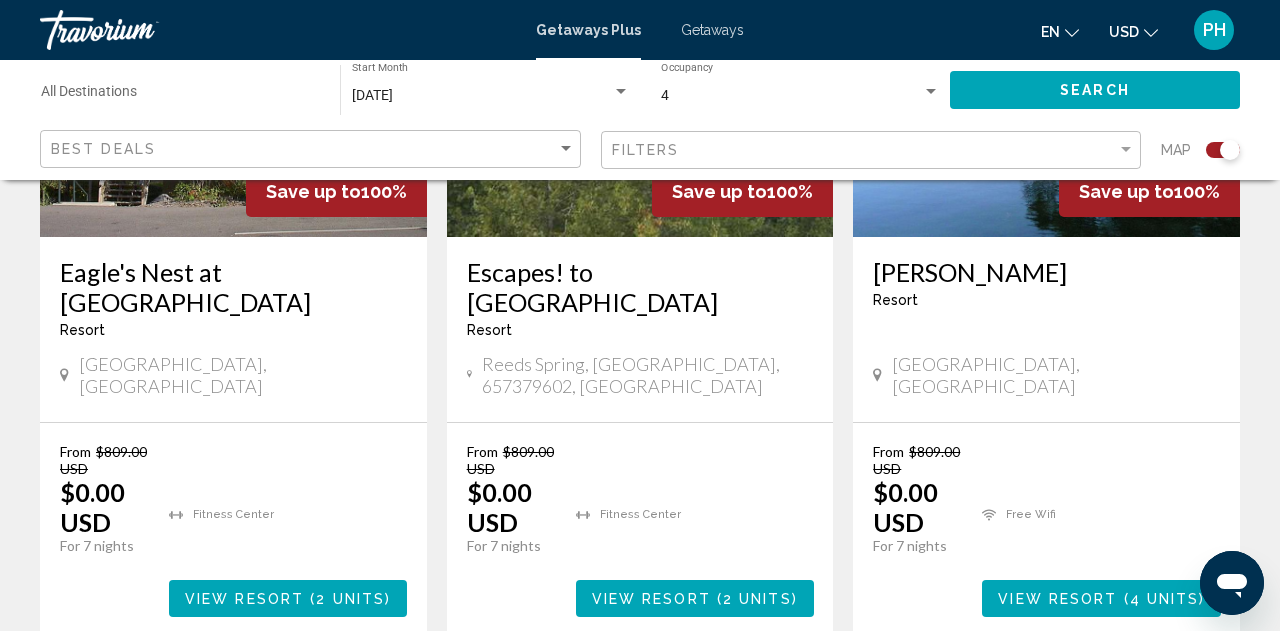 click on "page  3" at bounding box center [570, 697] 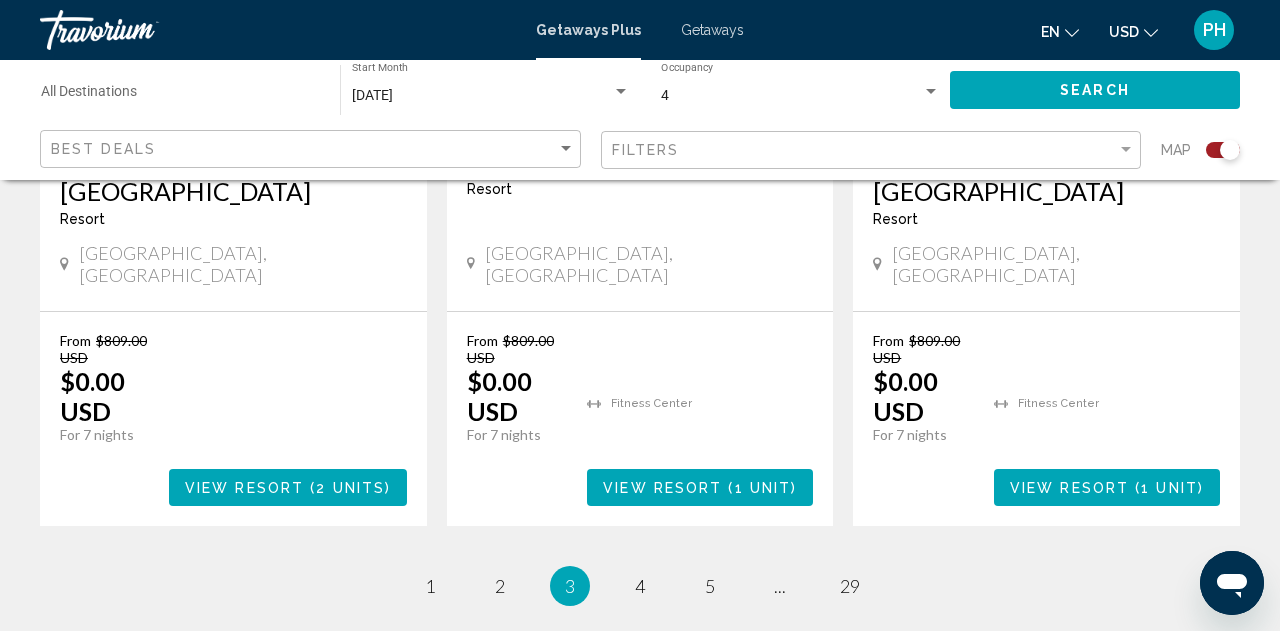 scroll, scrollTop: 3502, scrollLeft: 0, axis: vertical 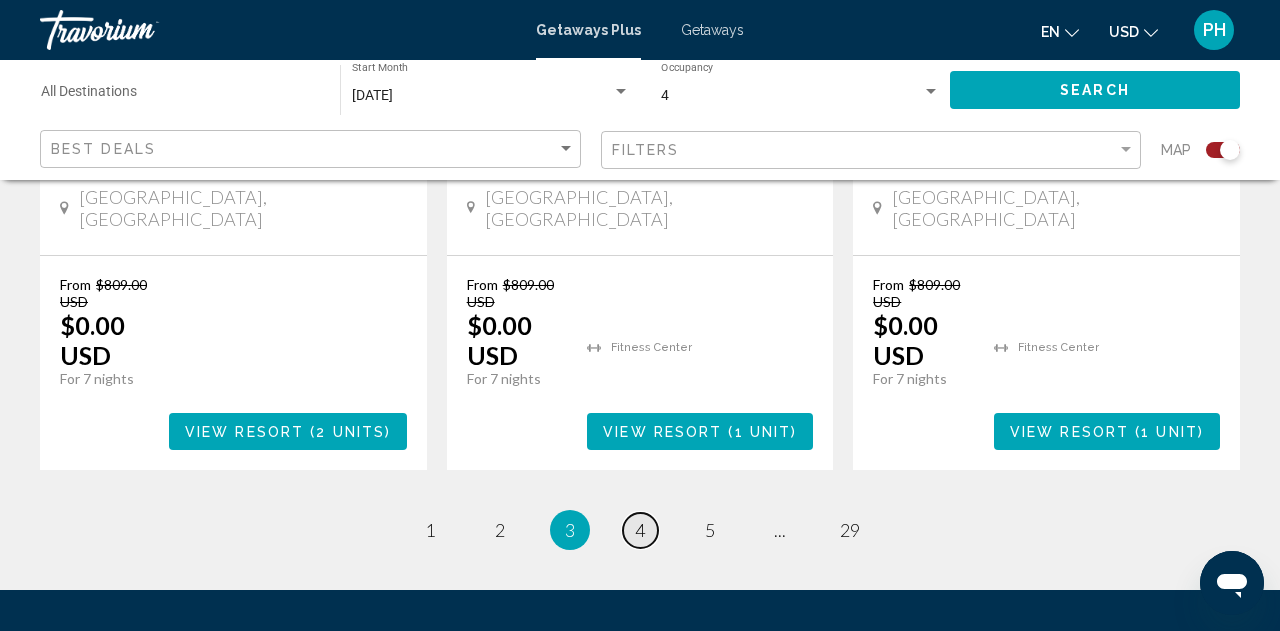 click on "4" at bounding box center (640, 530) 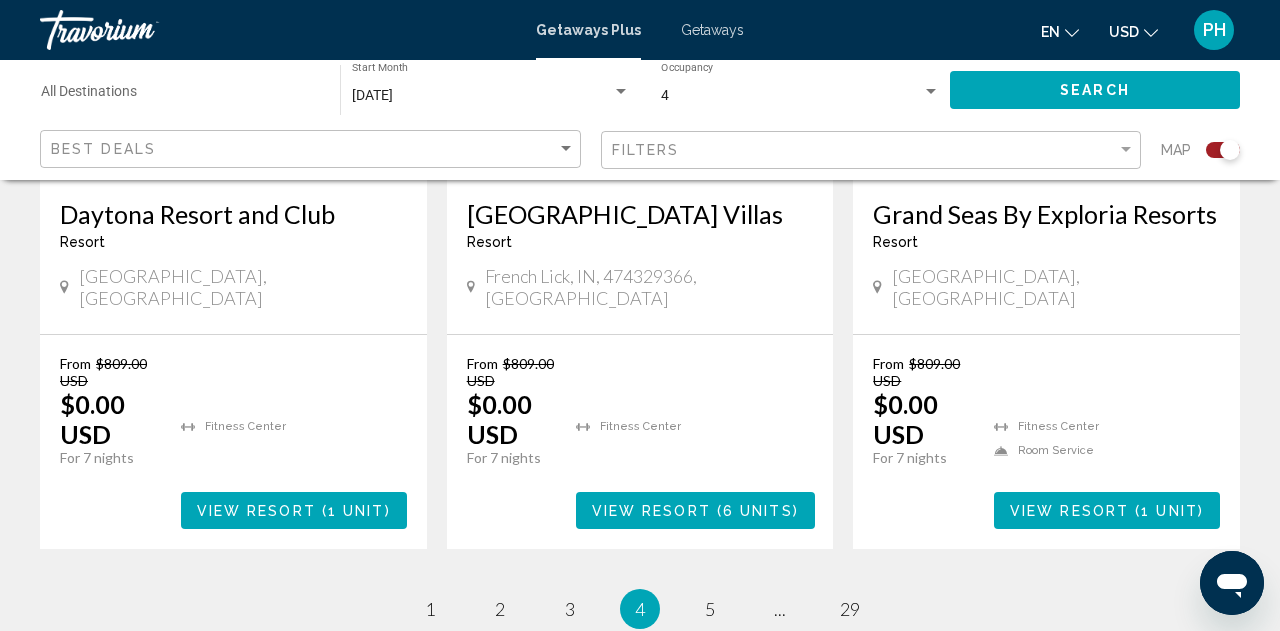 scroll, scrollTop: 3368, scrollLeft: 0, axis: vertical 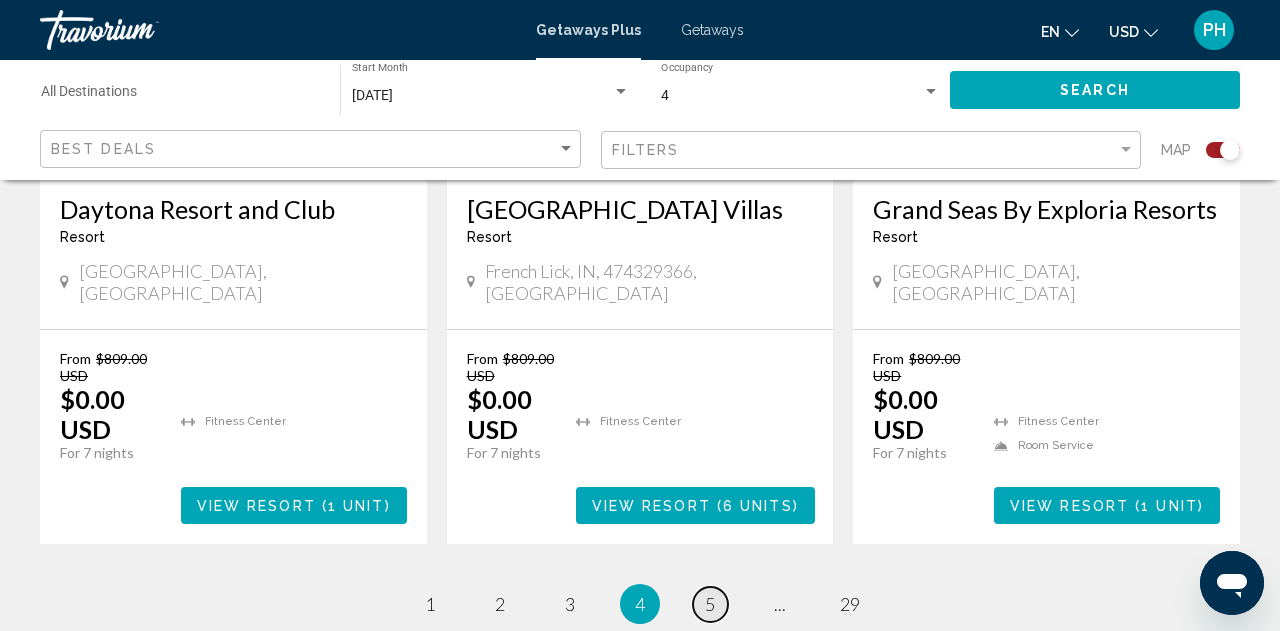 click on "5" at bounding box center [710, 604] 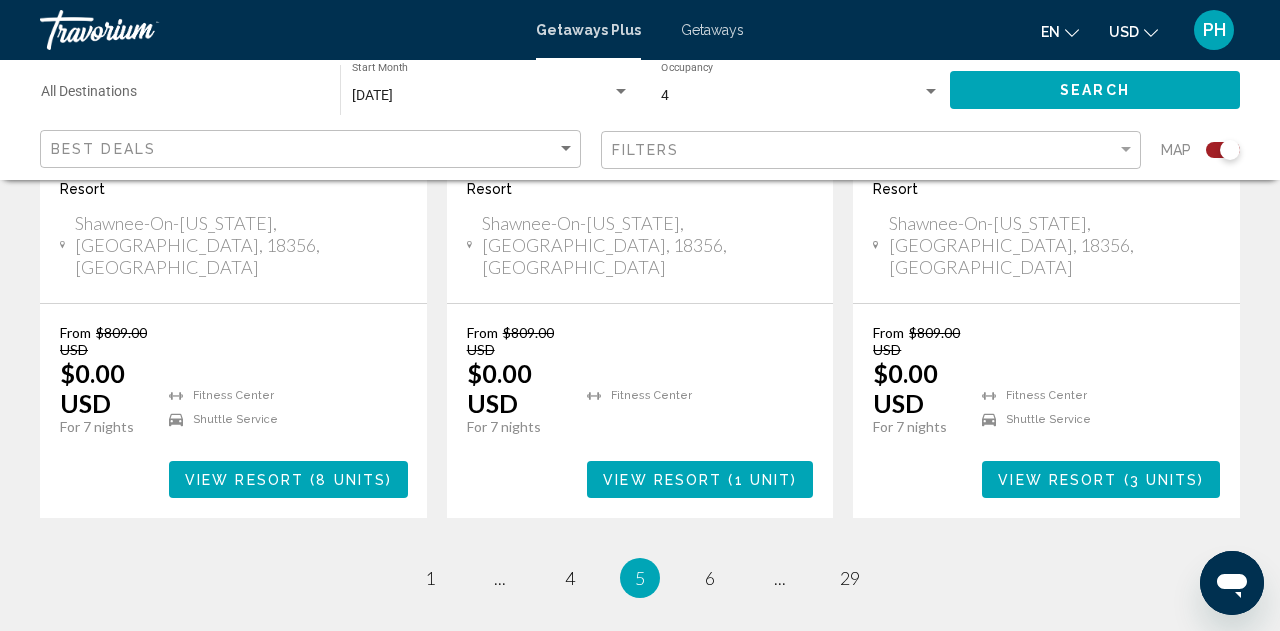 scroll, scrollTop: 3472, scrollLeft: 0, axis: vertical 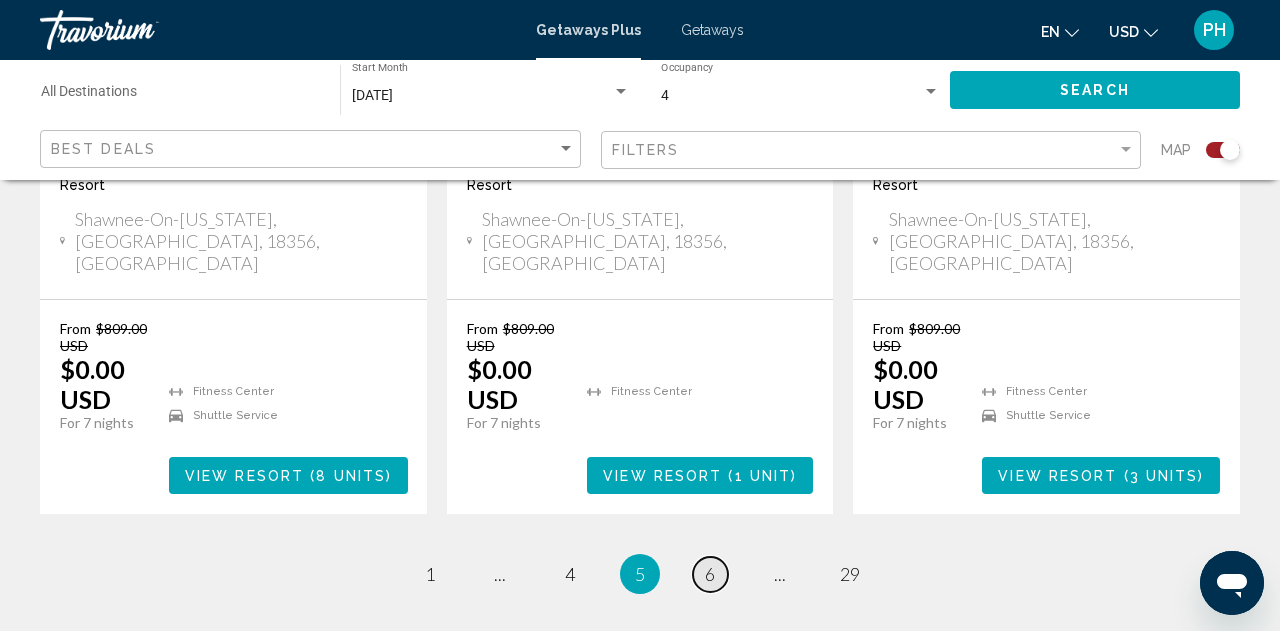 click on "6" at bounding box center (710, 574) 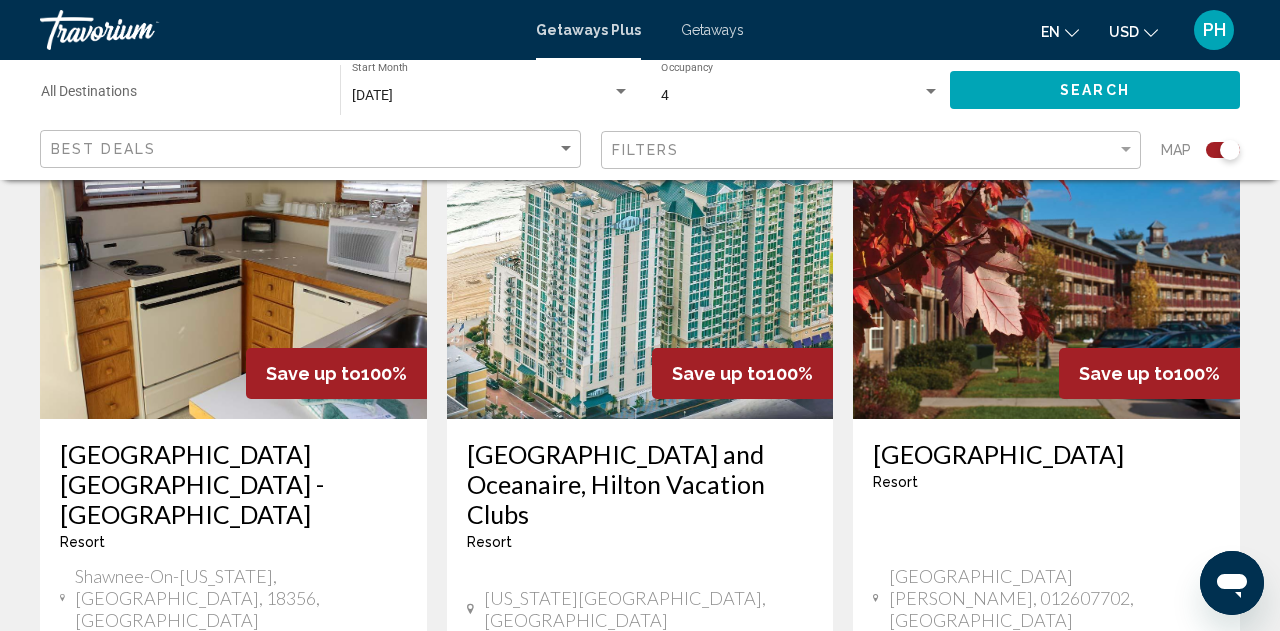 scroll, scrollTop: 785, scrollLeft: 0, axis: vertical 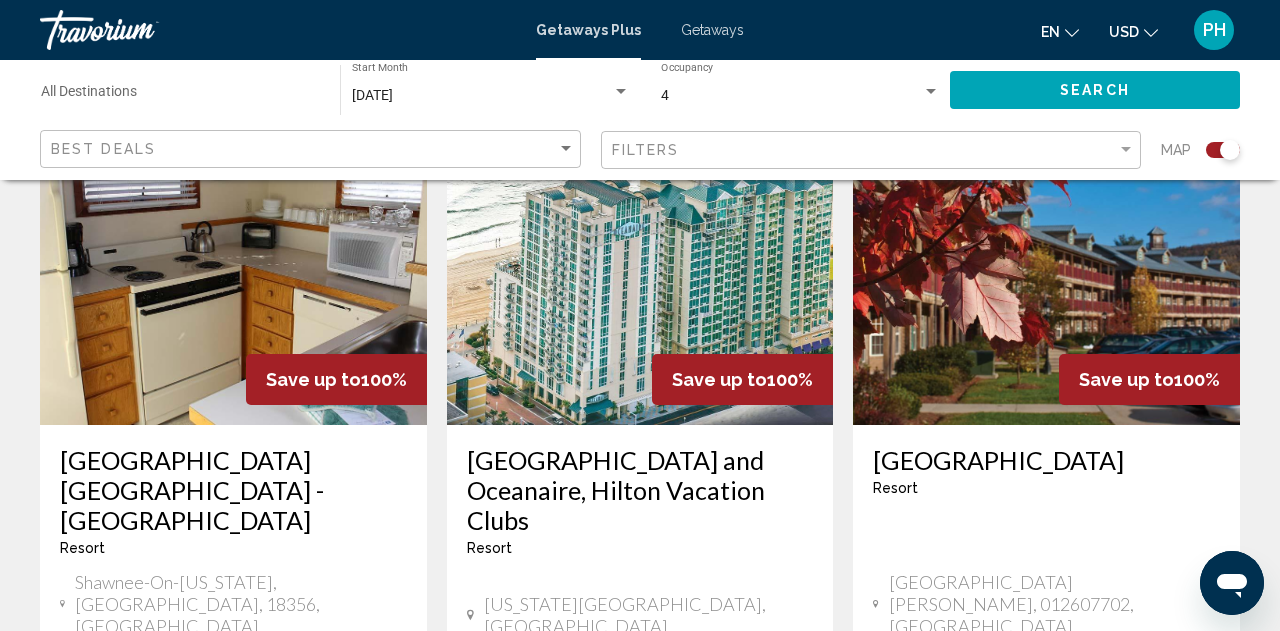 click at bounding box center (640, 265) 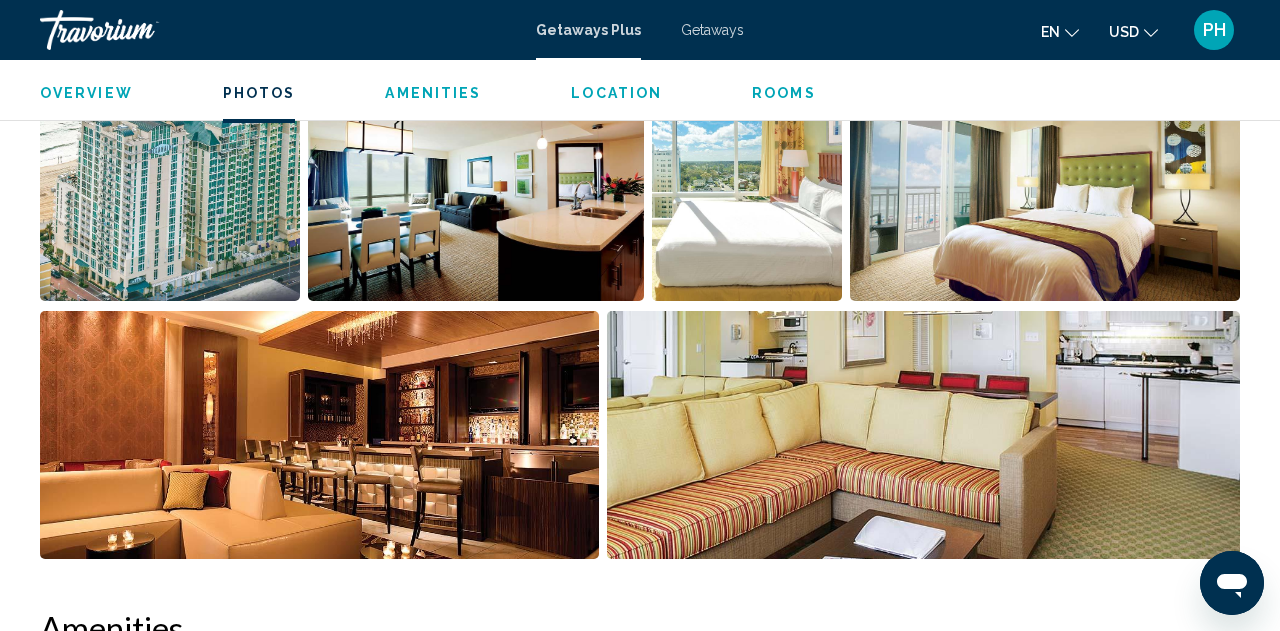 scroll, scrollTop: 1346, scrollLeft: 0, axis: vertical 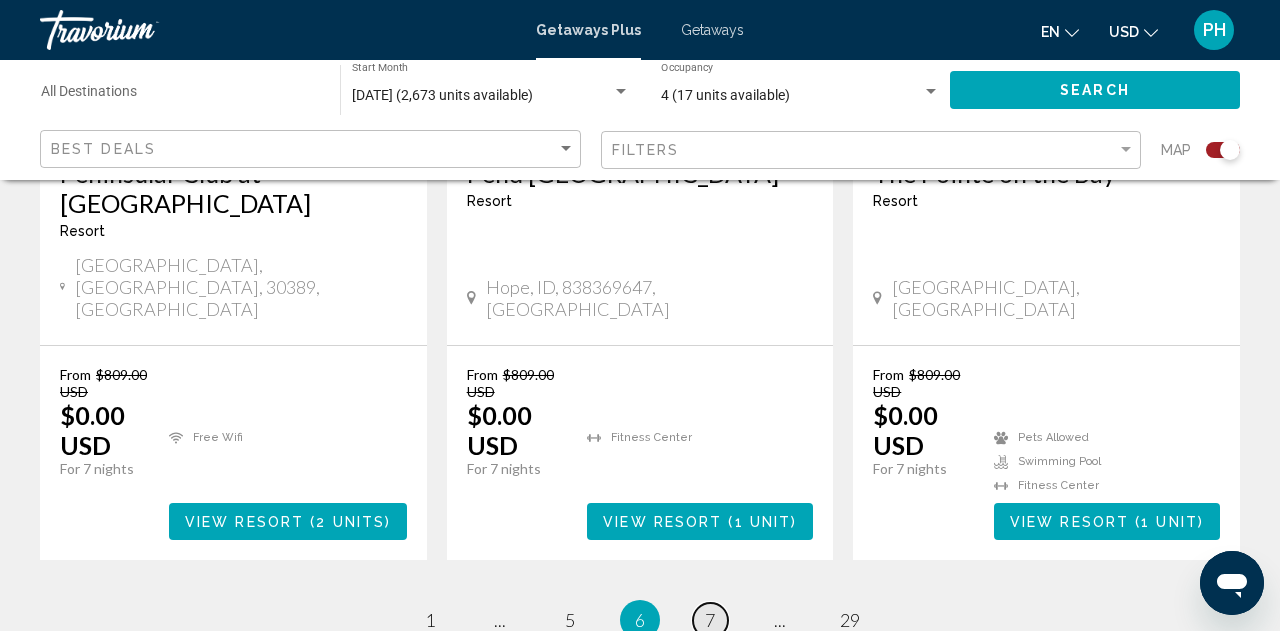 click on "7" at bounding box center [710, 620] 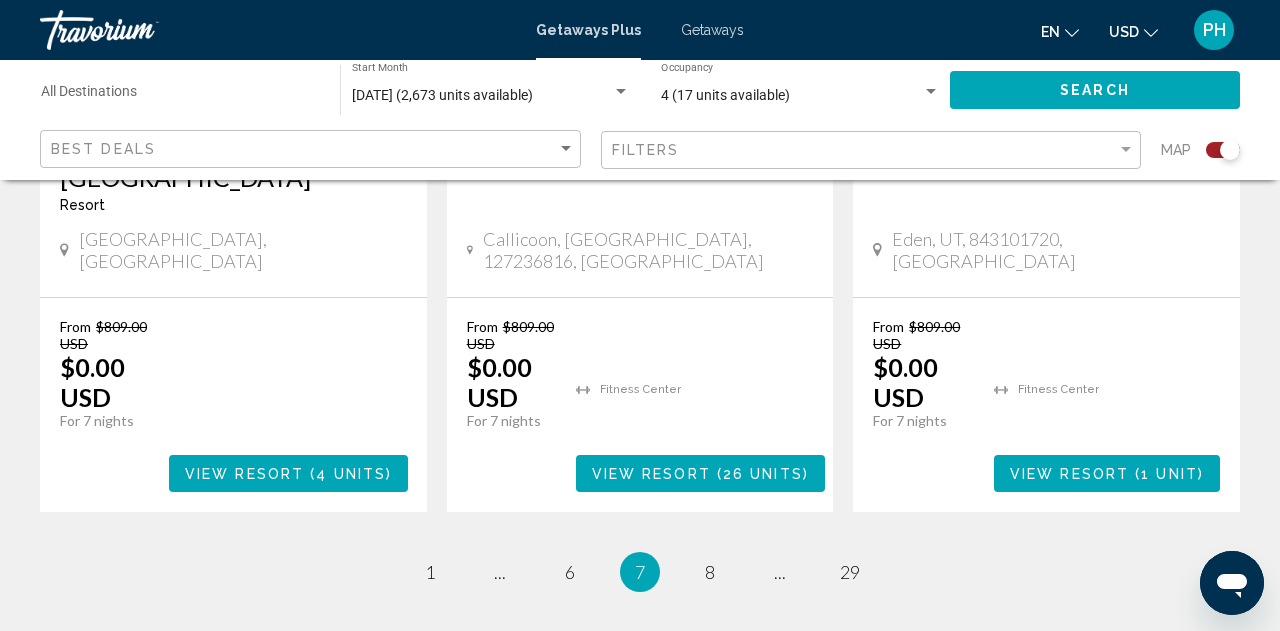 scroll, scrollTop: 3442, scrollLeft: 0, axis: vertical 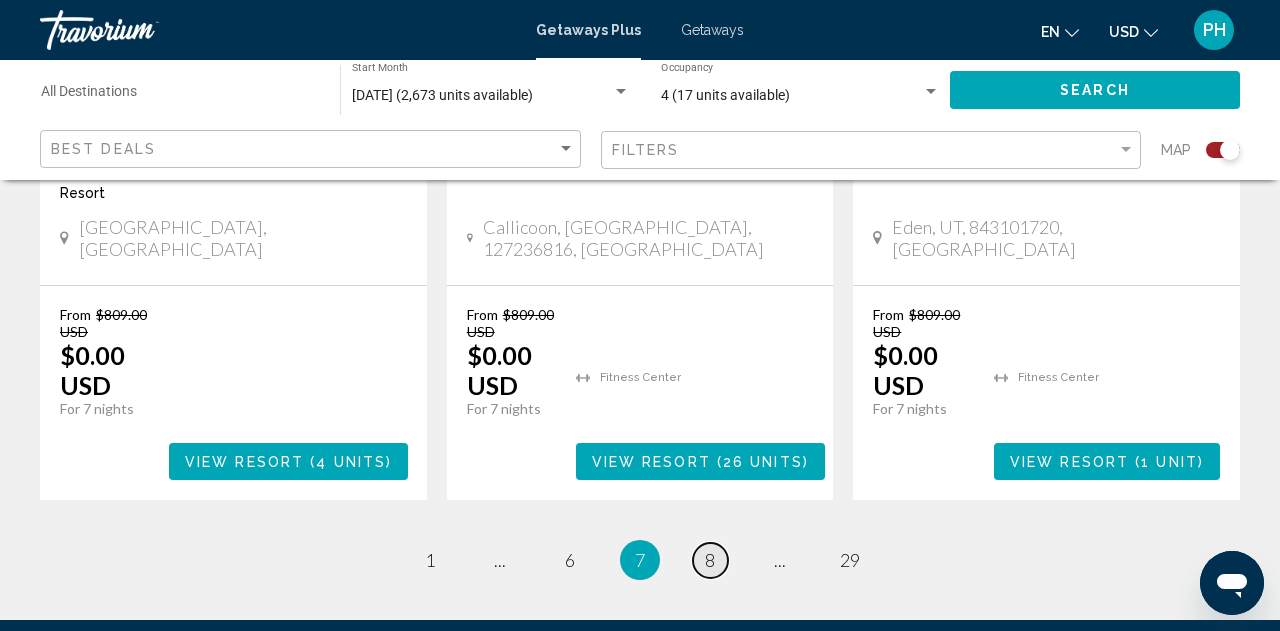 click on "page  8" at bounding box center [710, 560] 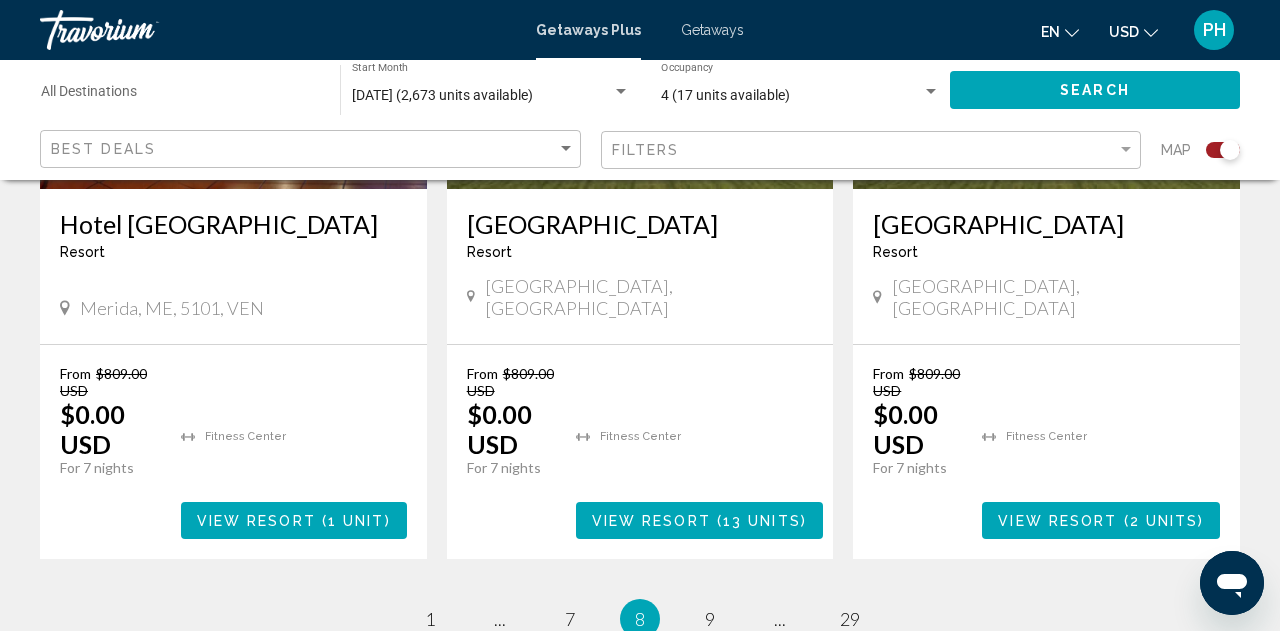 scroll, scrollTop: 3374, scrollLeft: 0, axis: vertical 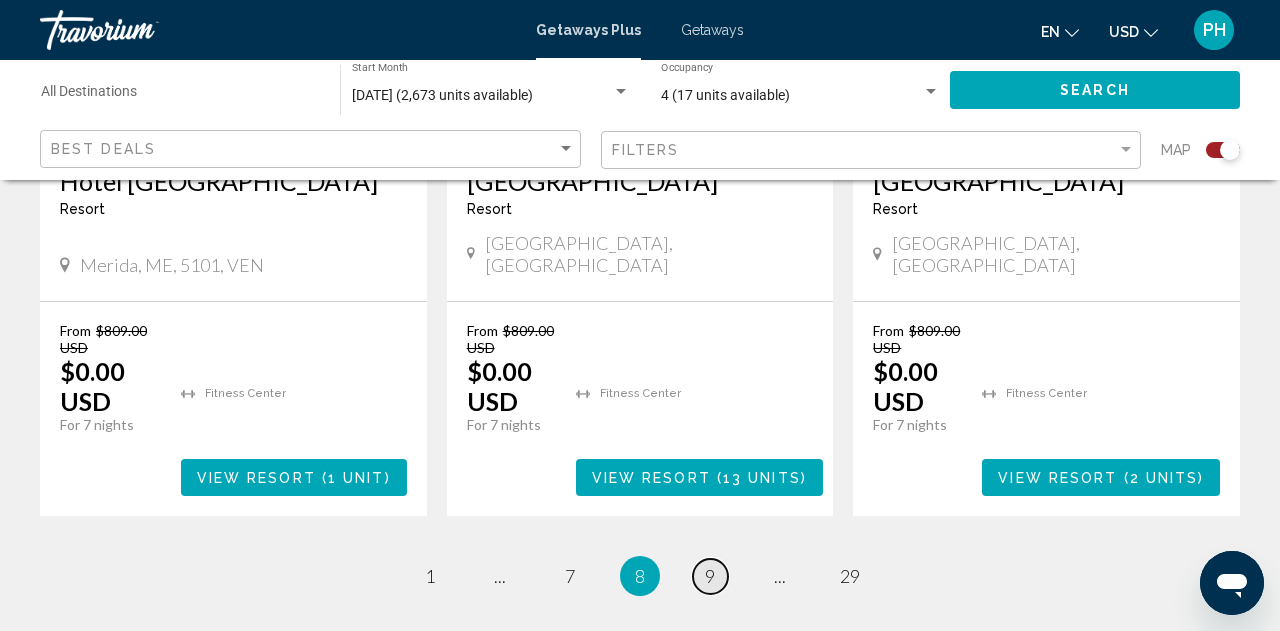 click on "9" at bounding box center [710, 576] 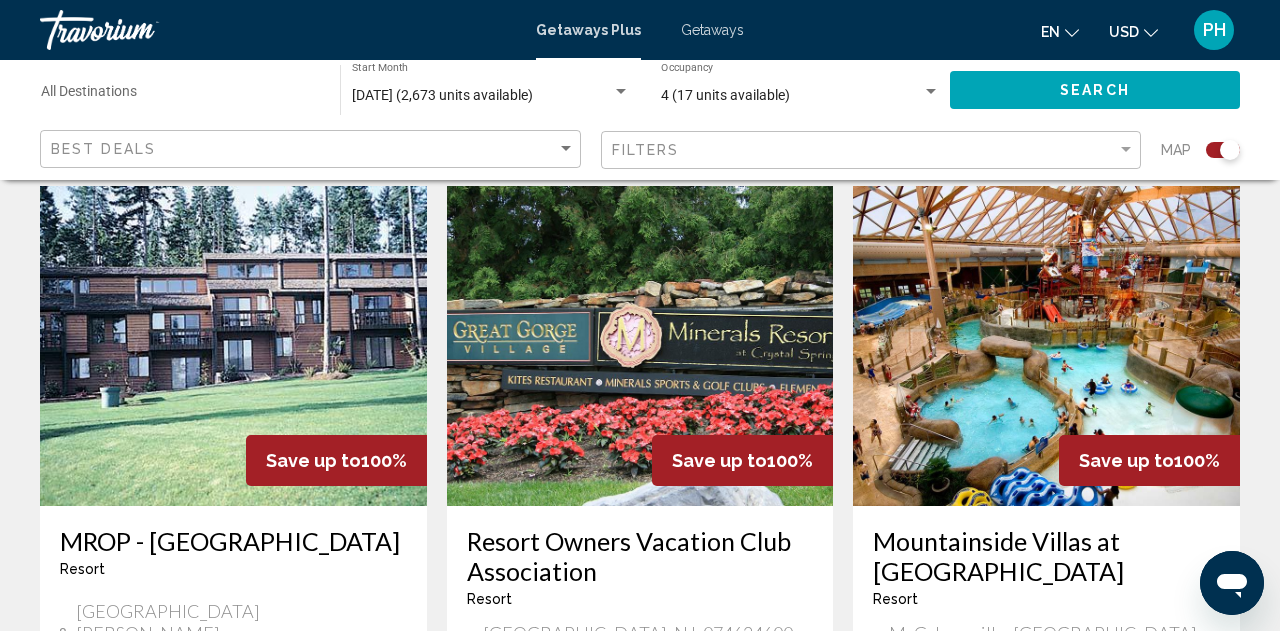 scroll, scrollTop: 711, scrollLeft: 0, axis: vertical 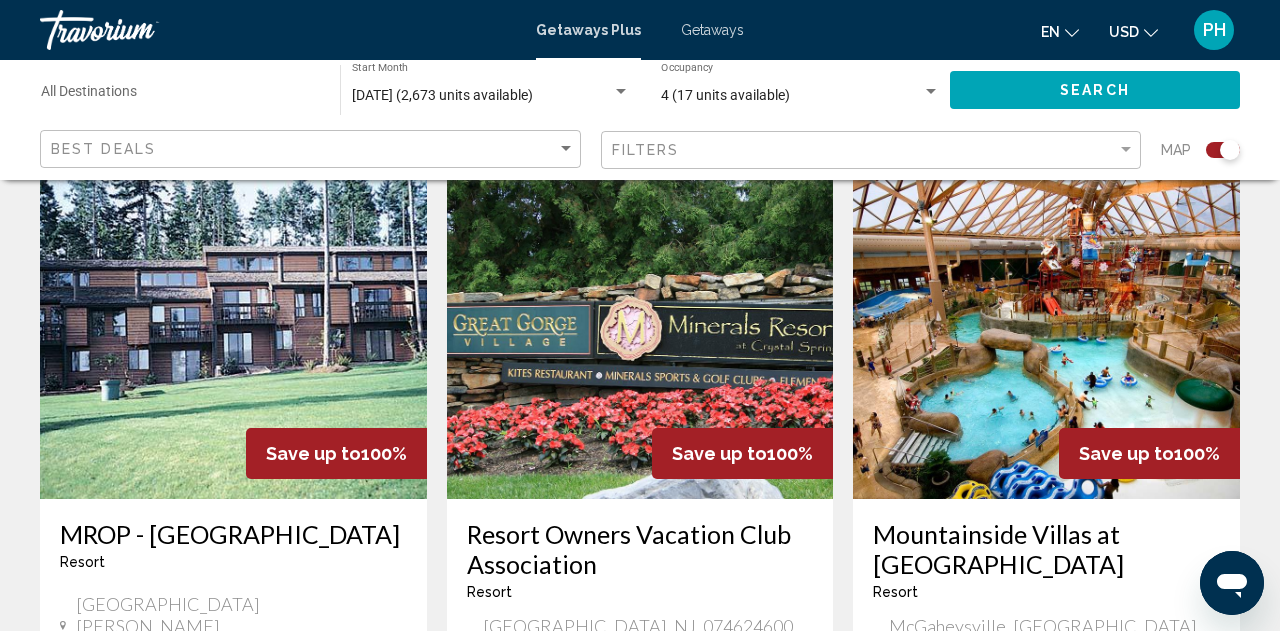 click at bounding box center [1046, 339] 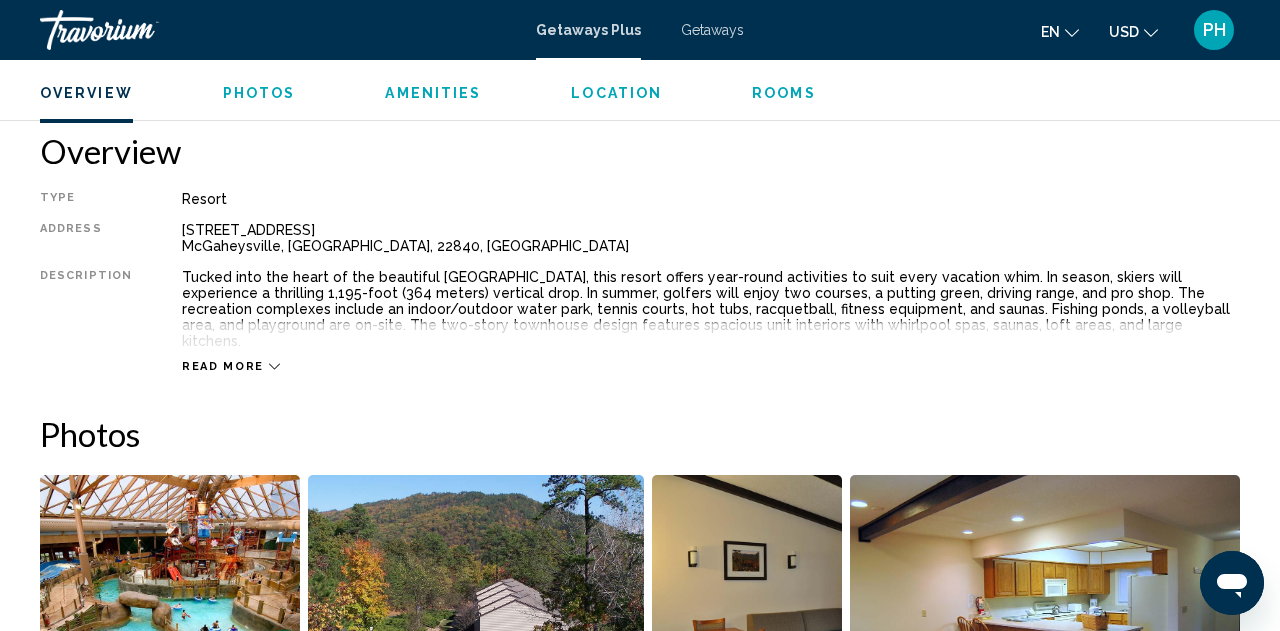 scroll, scrollTop: 977, scrollLeft: 0, axis: vertical 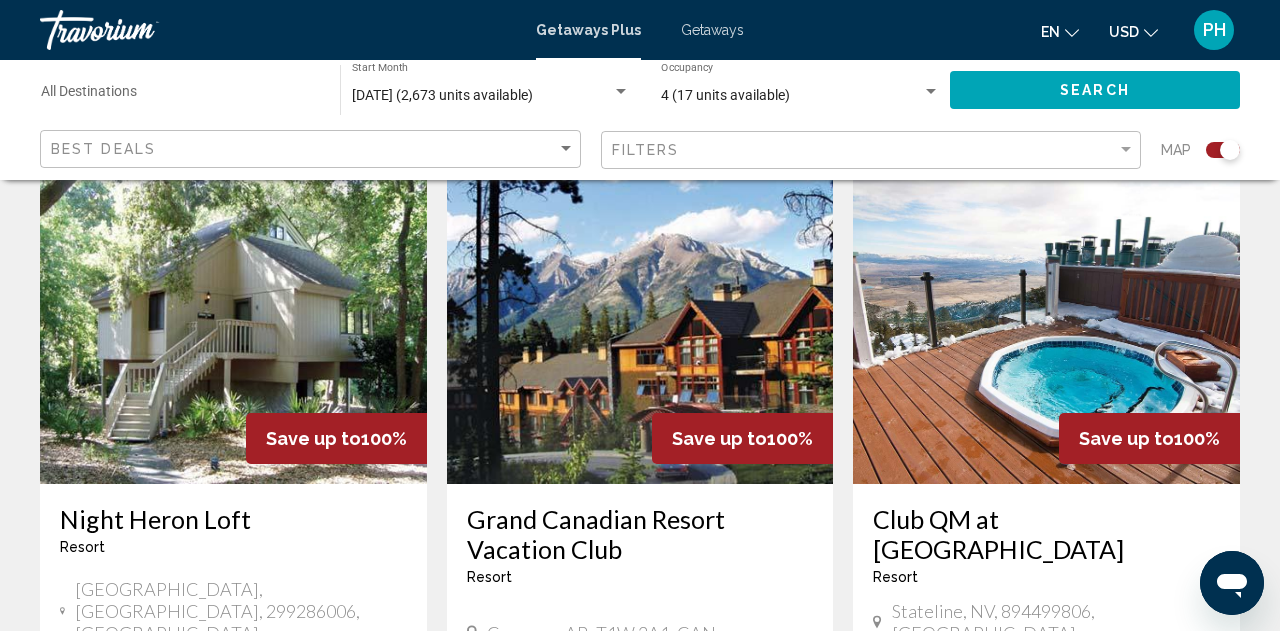 click at bounding box center [233, 324] 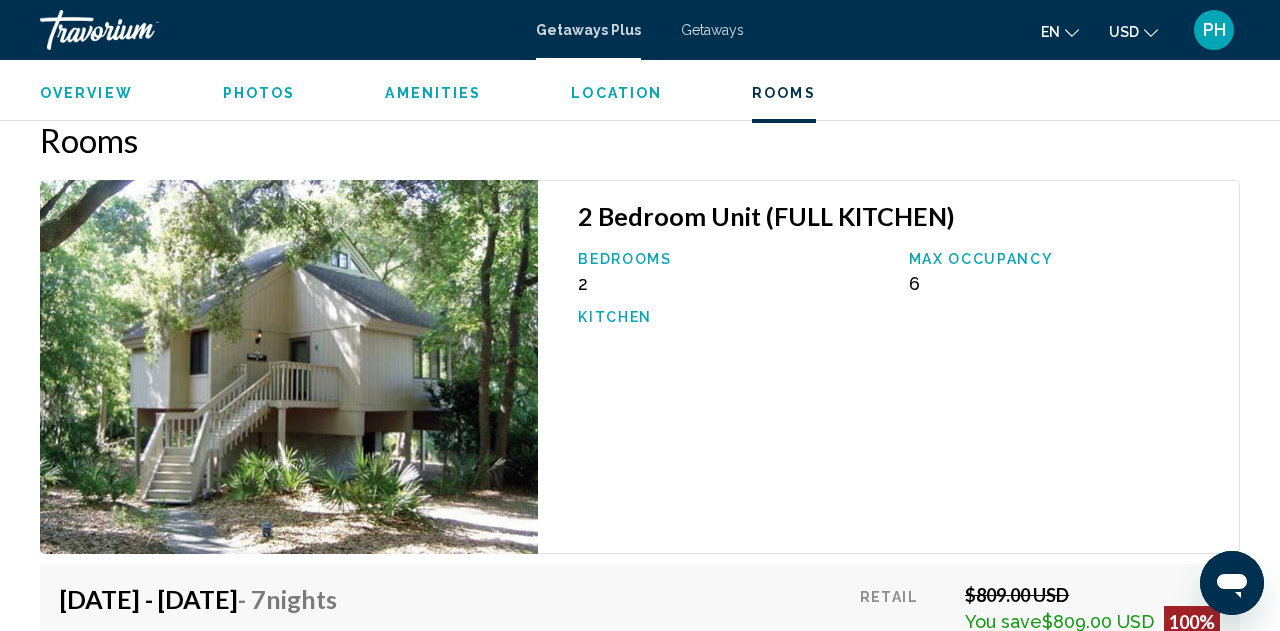 scroll, scrollTop: 2975, scrollLeft: 0, axis: vertical 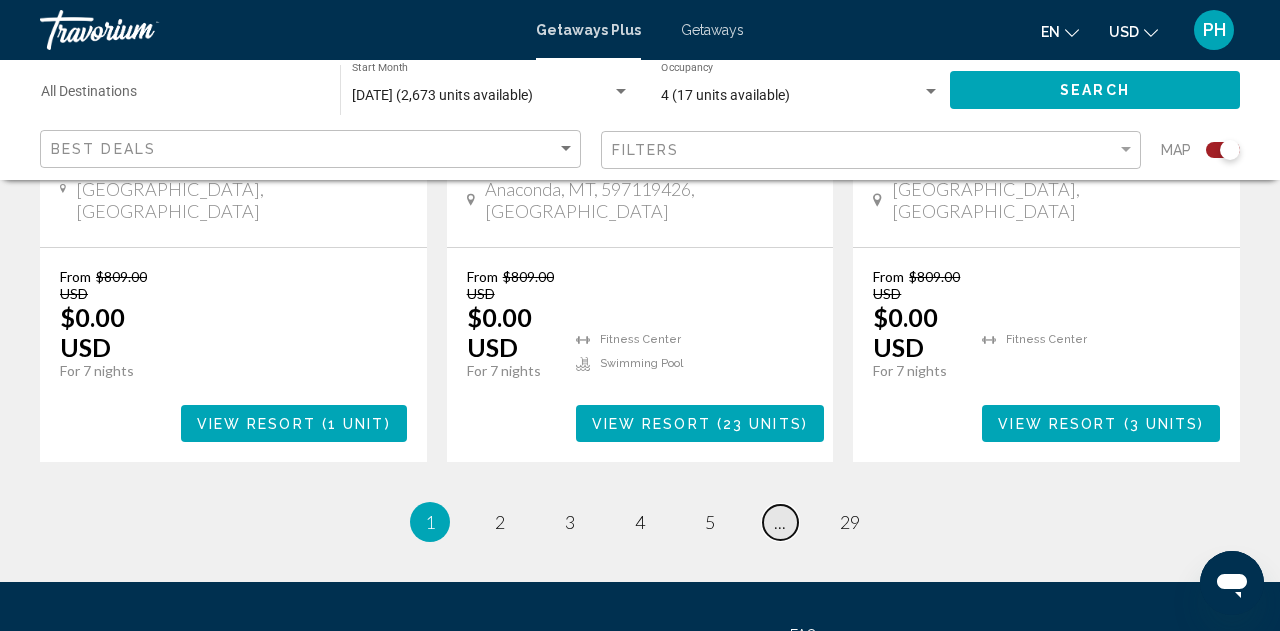 click on "..." at bounding box center (780, 522) 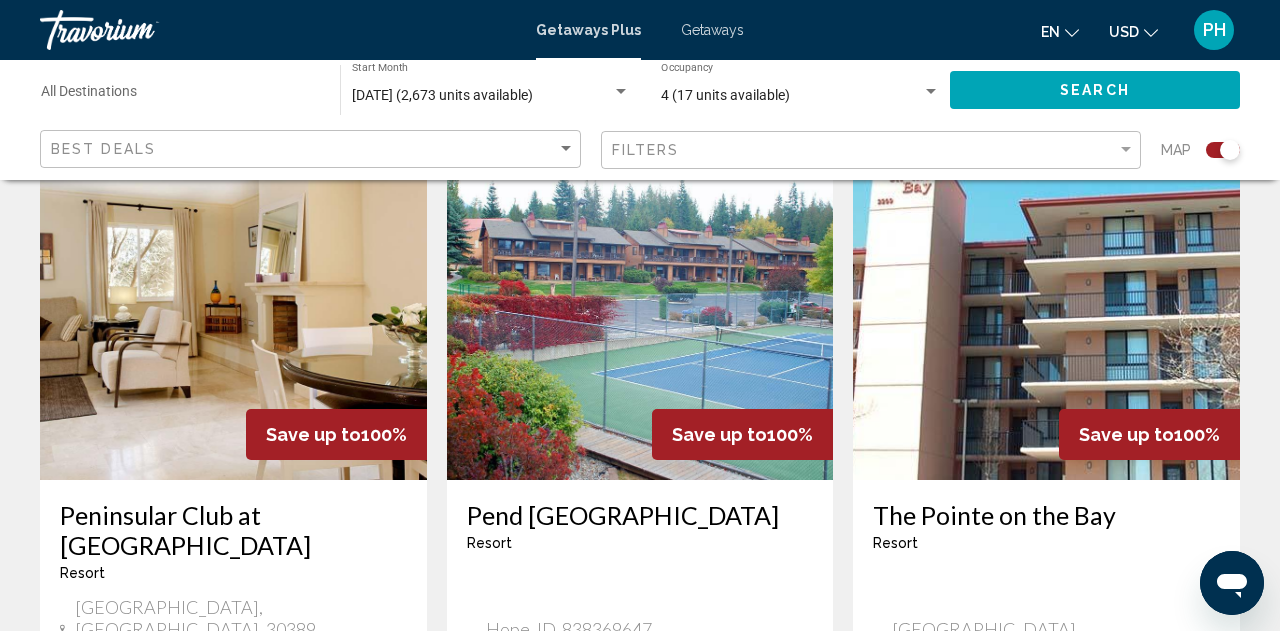 scroll, scrollTop: 3464, scrollLeft: 0, axis: vertical 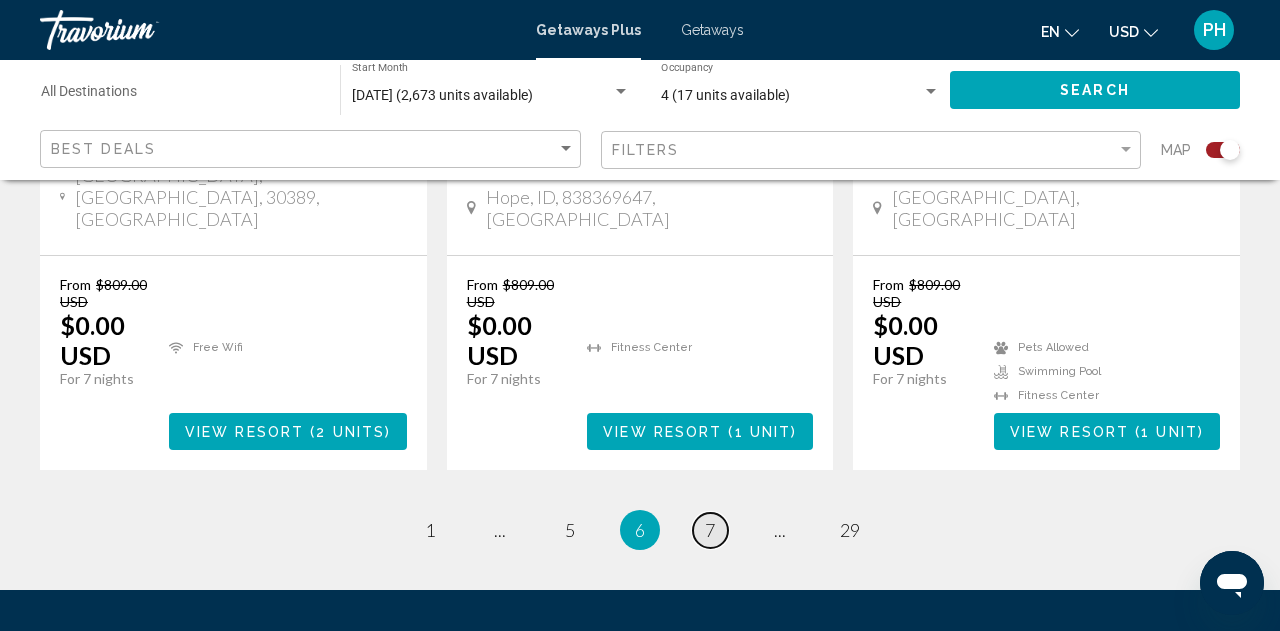 click on "7" at bounding box center [710, 530] 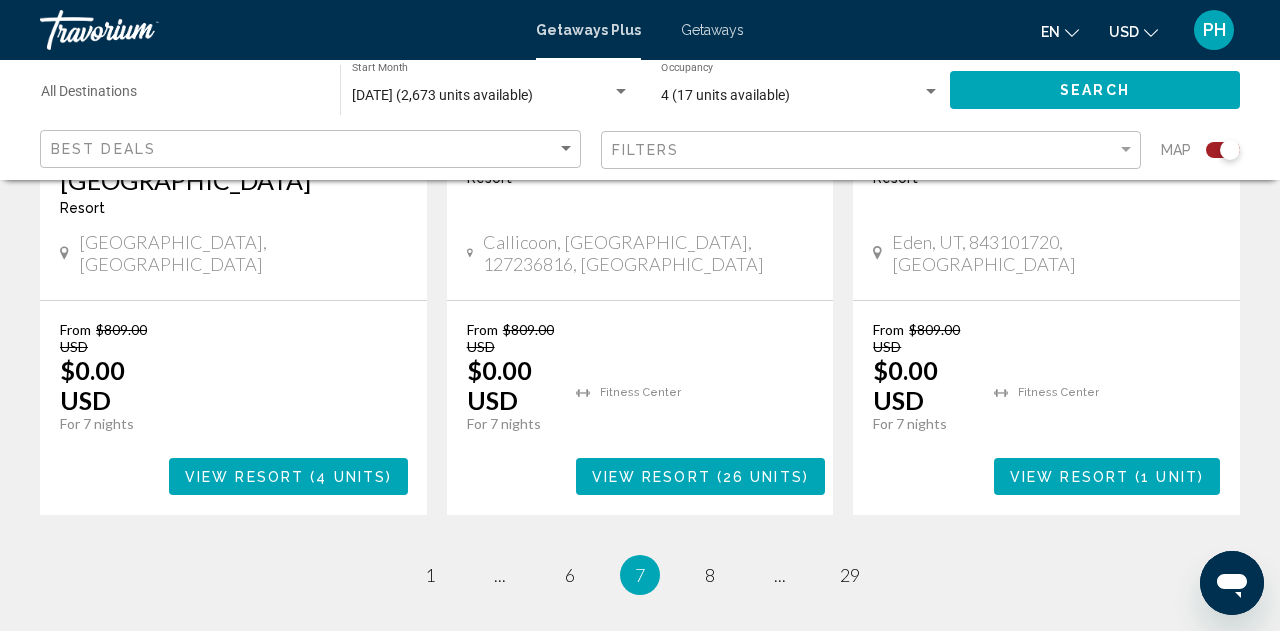scroll, scrollTop: 3442, scrollLeft: 0, axis: vertical 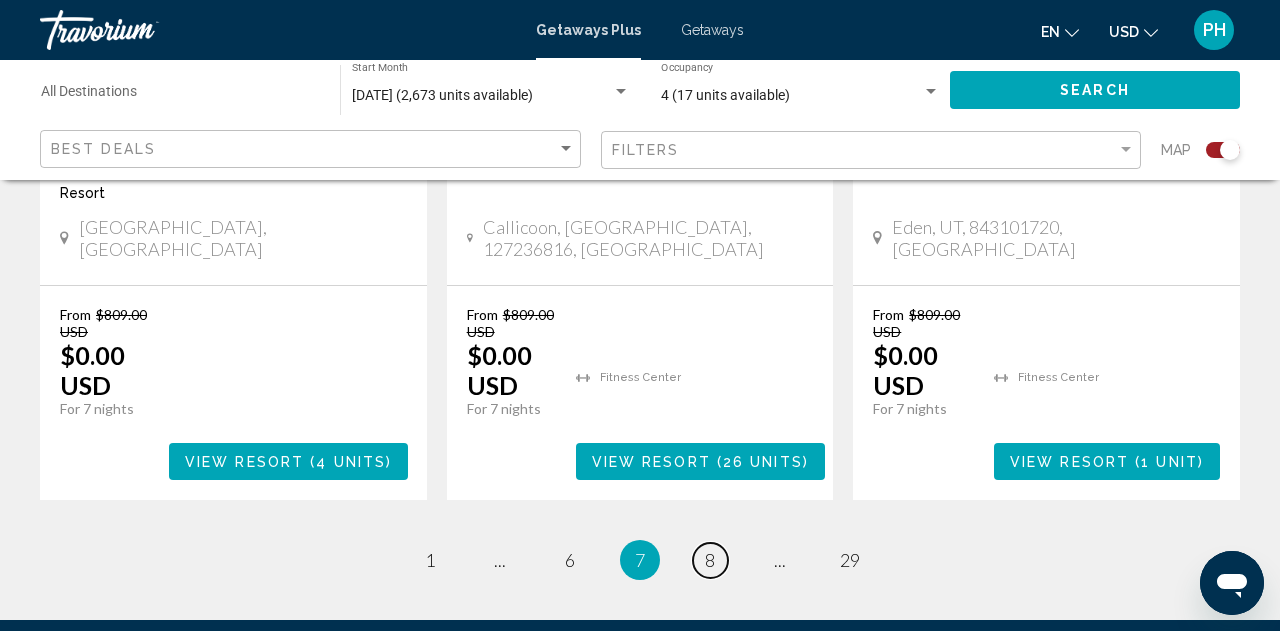 click on "8" at bounding box center [710, 560] 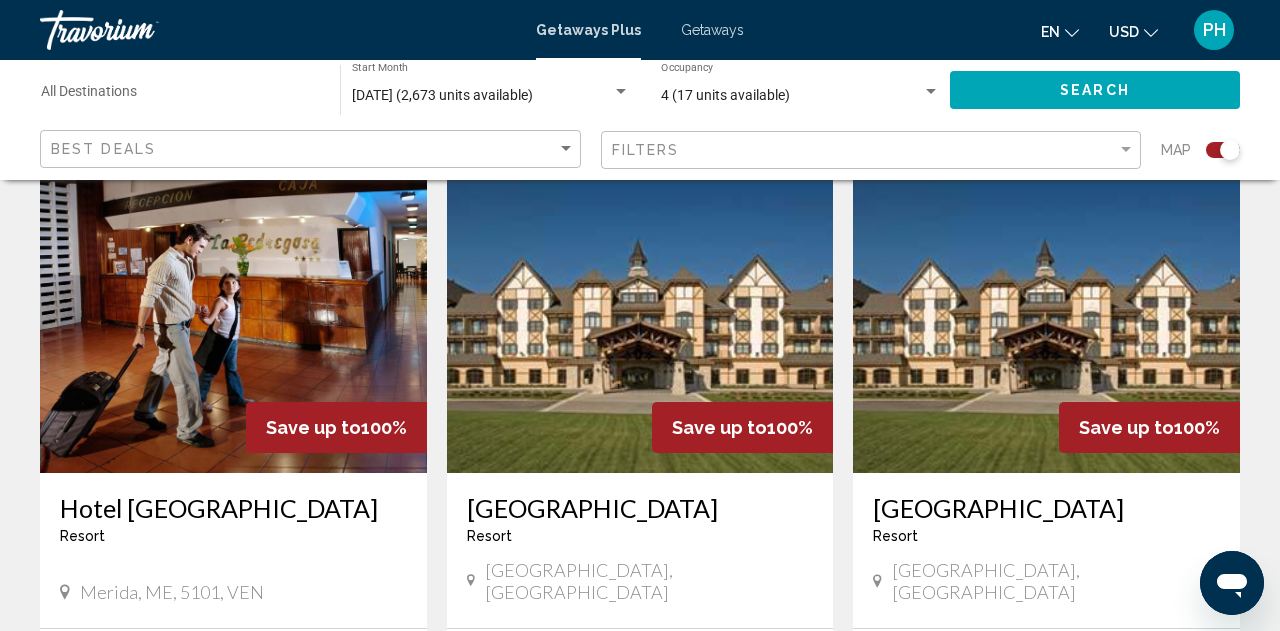 scroll, scrollTop: 3382, scrollLeft: 0, axis: vertical 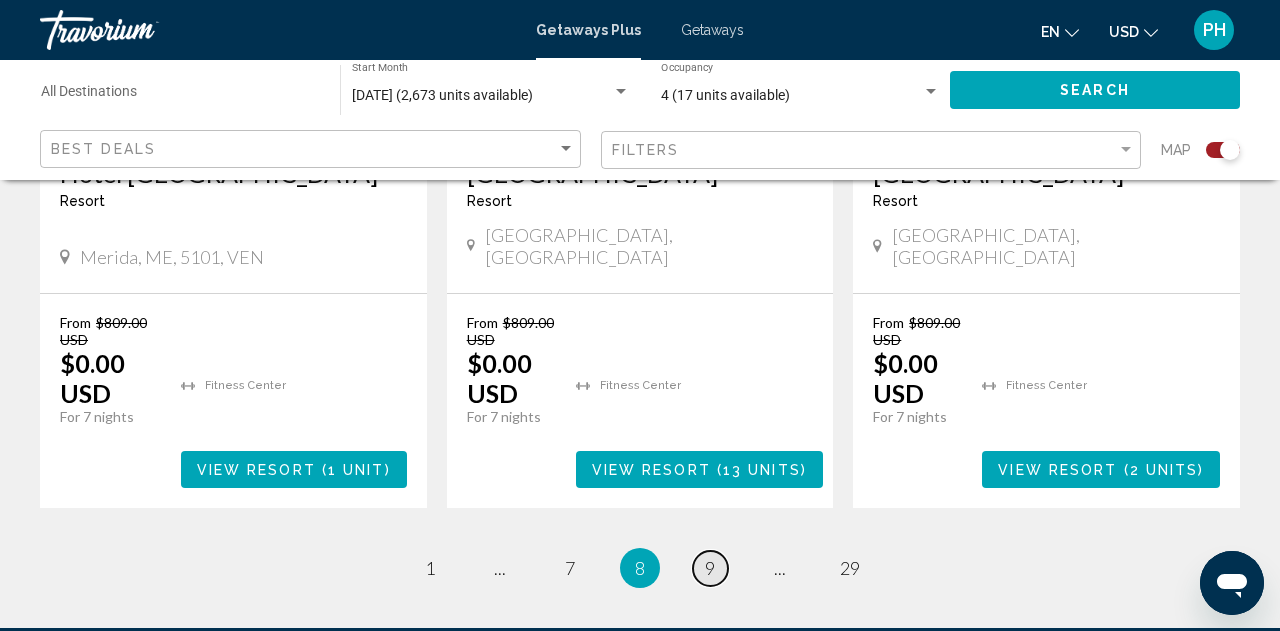 click on "9" at bounding box center [710, 568] 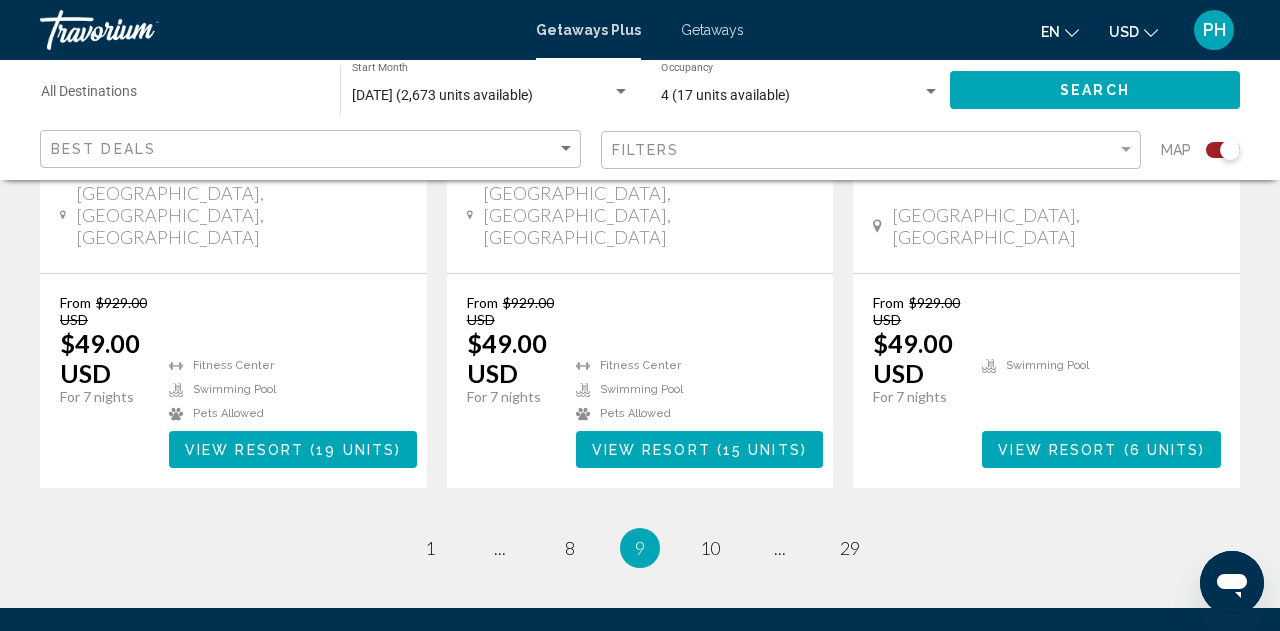 scroll, scrollTop: 3442, scrollLeft: 0, axis: vertical 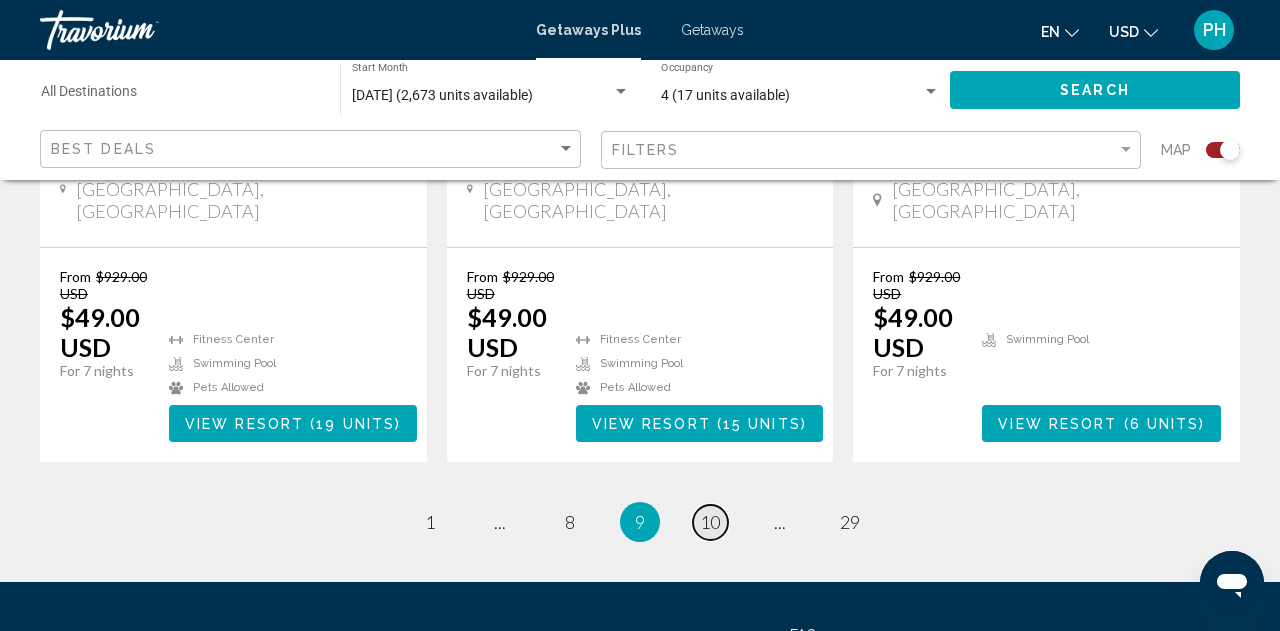 click on "10" at bounding box center (710, 522) 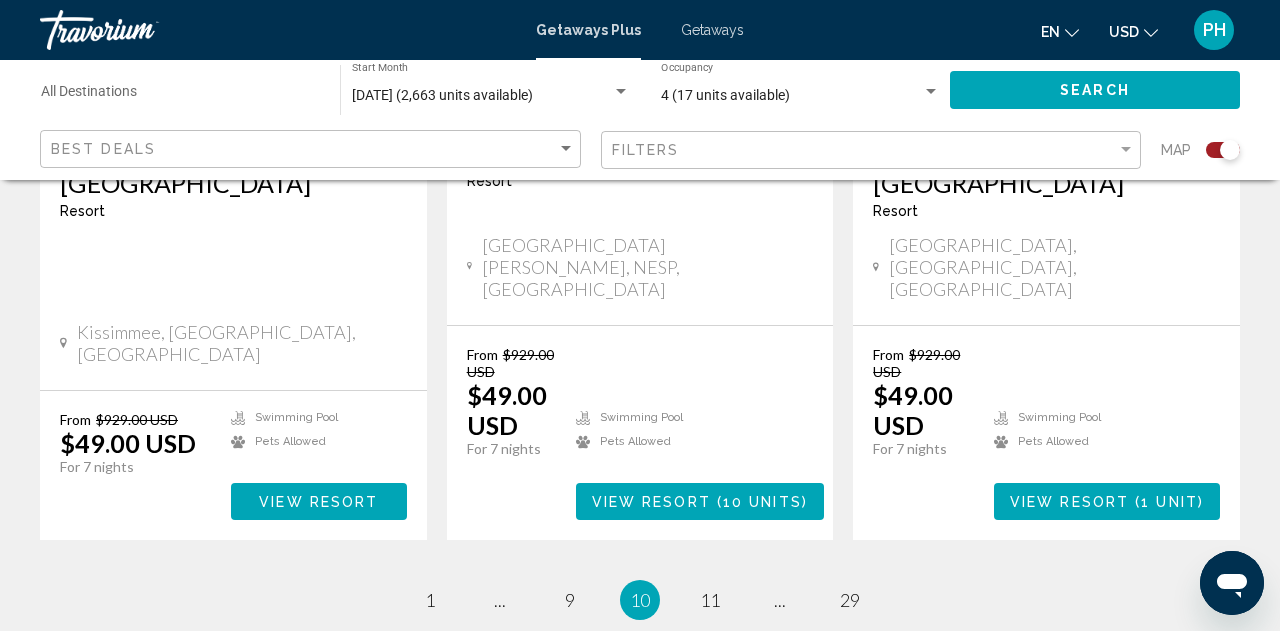 scroll, scrollTop: 3367, scrollLeft: 0, axis: vertical 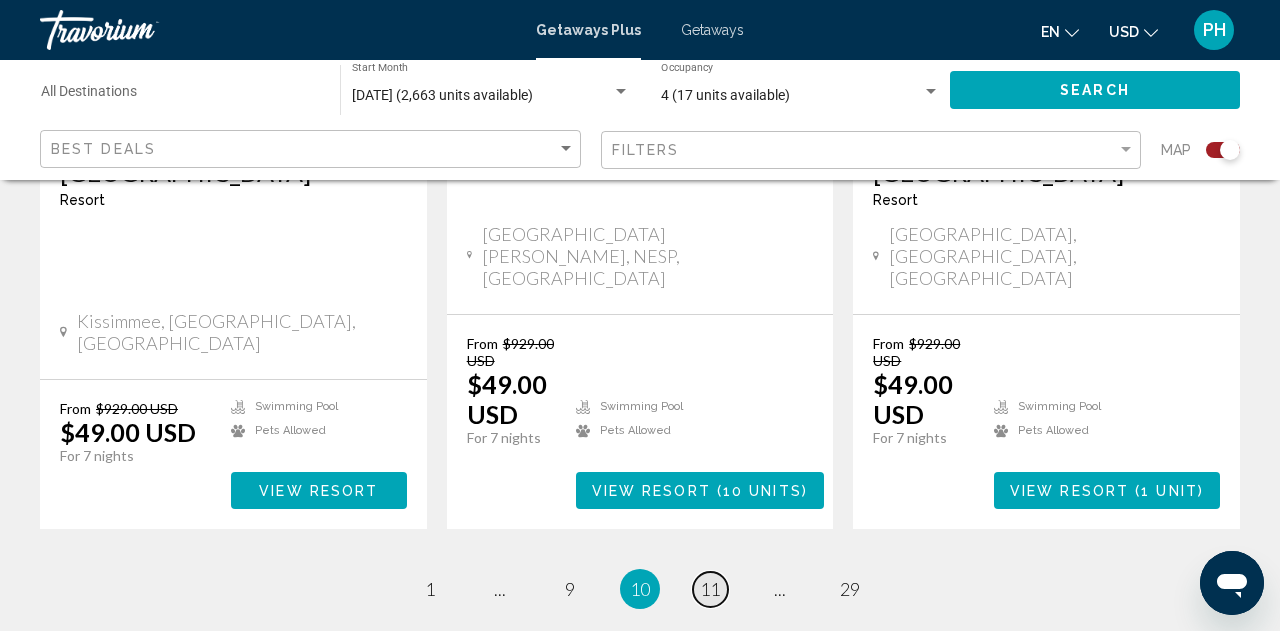 click on "11" at bounding box center (710, 589) 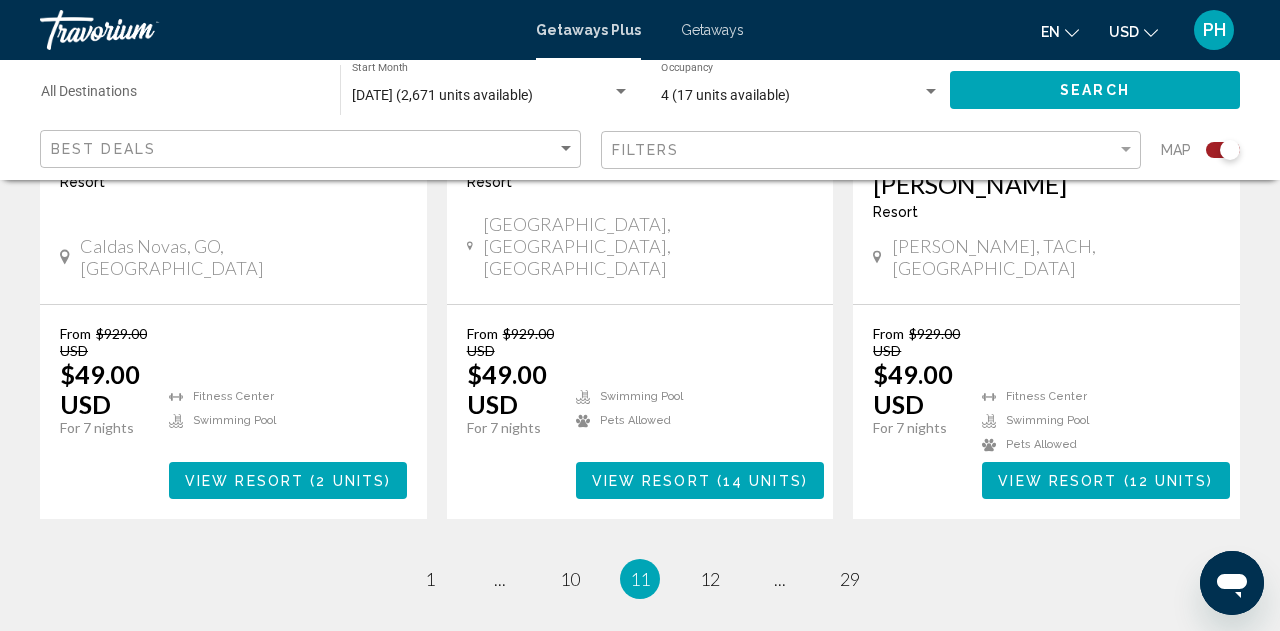 scroll, scrollTop: 3406, scrollLeft: 0, axis: vertical 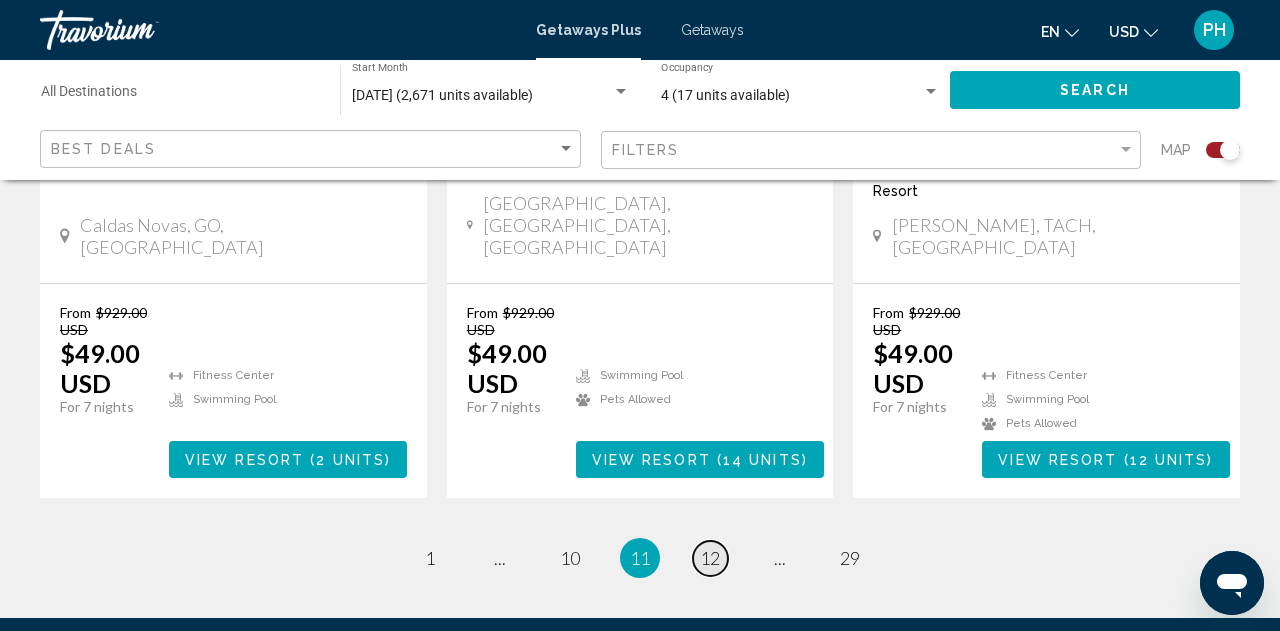 click on "12" at bounding box center (710, 558) 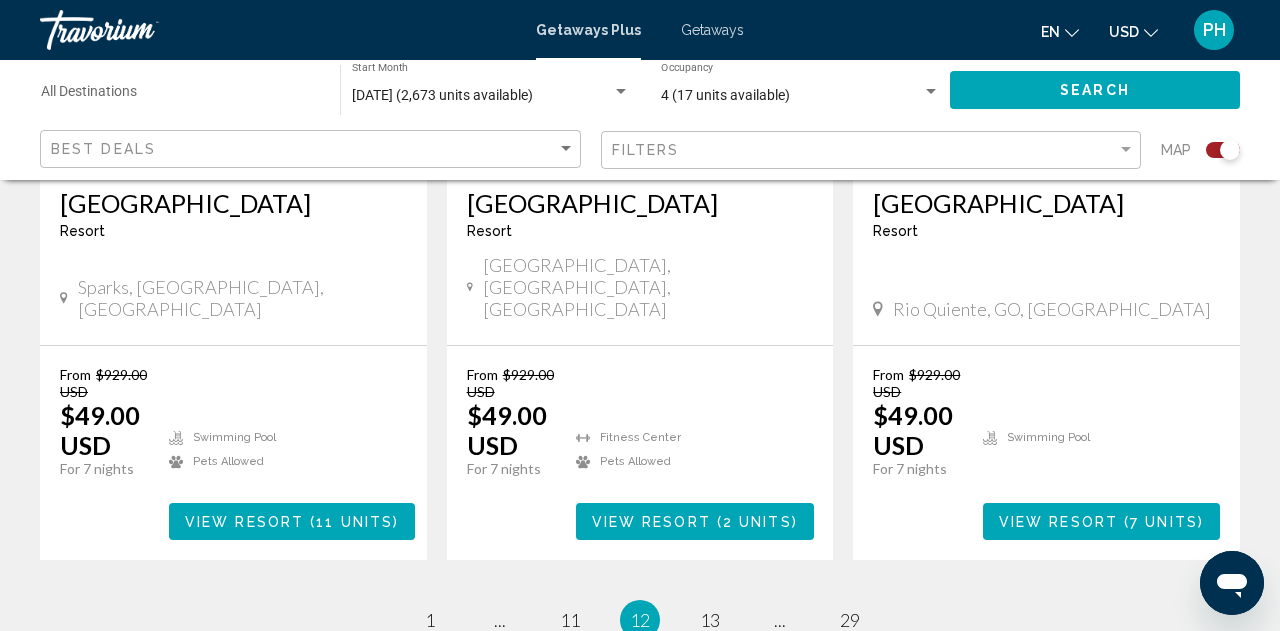 scroll, scrollTop: 3338, scrollLeft: 0, axis: vertical 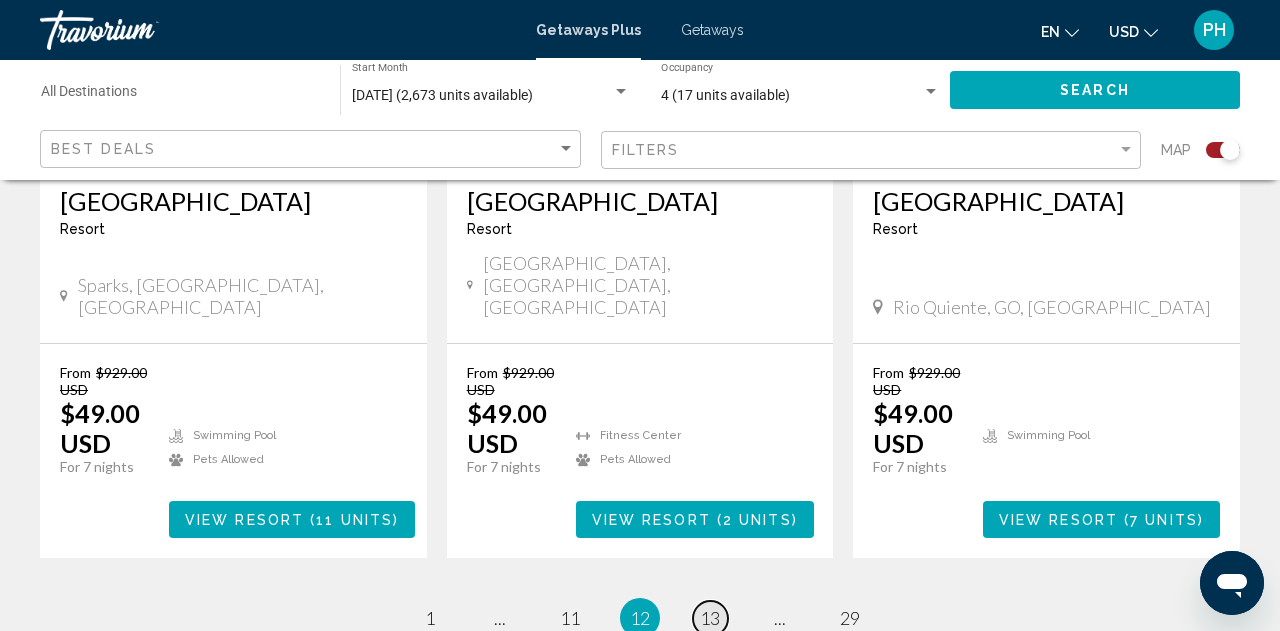 click on "13" at bounding box center [710, 618] 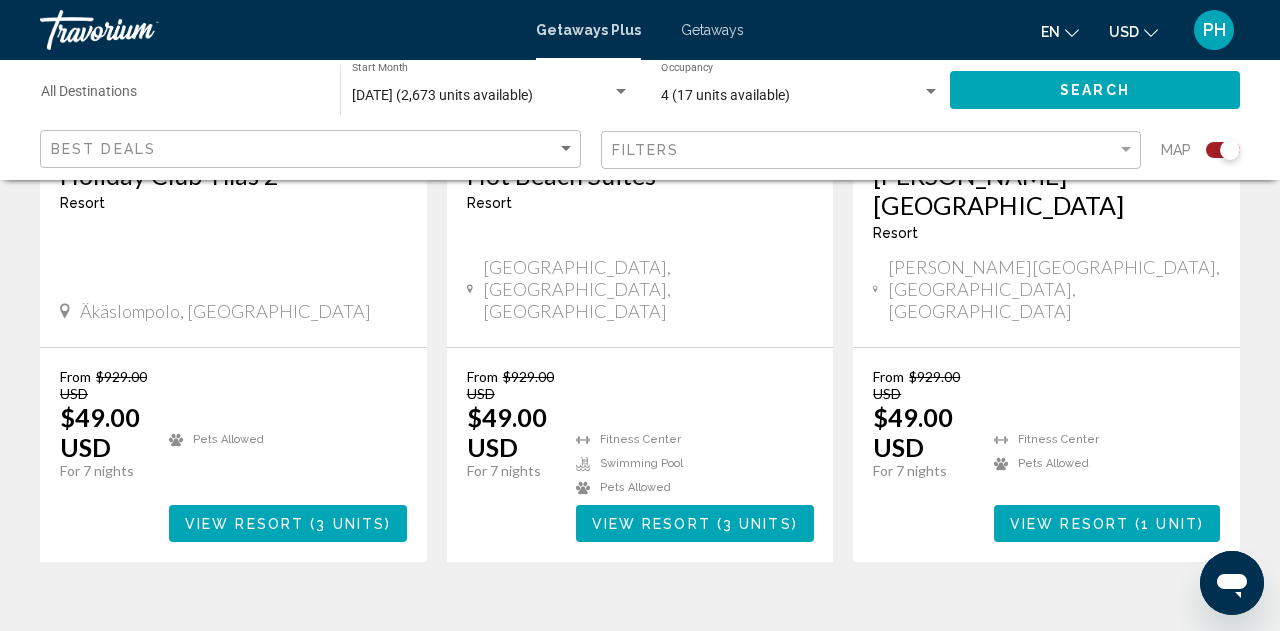 scroll, scrollTop: 1037, scrollLeft: 0, axis: vertical 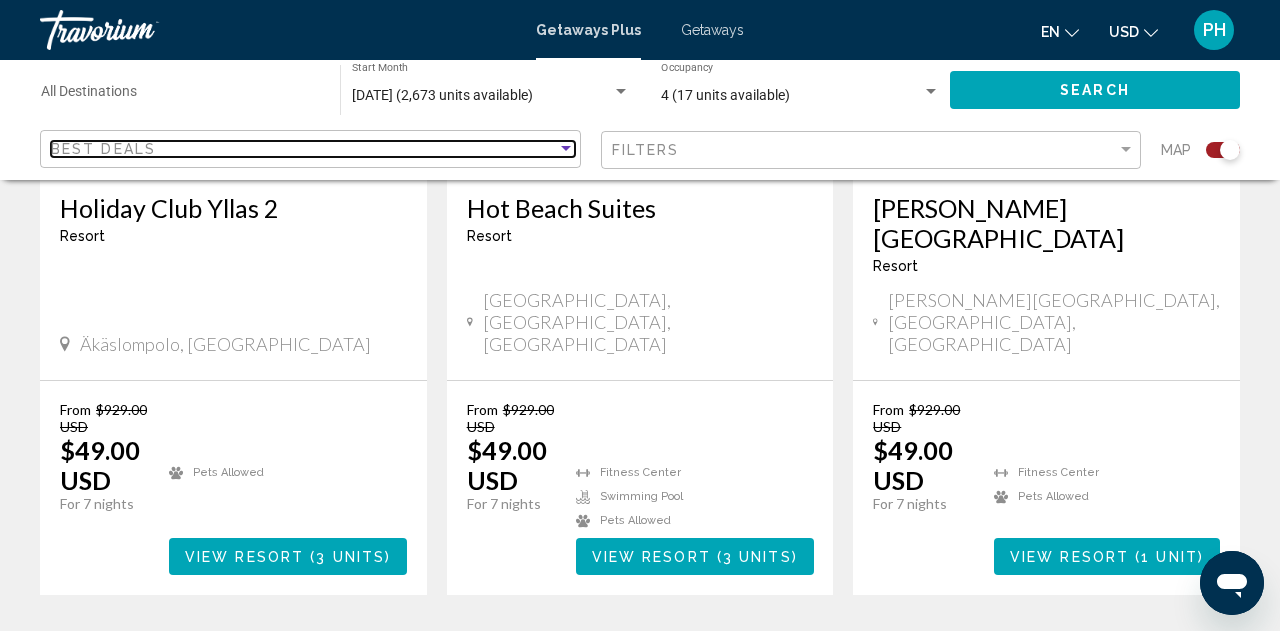 click at bounding box center (566, 149) 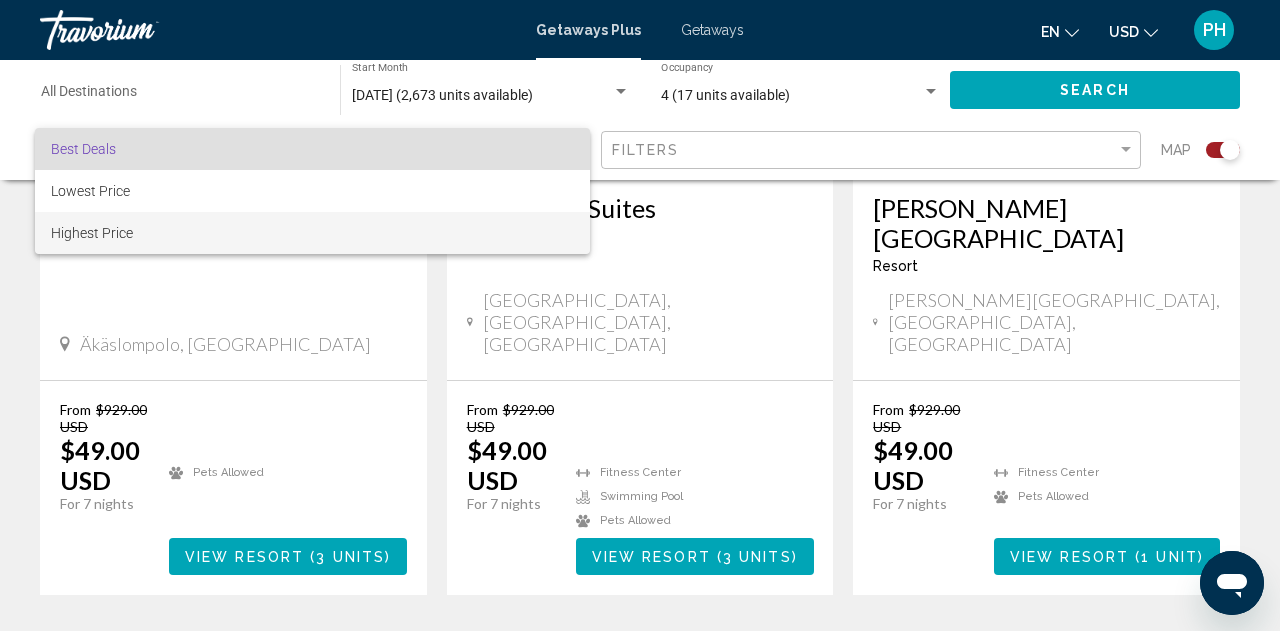 click on "Highest Price" at bounding box center [92, 233] 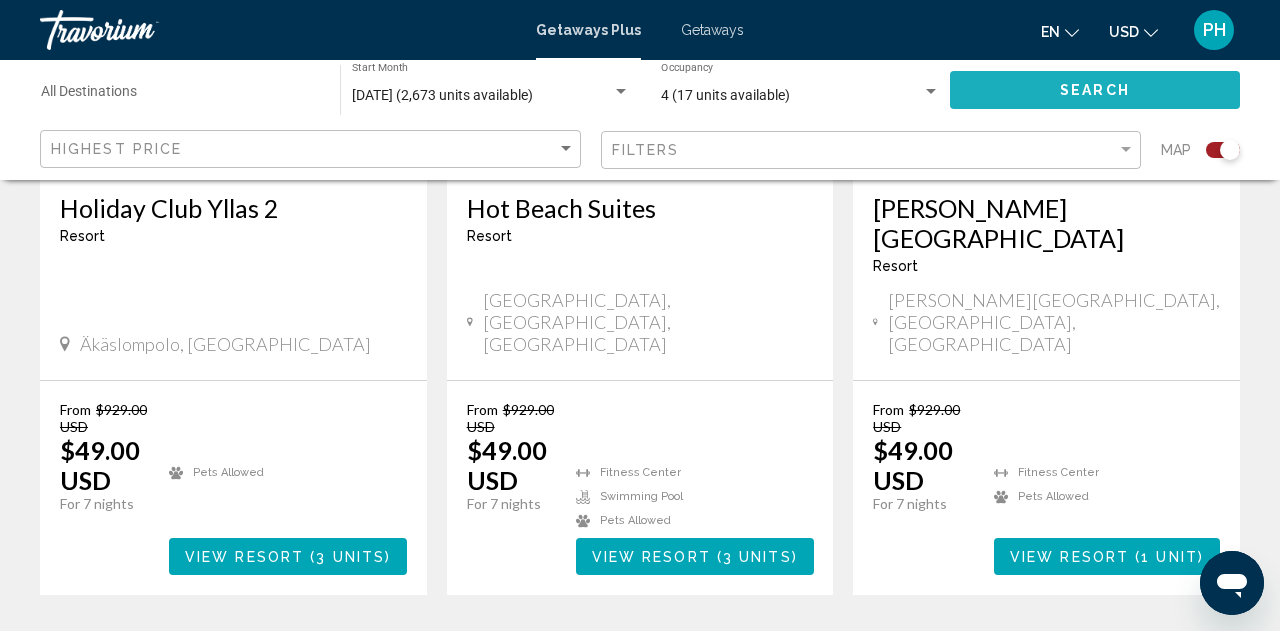 click on "Search" 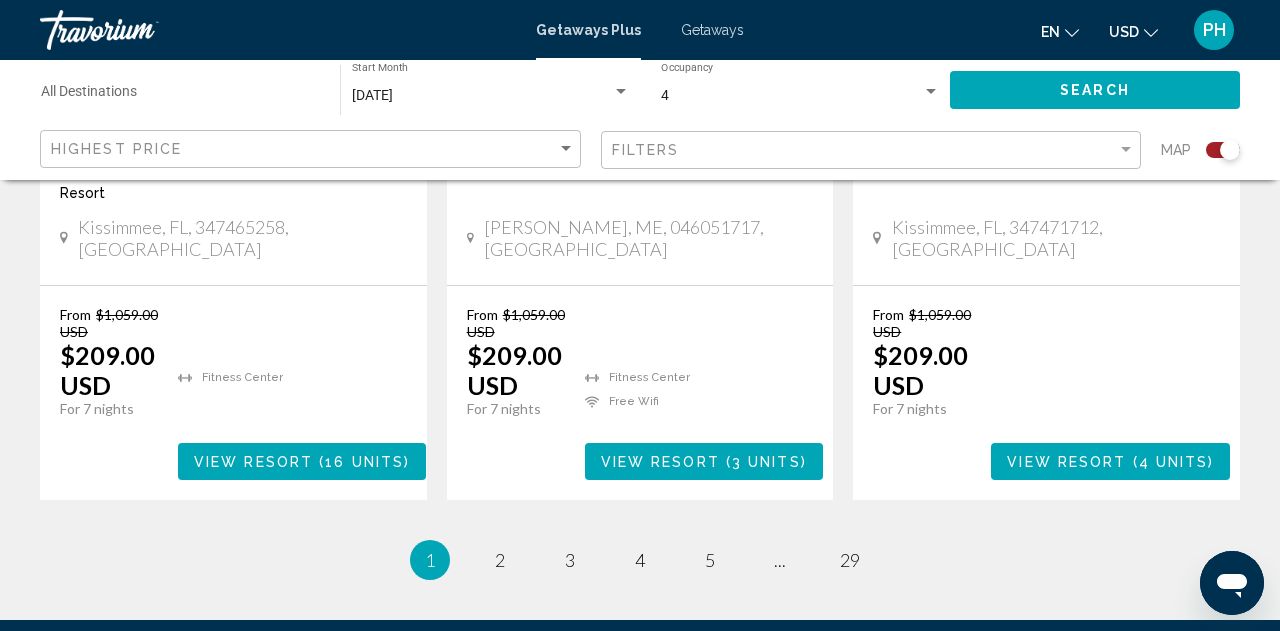 scroll, scrollTop: 3407, scrollLeft: 0, axis: vertical 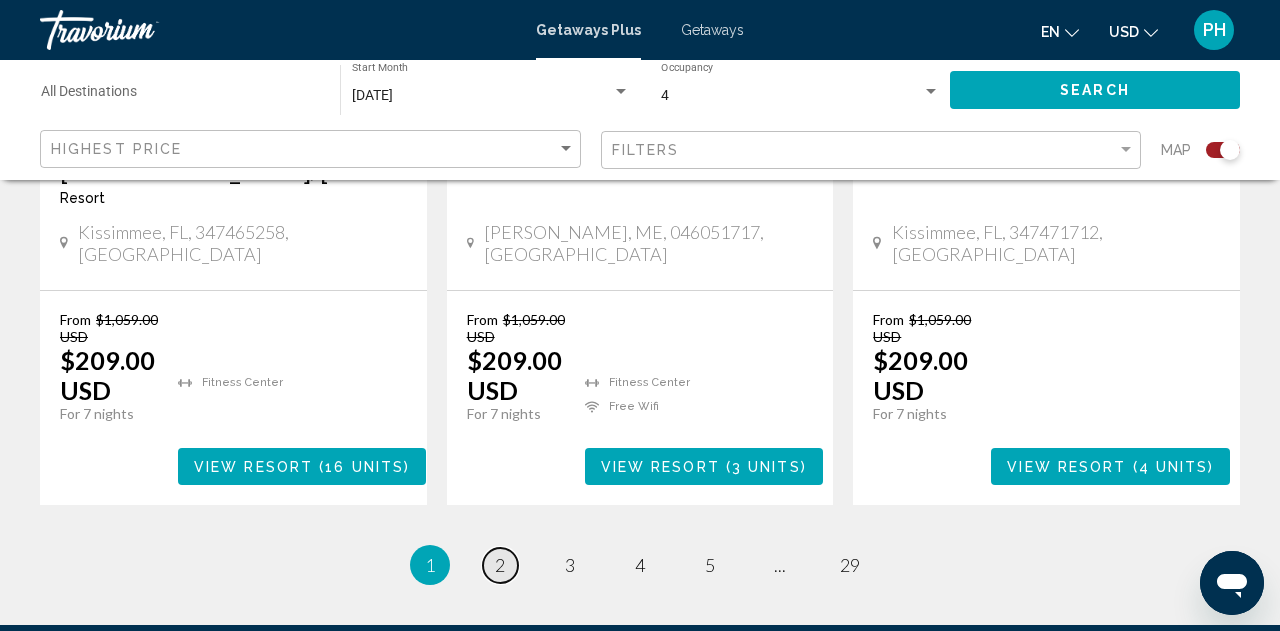 click on "2" at bounding box center (500, 565) 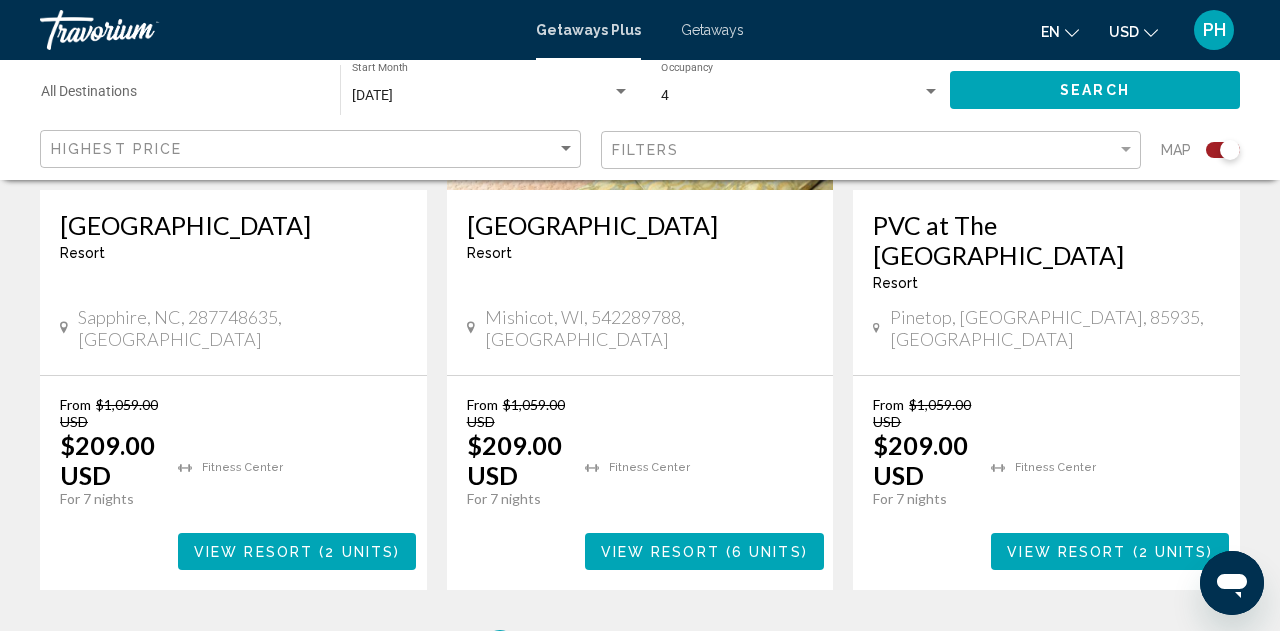 scroll, scrollTop: 3412, scrollLeft: 0, axis: vertical 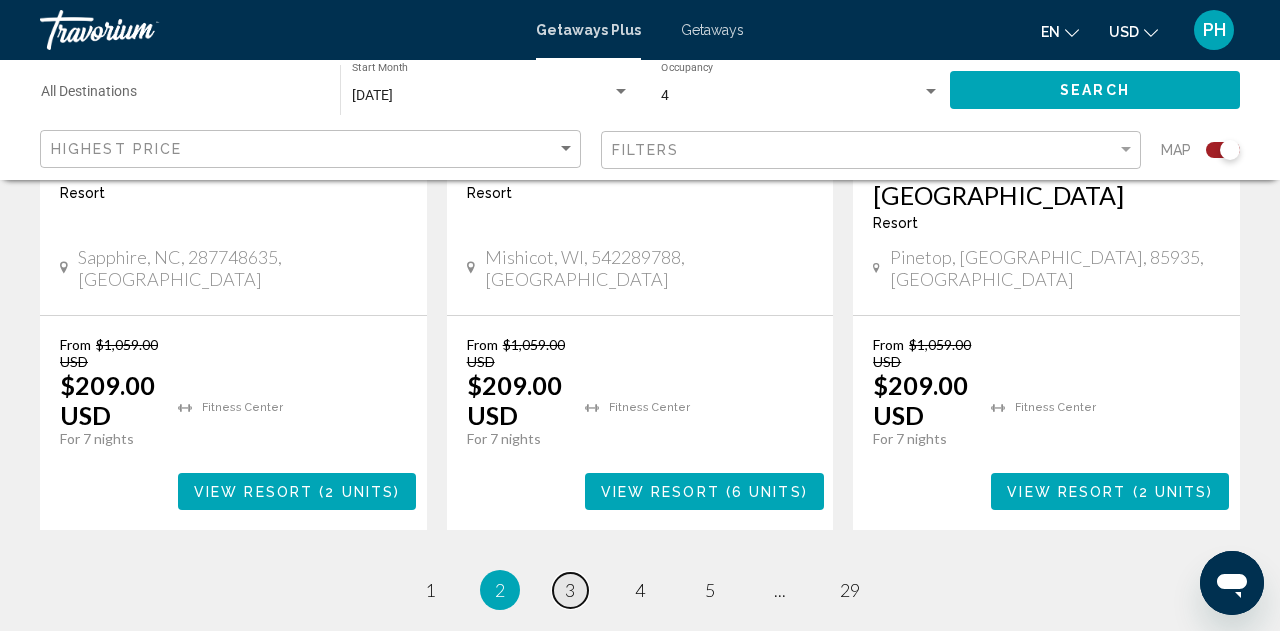 click on "page  3" at bounding box center (570, 590) 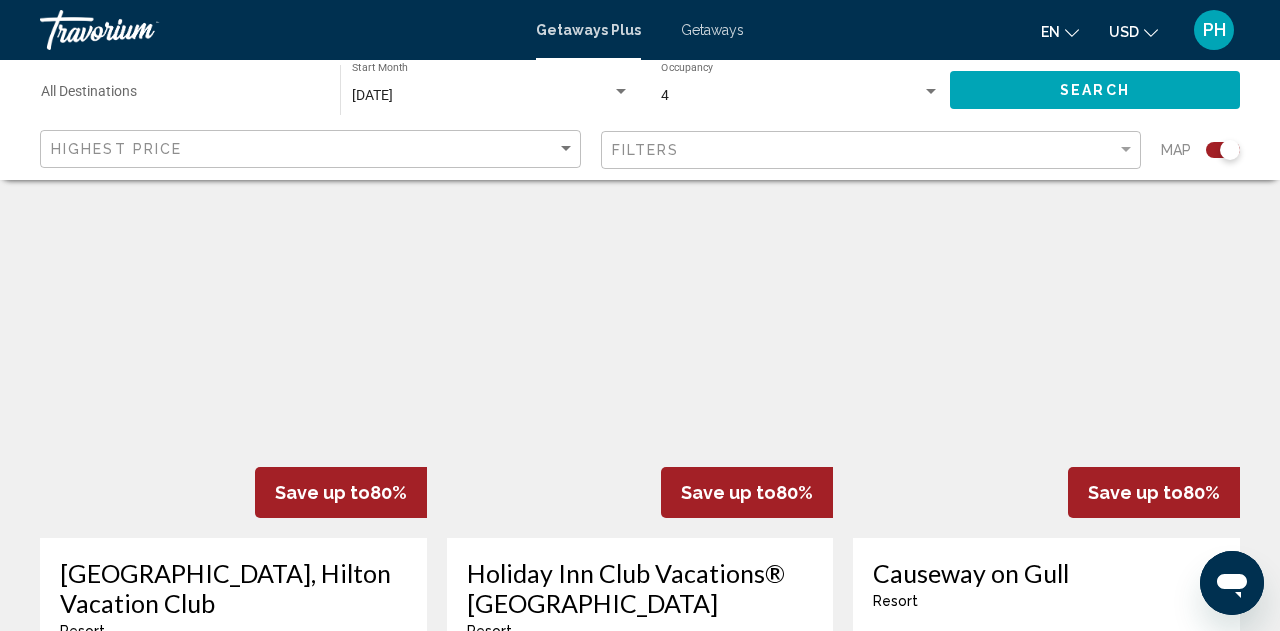 scroll, scrollTop: 2949, scrollLeft: 0, axis: vertical 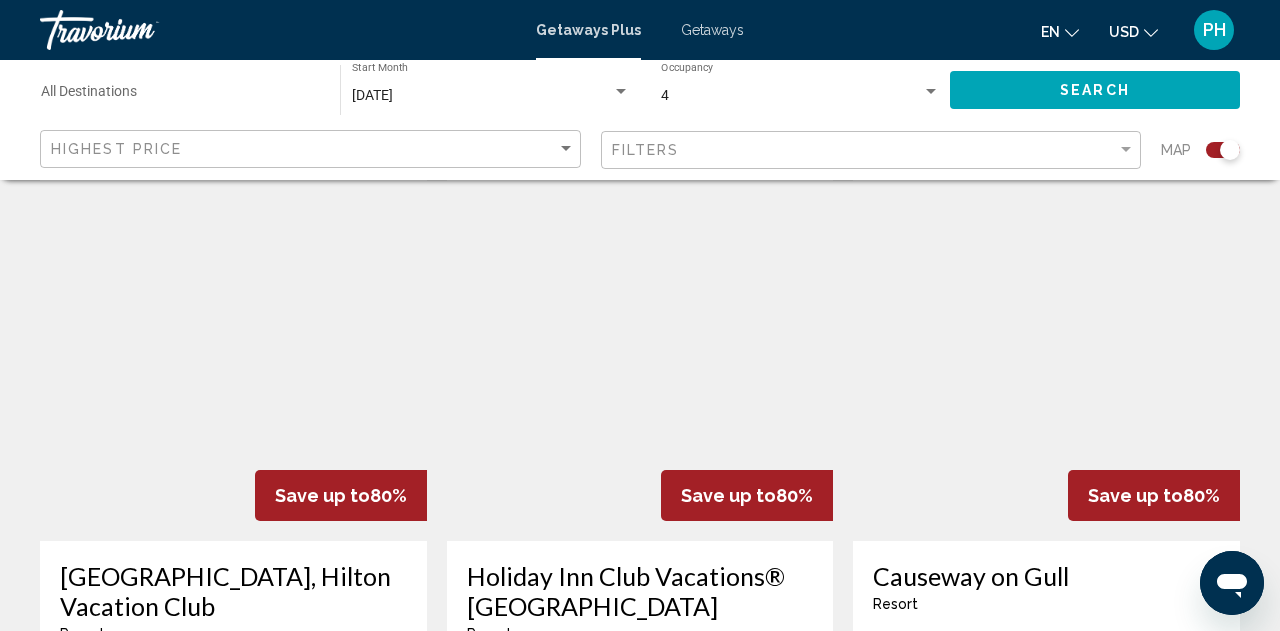 click at bounding box center (640, 381) 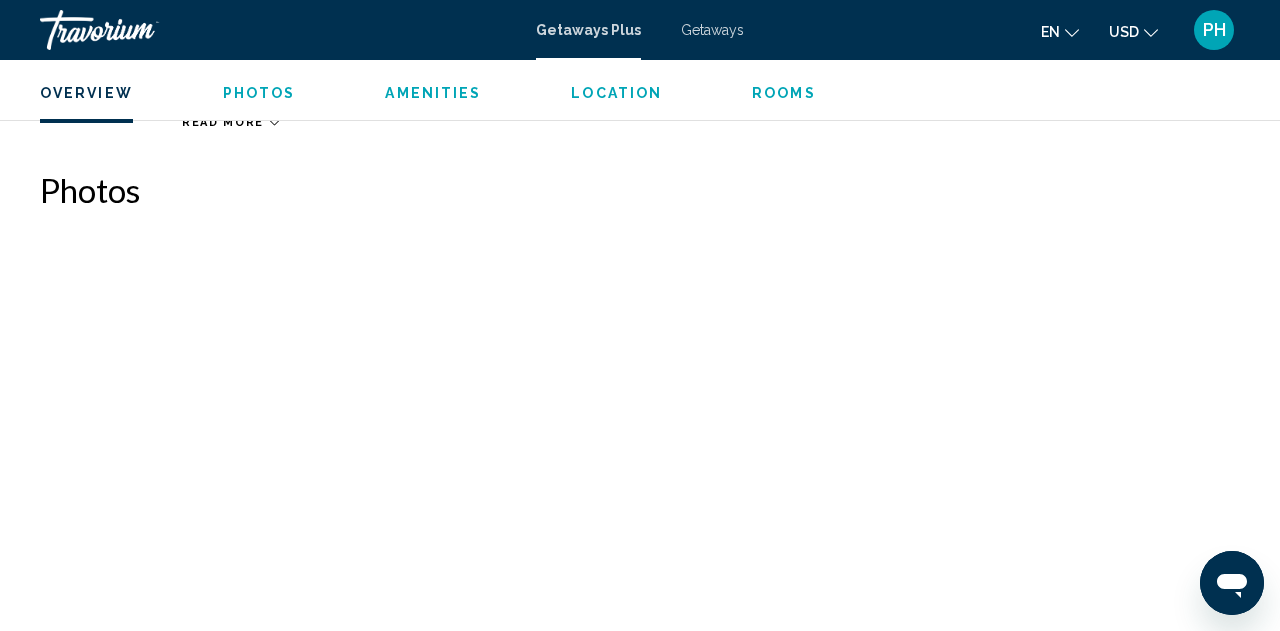 scroll, scrollTop: 1202, scrollLeft: 0, axis: vertical 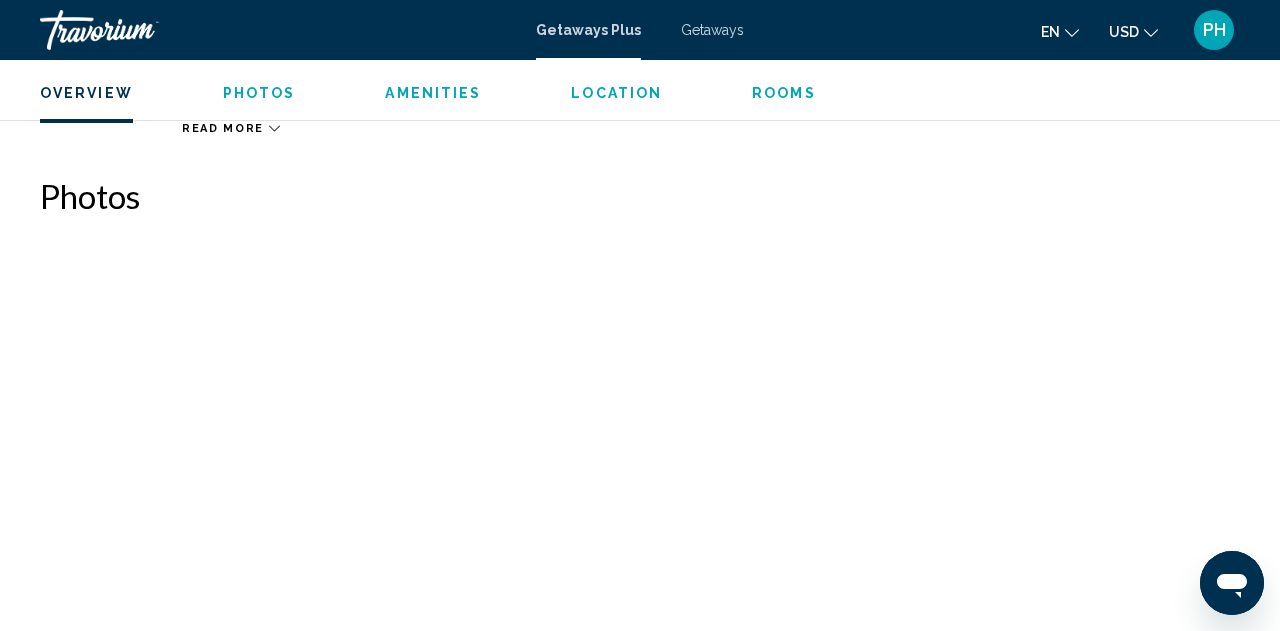 click at bounding box center (170, 361) 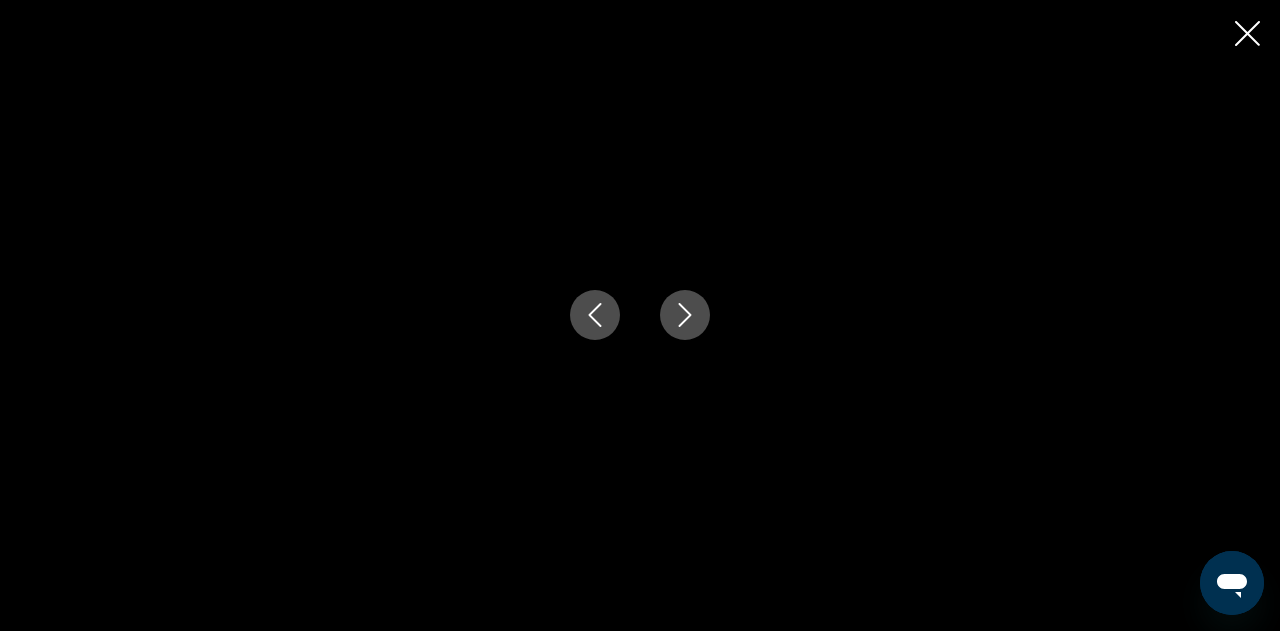 click at bounding box center (685, 315) 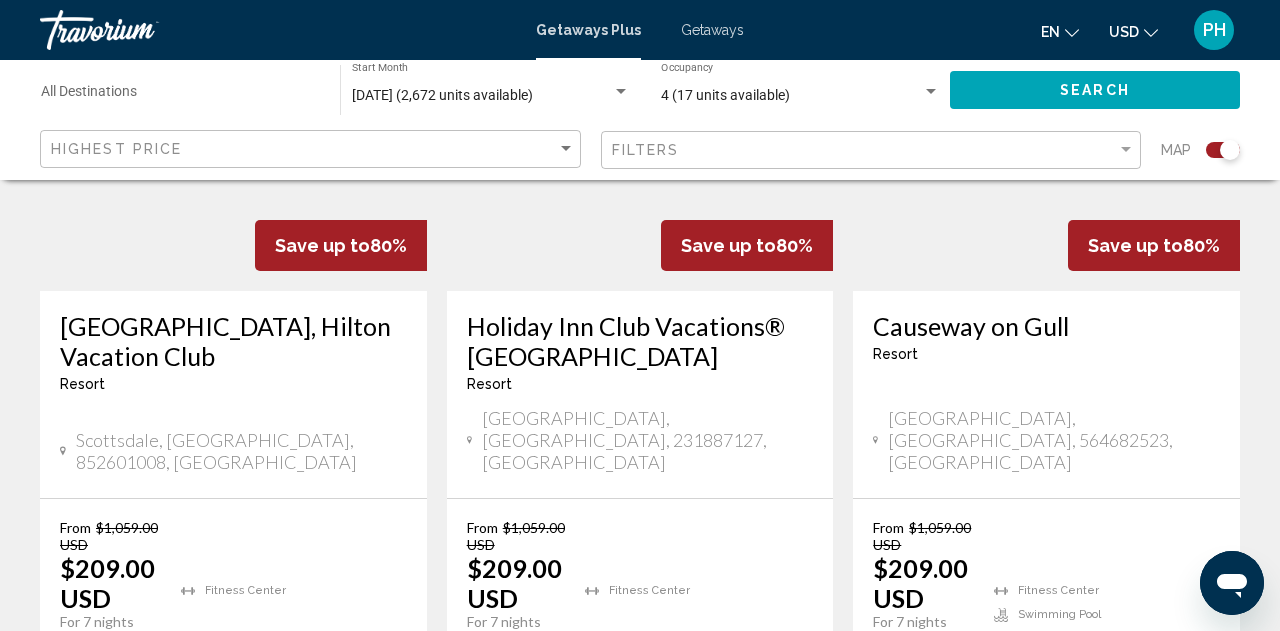 scroll, scrollTop: 3198, scrollLeft: 0, axis: vertical 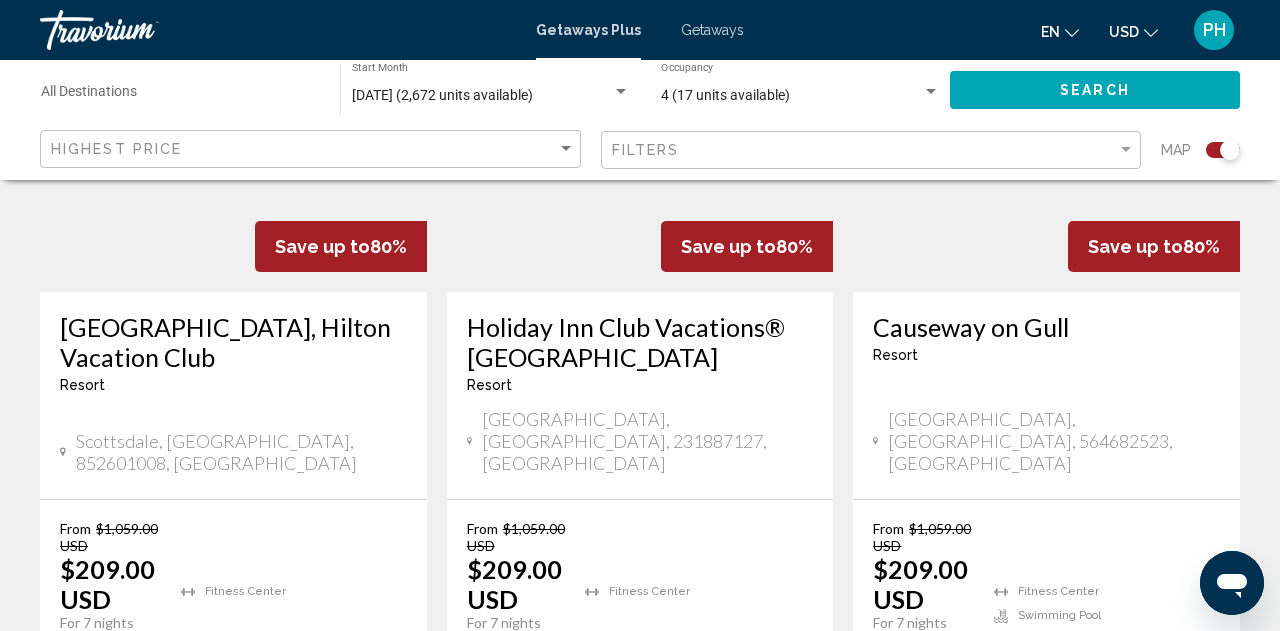 click on "Holiday Inn Club Vacations® Williamsburg Resort" at bounding box center [640, 342] 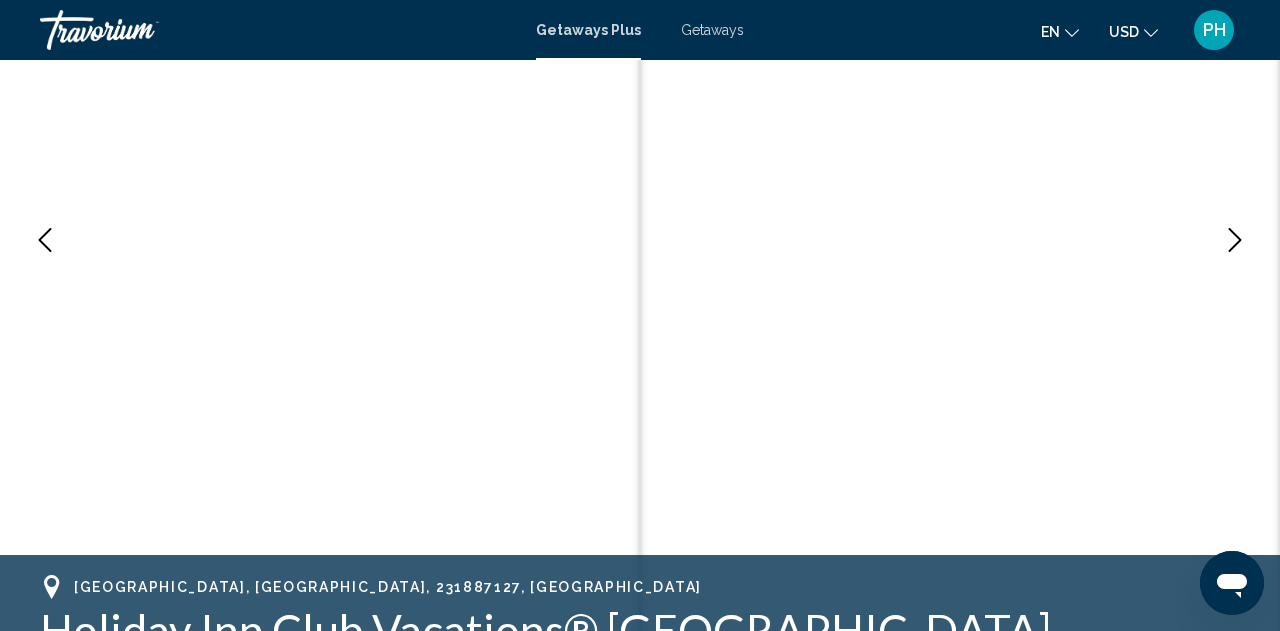 scroll, scrollTop: 0, scrollLeft: 0, axis: both 